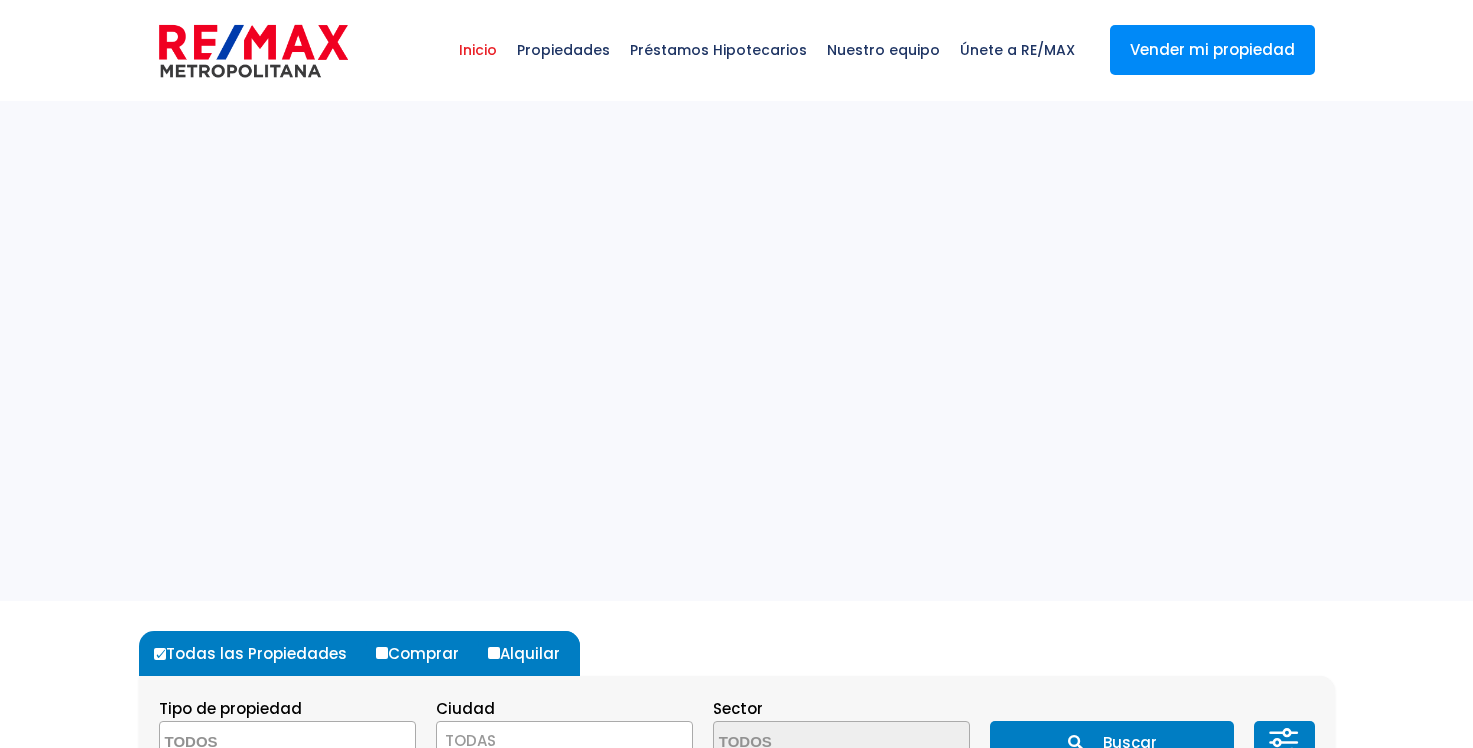 select 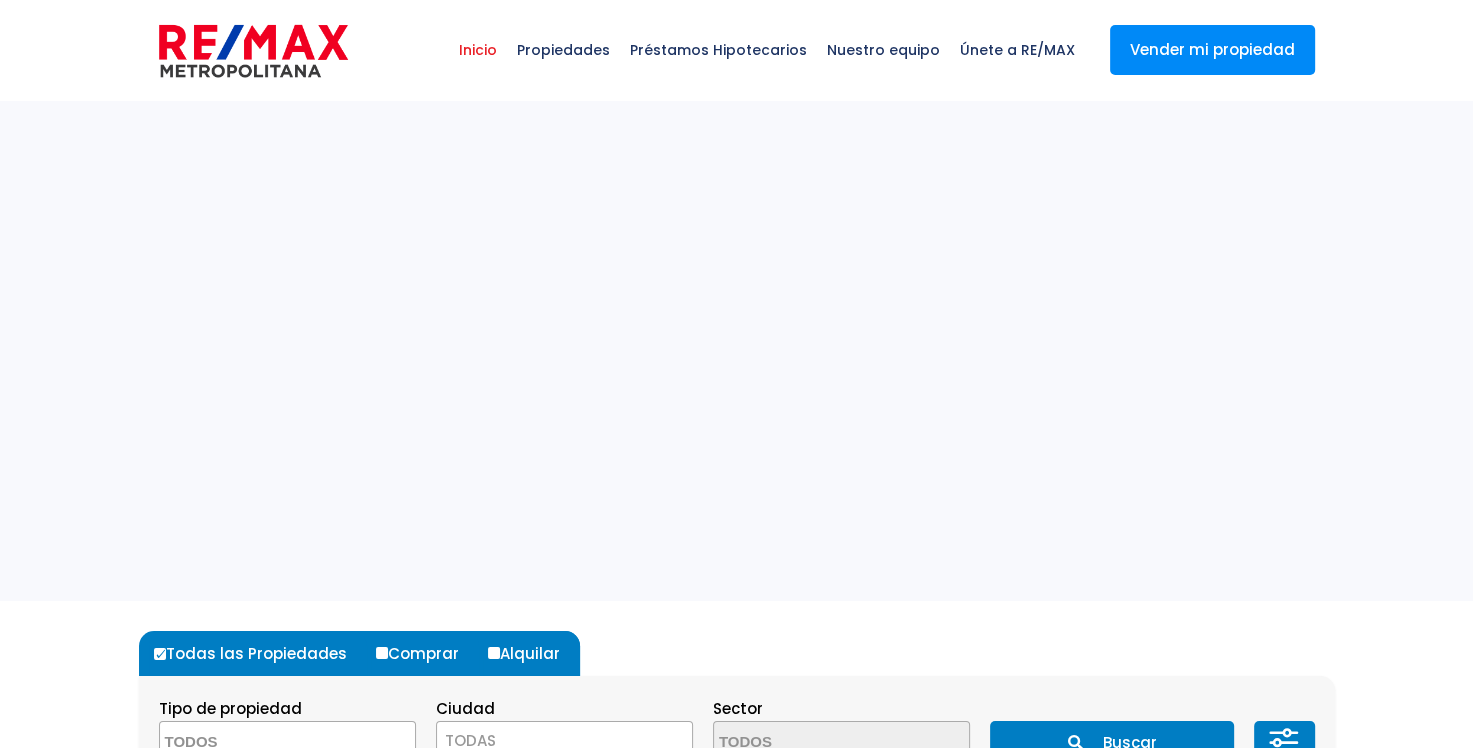 scroll, scrollTop: 0, scrollLeft: 0, axis: both 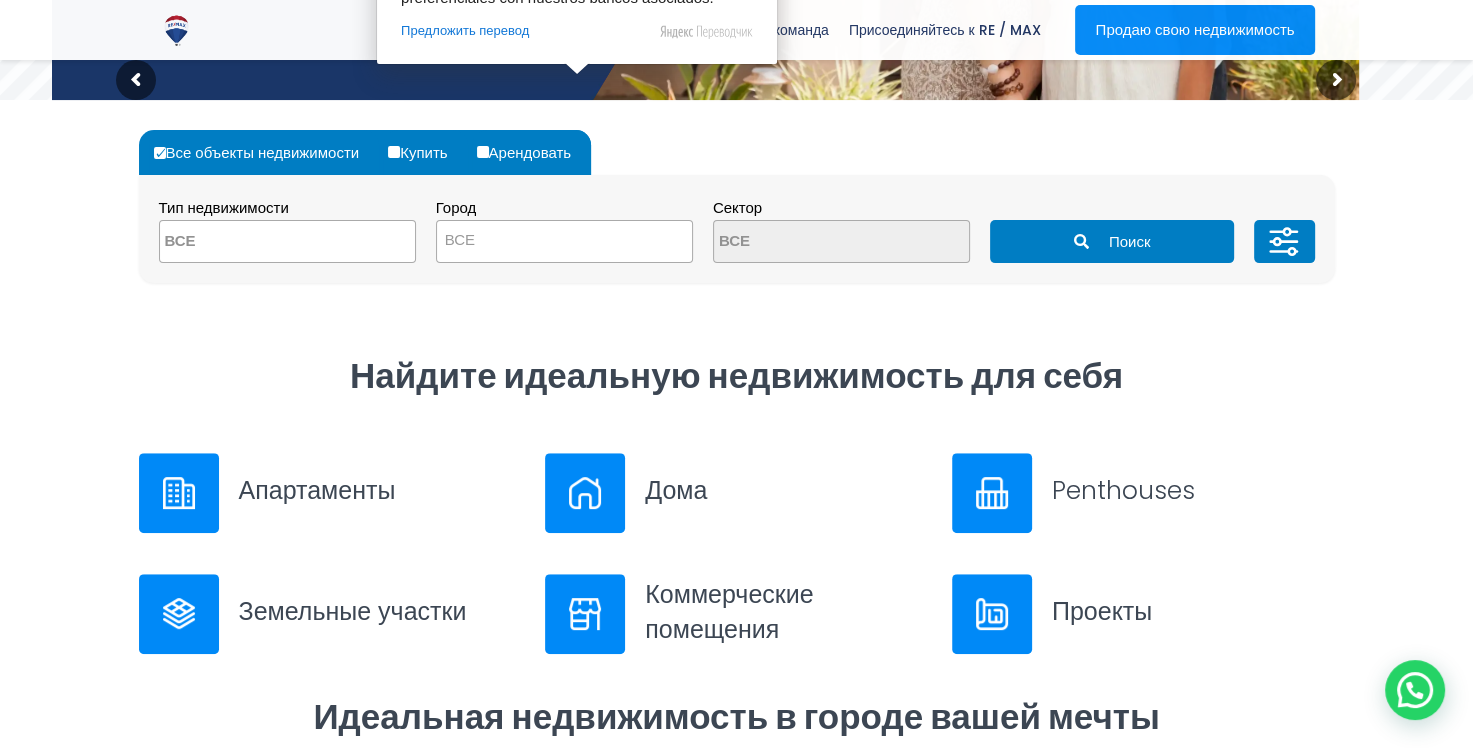 click on "Арендовать" at bounding box center (532, 152) 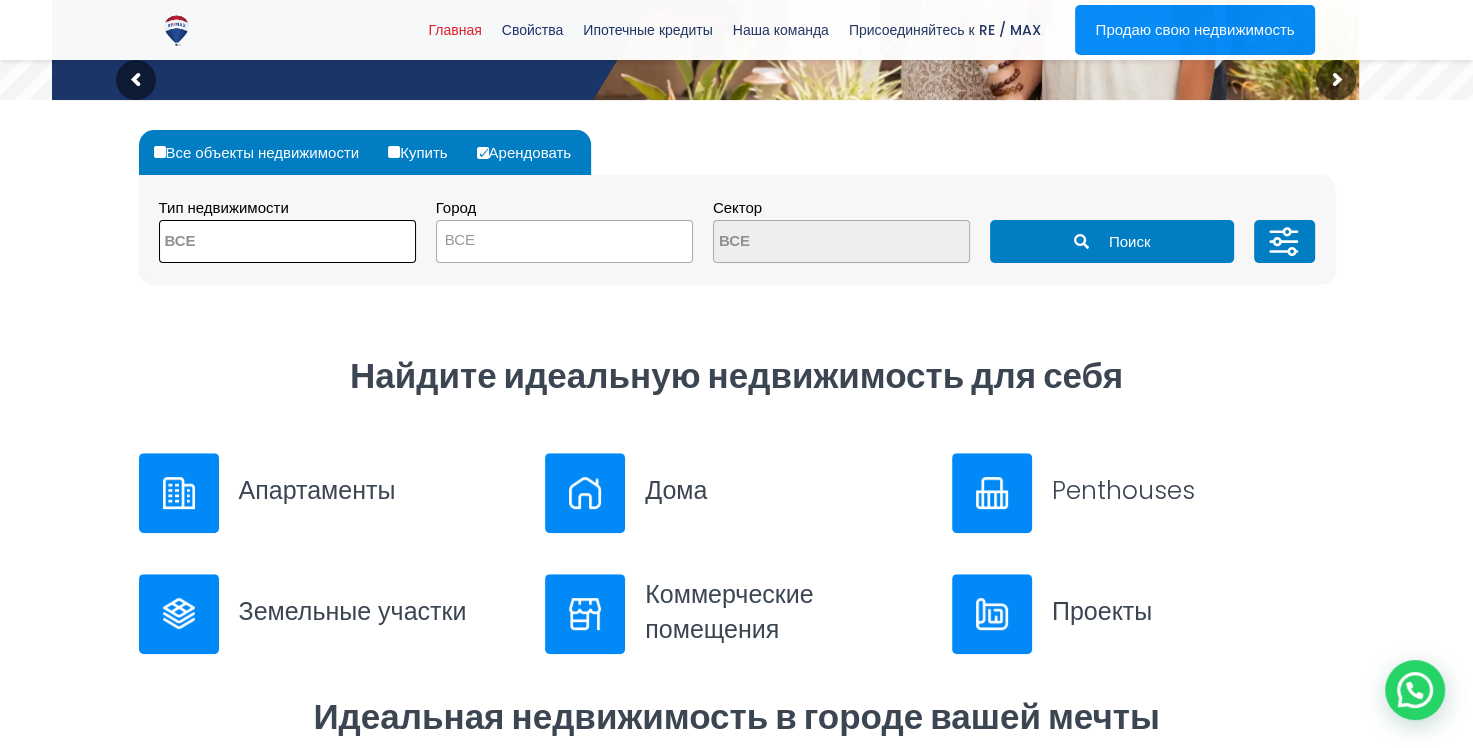 click at bounding box center [287, 241] 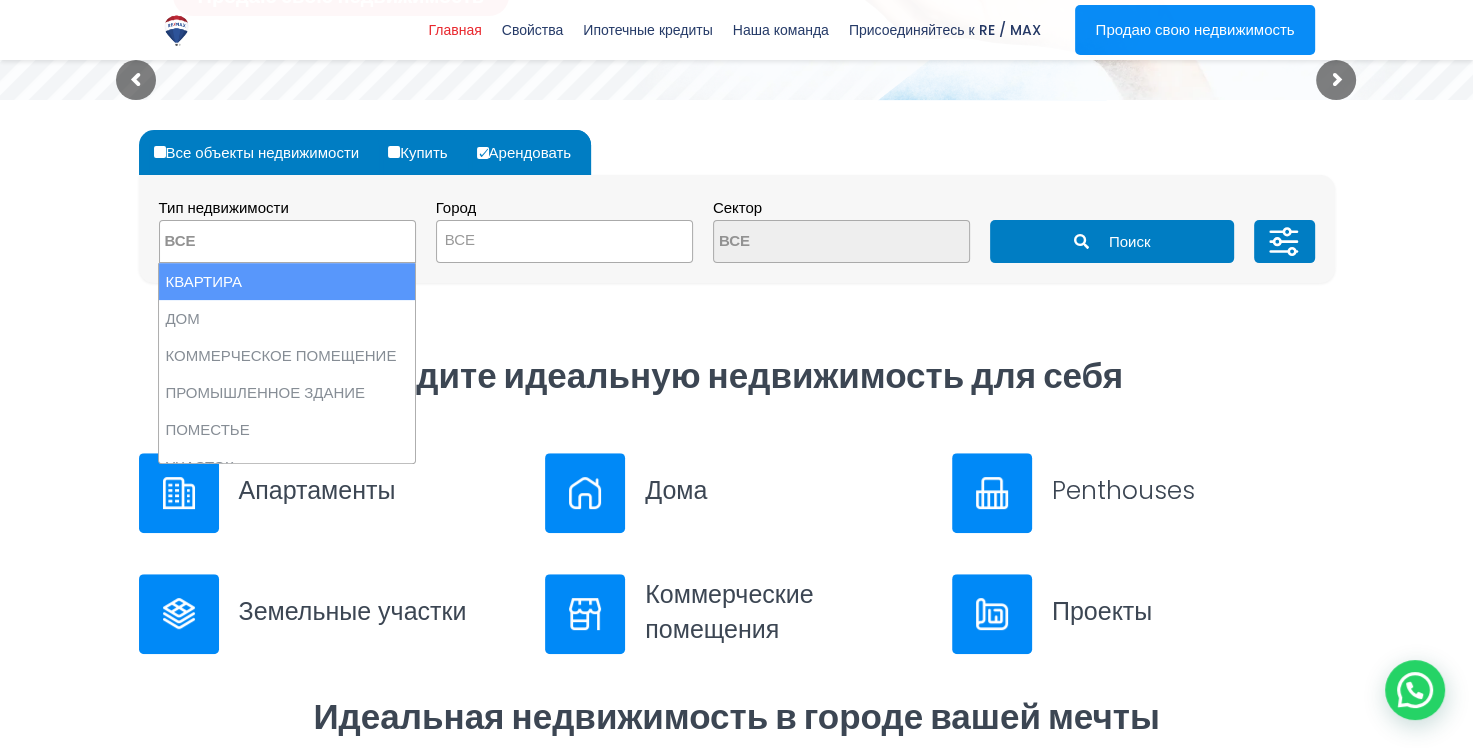 select on "apartment" 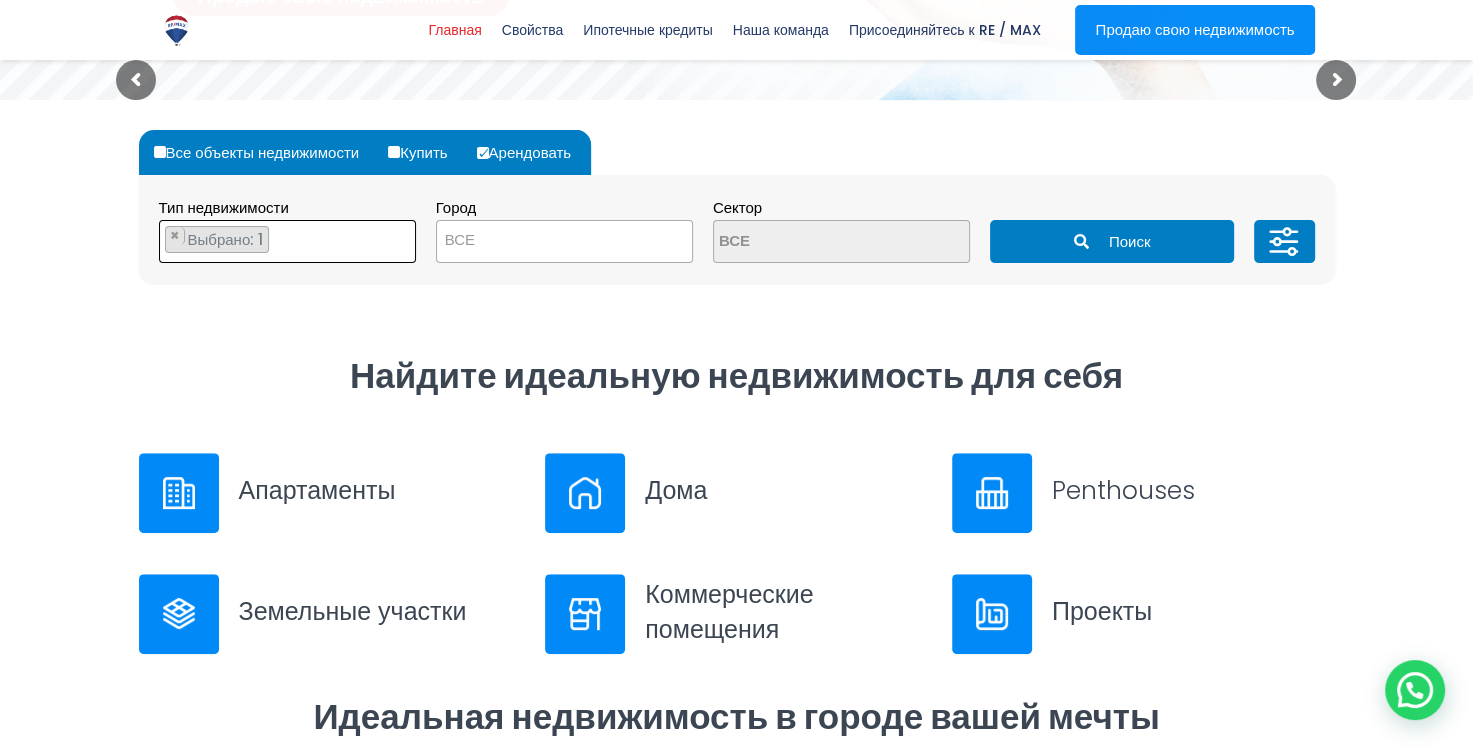 click on "× Выбрано: 1" at bounding box center (275, 242) 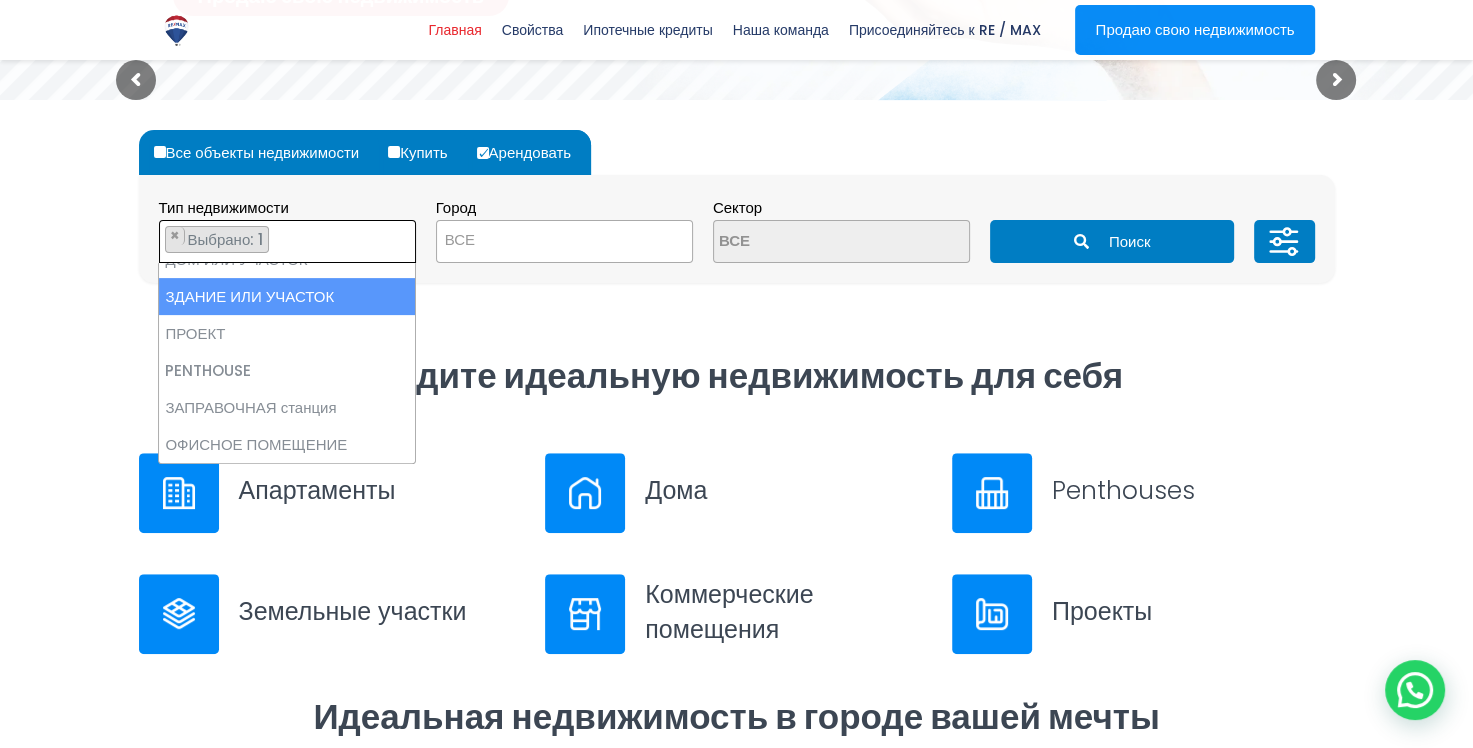 scroll, scrollTop: 416, scrollLeft: 0, axis: vertical 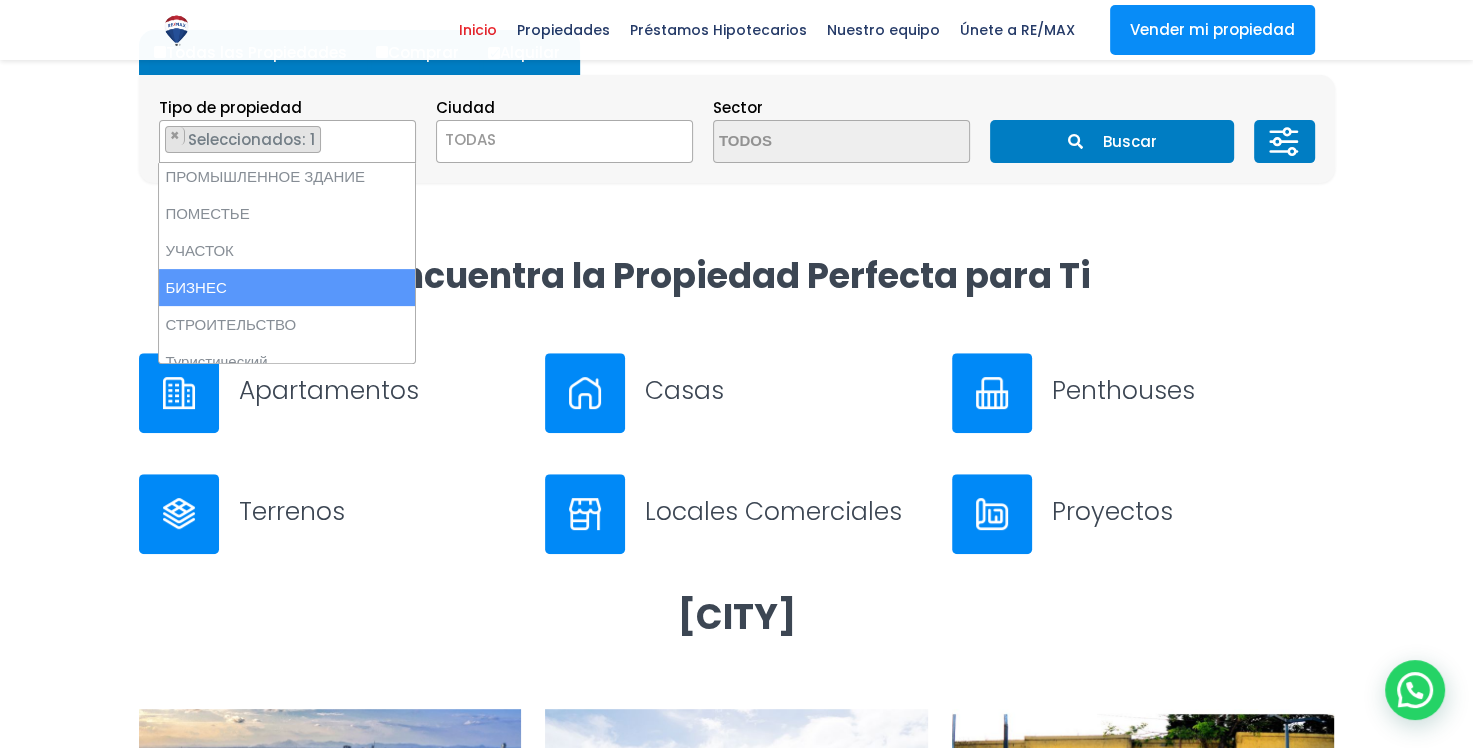 click on "Todas las Propiedades
Comprar
Alquilar
Tipo de propiedad
APARTAMENTO
CASA
LOCAL COMERCIAL
NAVE INDUSTRIAL
FINCA
TERRENO
NEGOCIO
EDIFICIO
TURíSTICO
HOTEL
CASA O SOLAR" at bounding box center [737, 106] 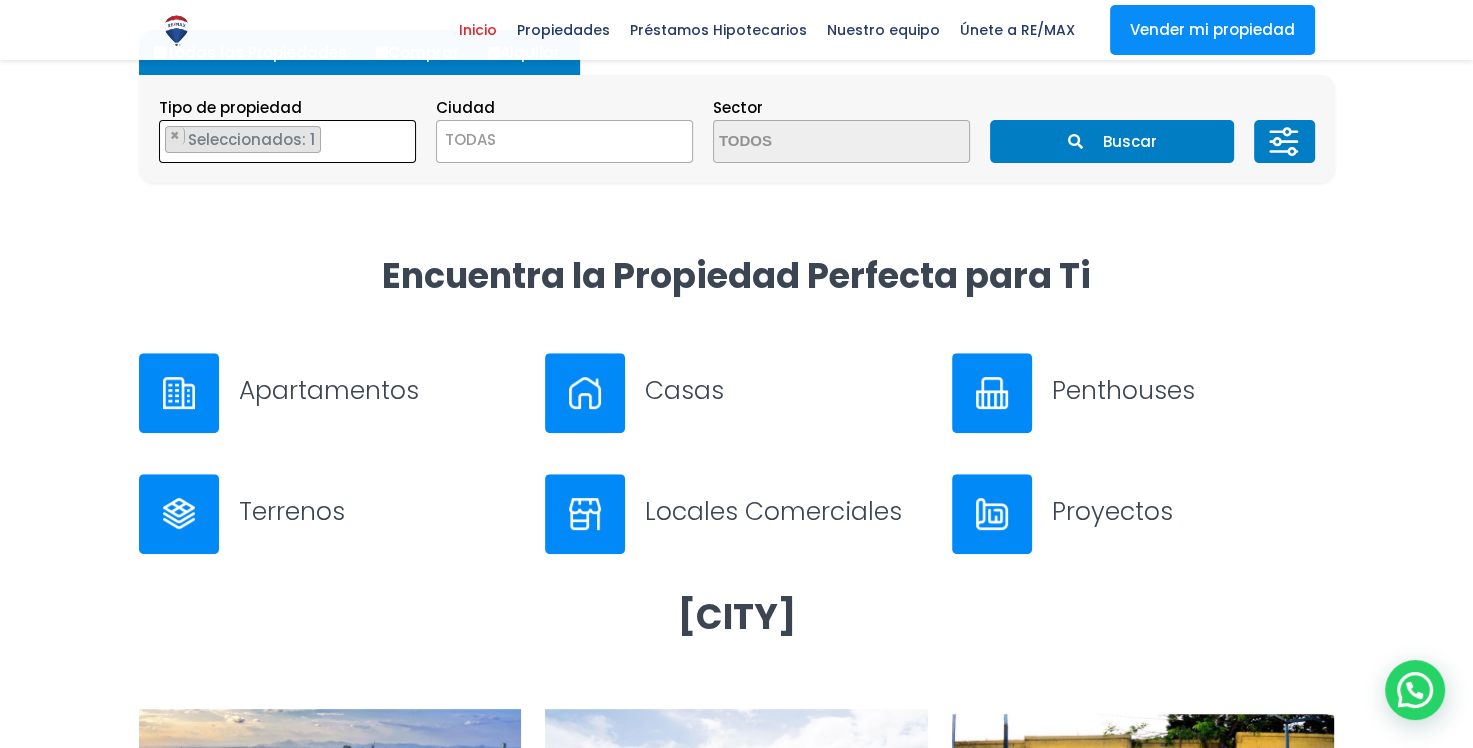 click on "× Seleccionados: 1" at bounding box center (275, 142) 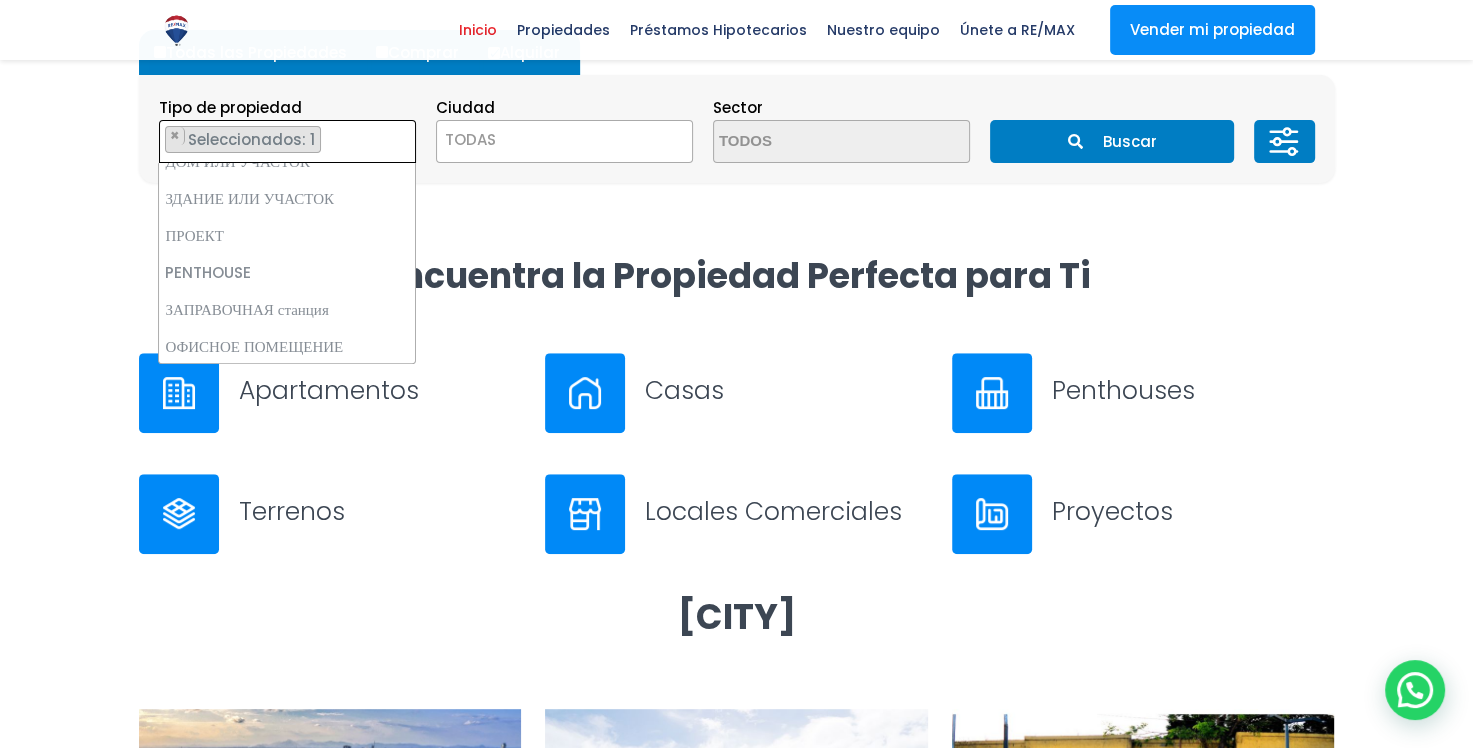 scroll, scrollTop: 392, scrollLeft: 0, axis: vertical 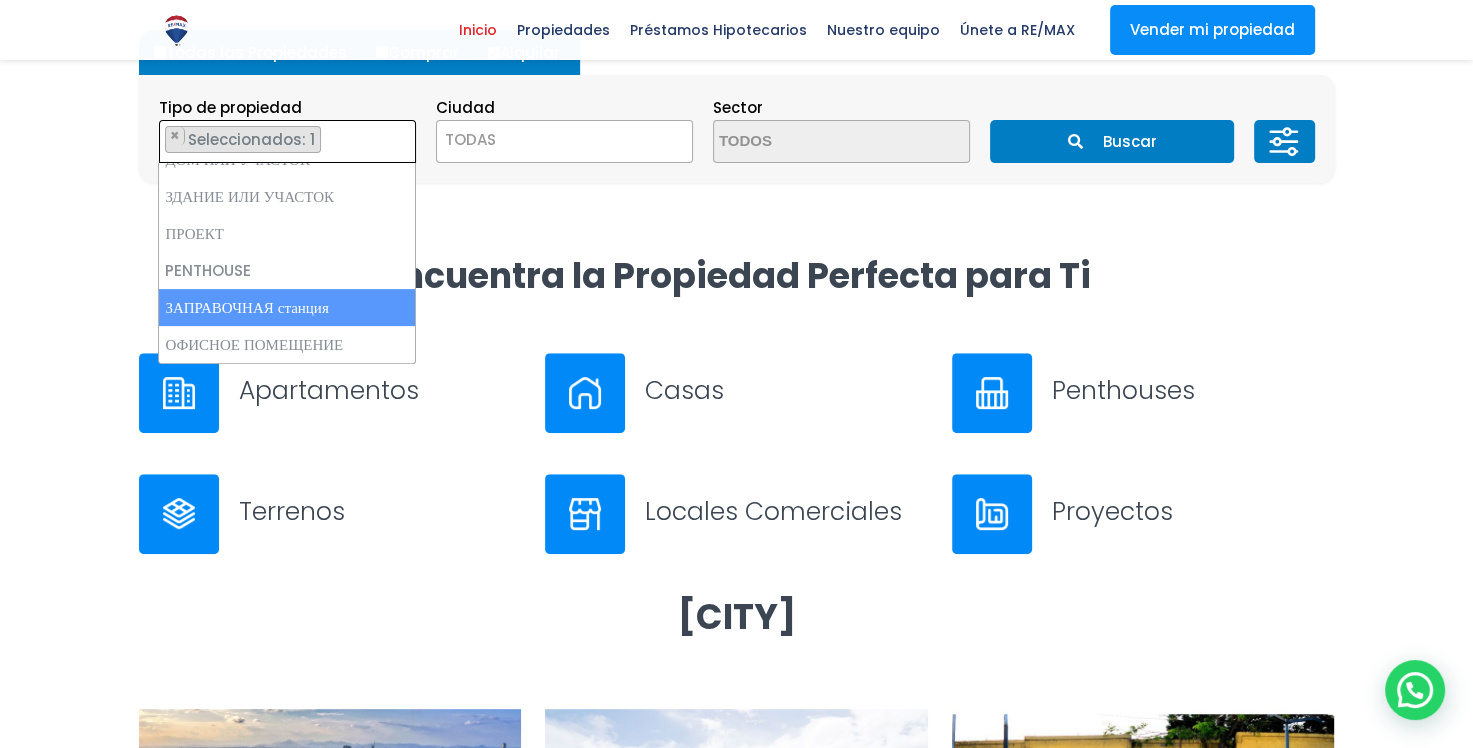 click on "TODAS" at bounding box center [564, 140] 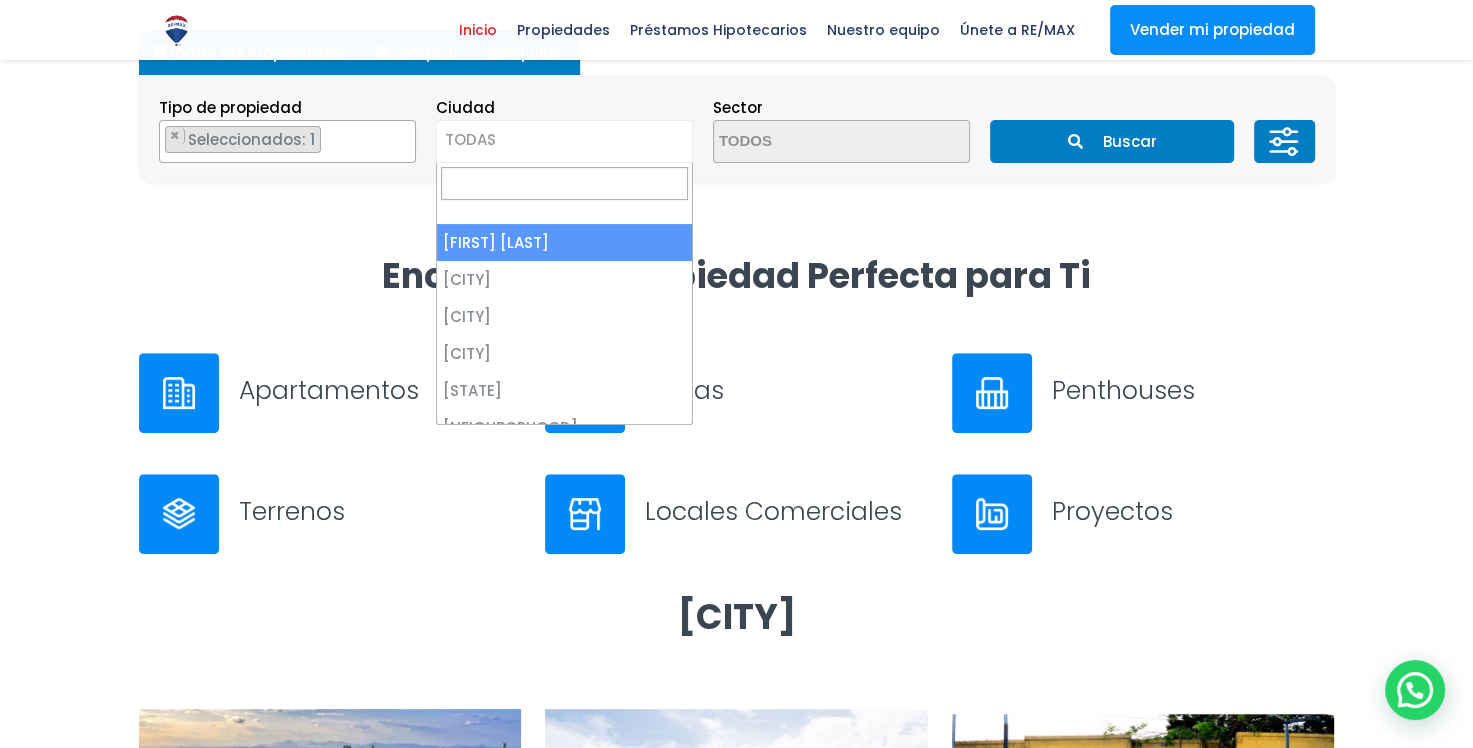 select on "1" 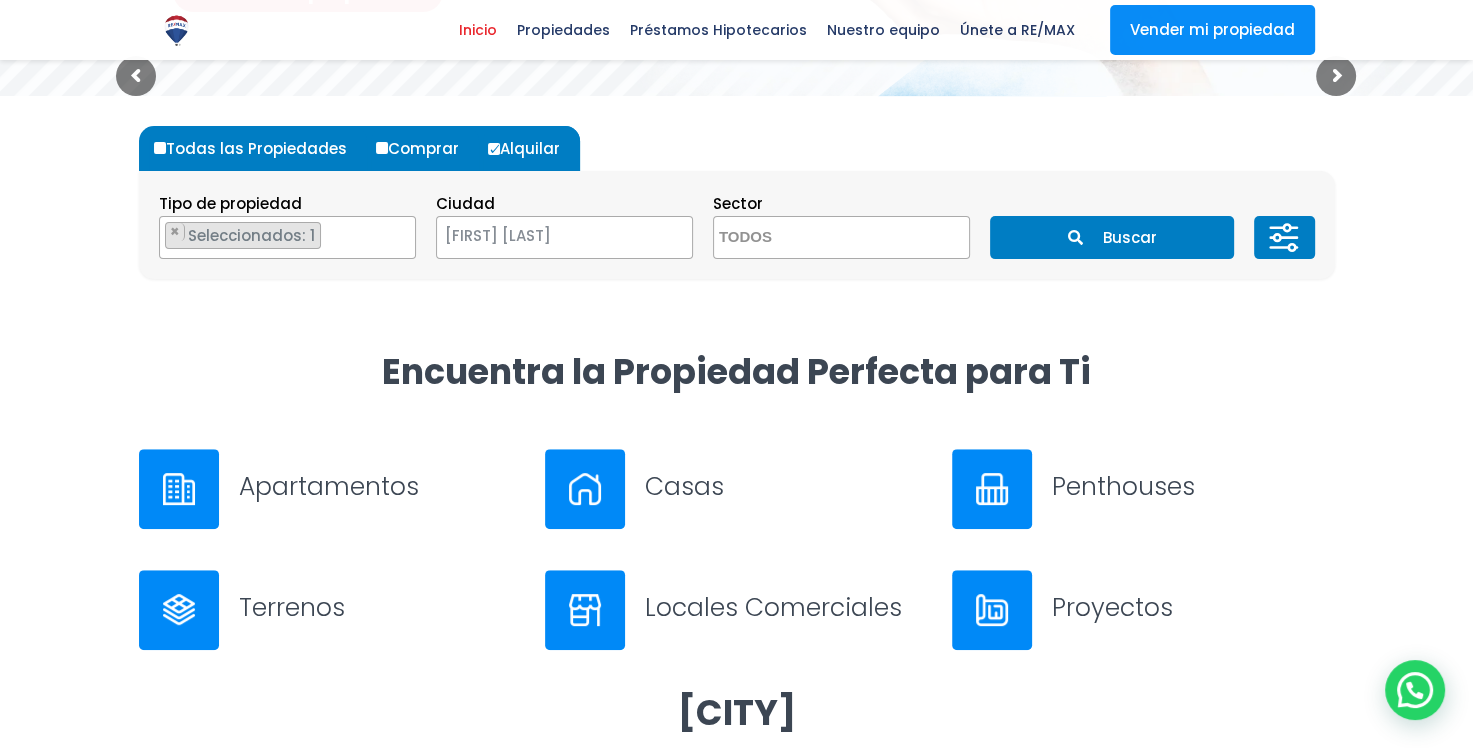 scroll, scrollTop: 500, scrollLeft: 0, axis: vertical 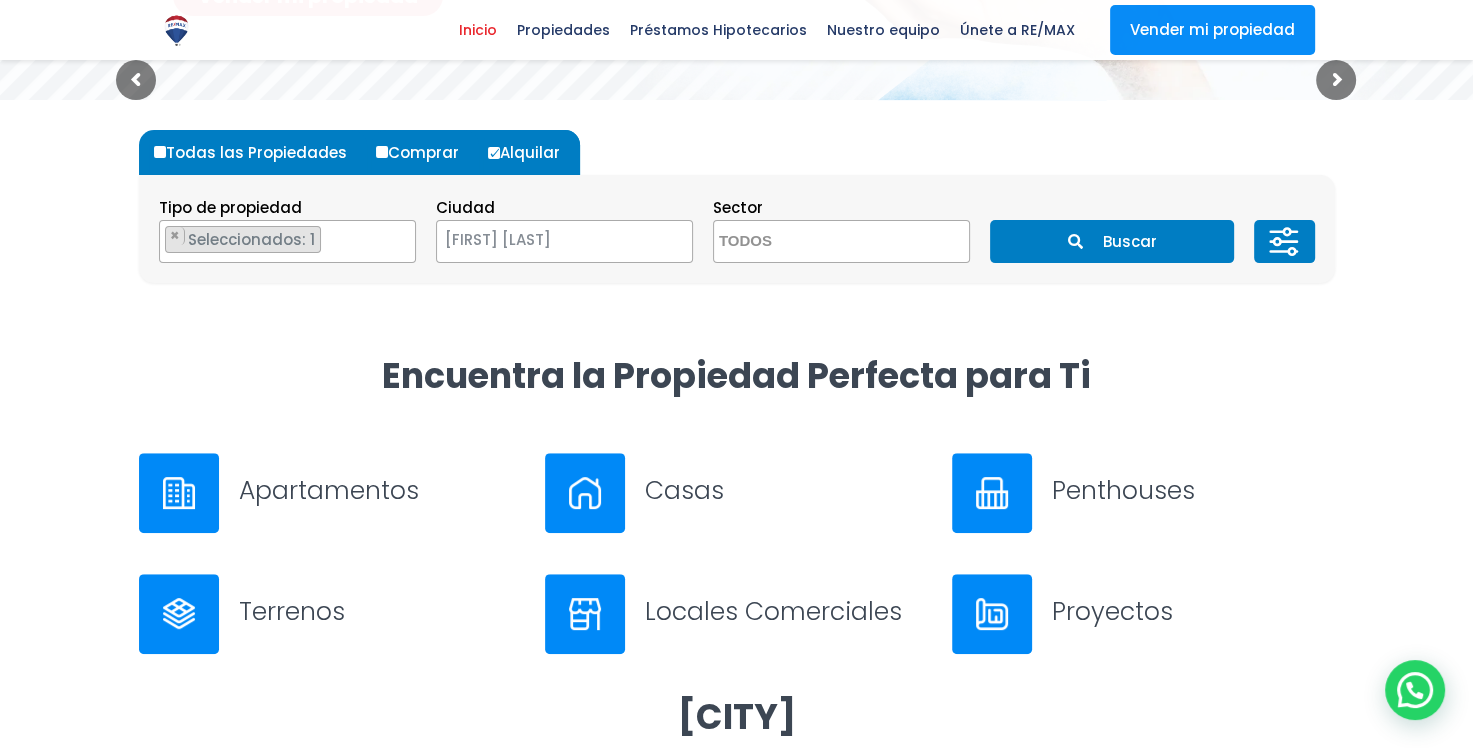 click at bounding box center (811, 242) 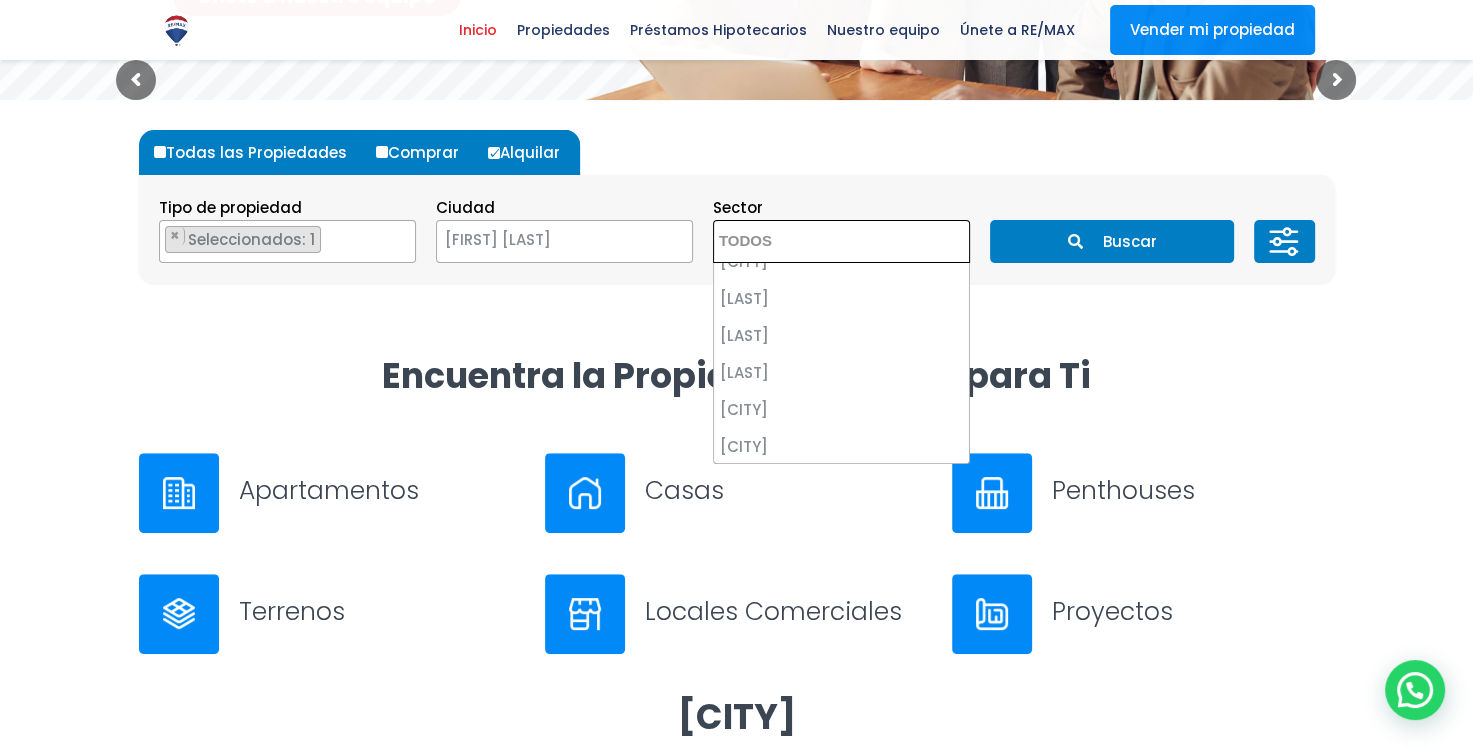 scroll, scrollTop: 2500, scrollLeft: 0, axis: vertical 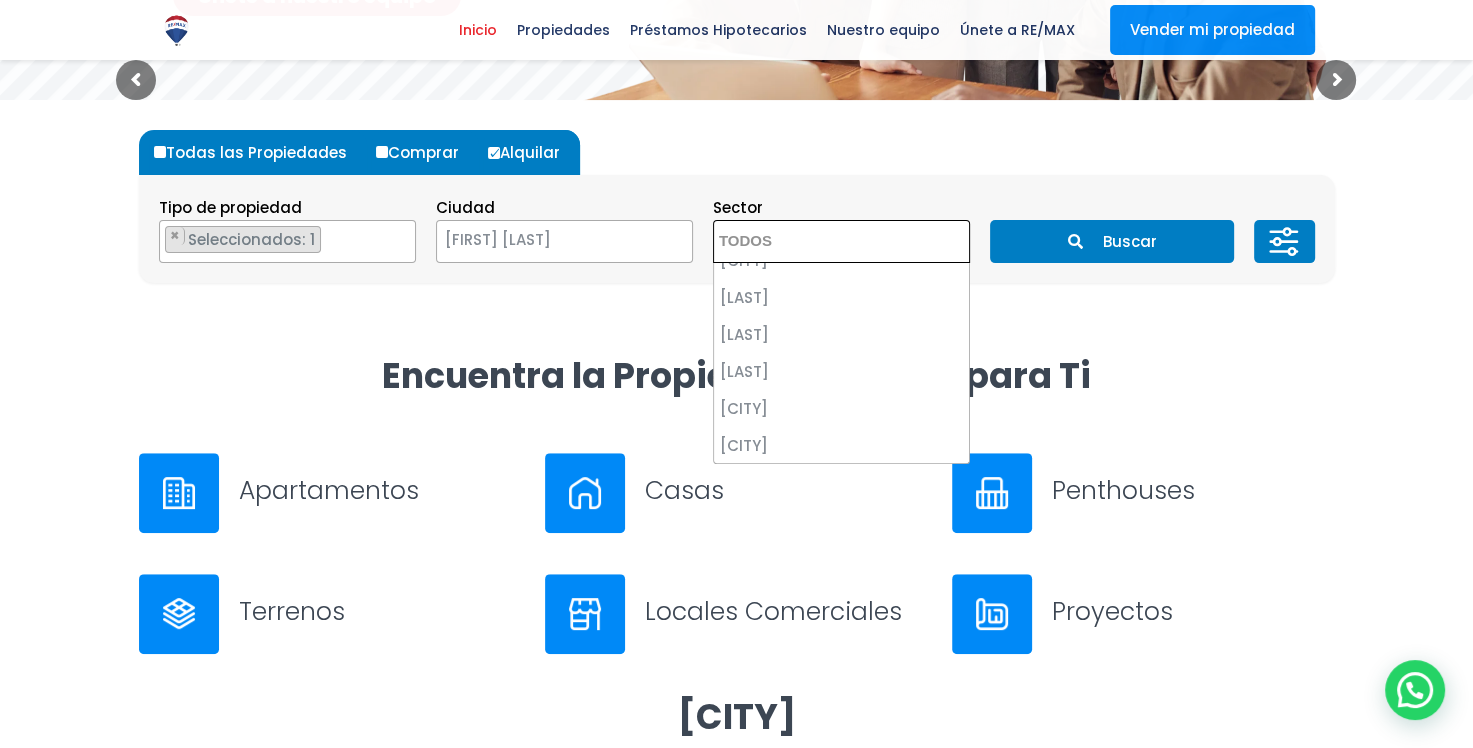 select on "181" 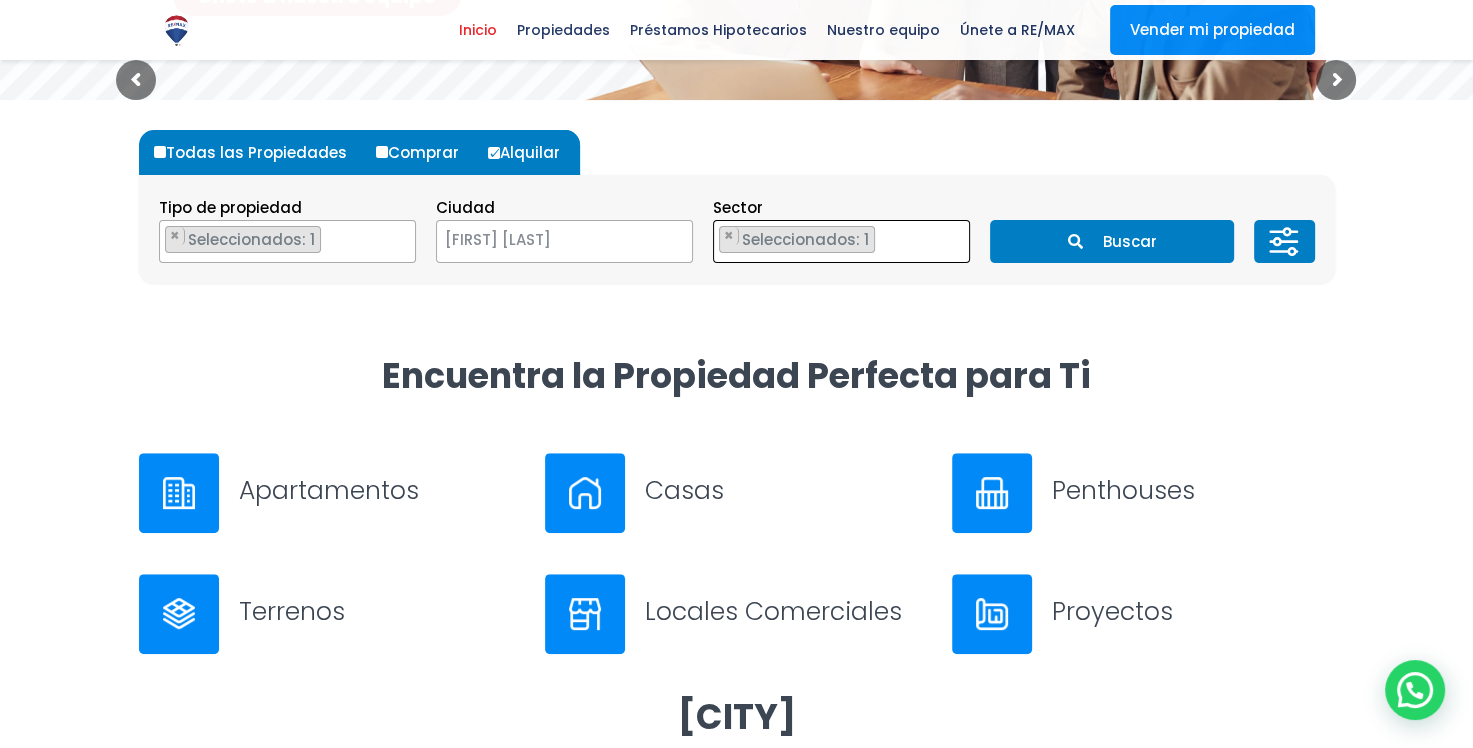 scroll, scrollTop: 1531, scrollLeft: 0, axis: vertical 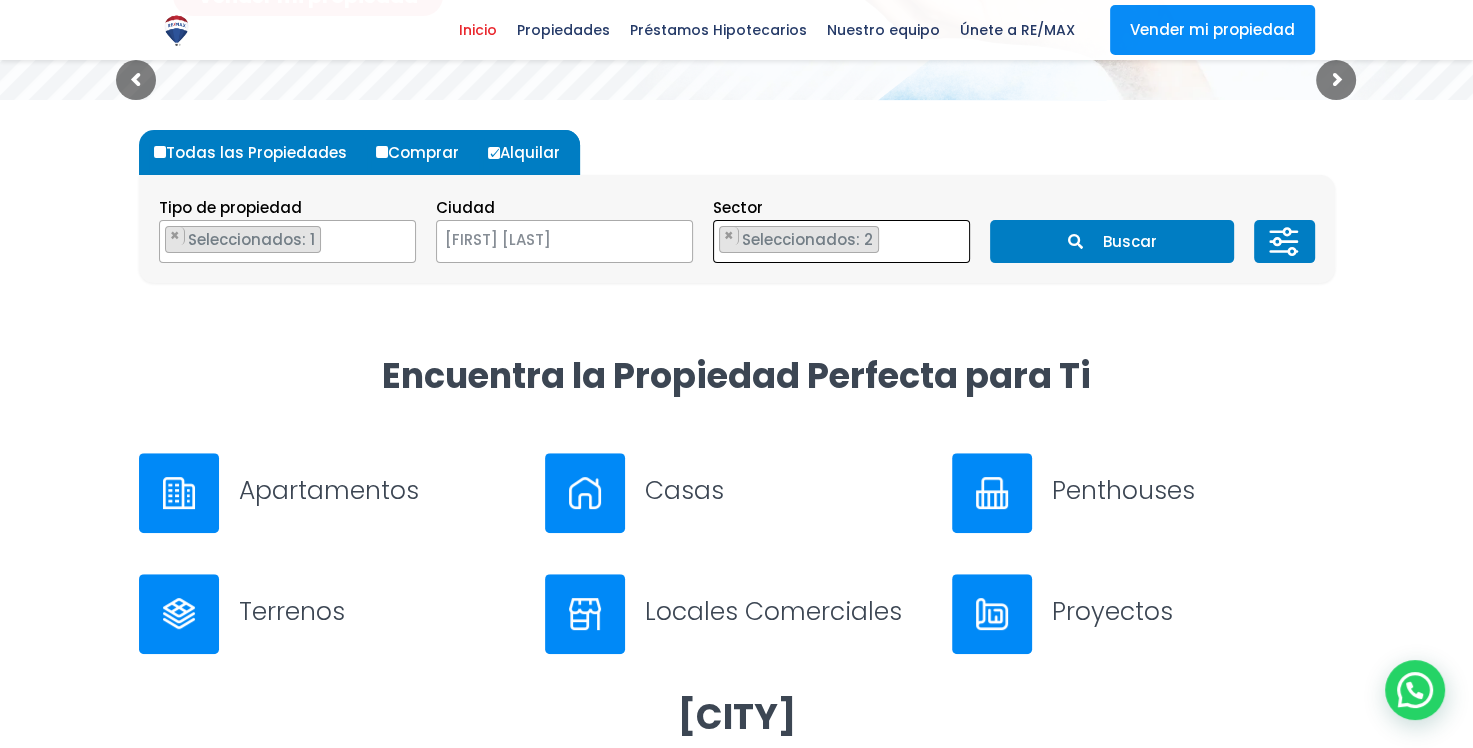 click on "× Seleccionados: 2 × Seleccionados: 2" at bounding box center [829, 242] 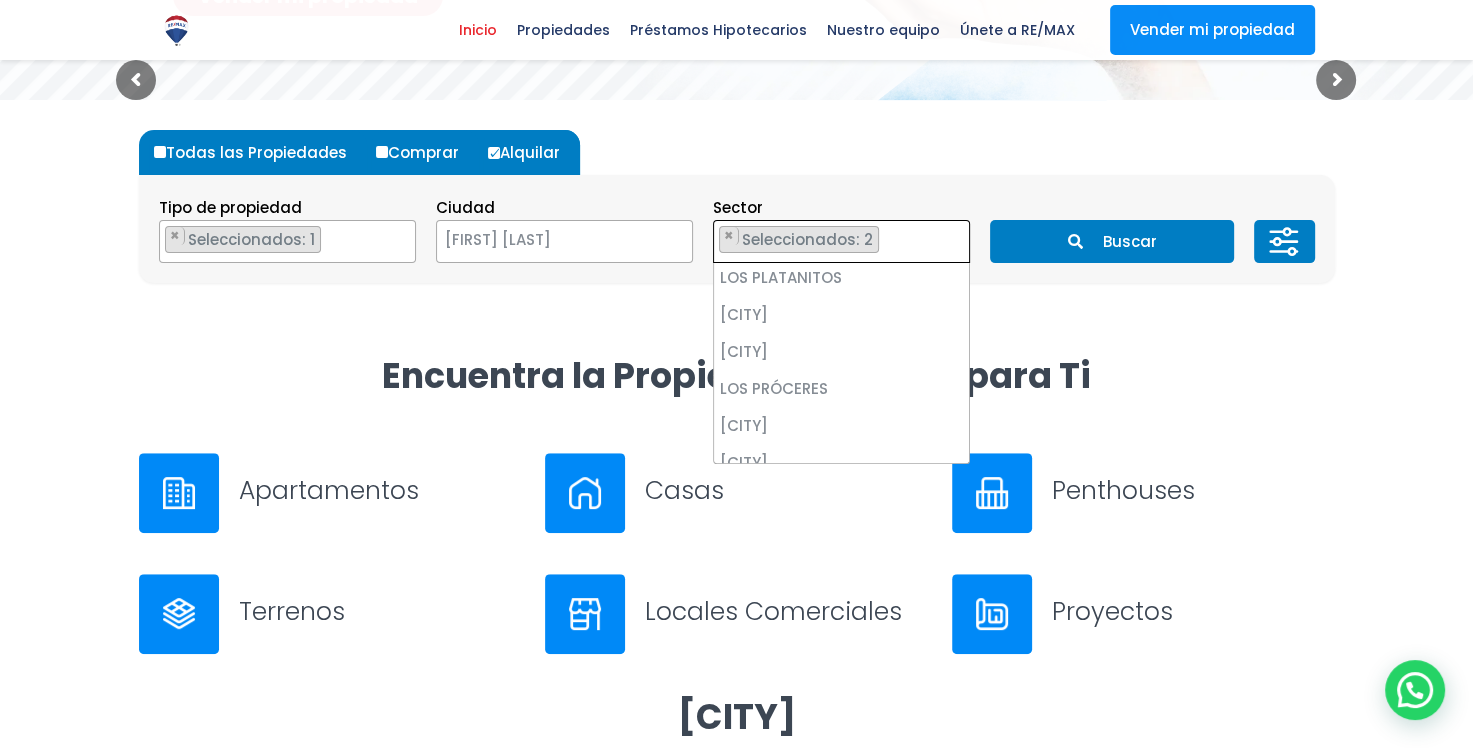 scroll, scrollTop: 6018, scrollLeft: 0, axis: vertical 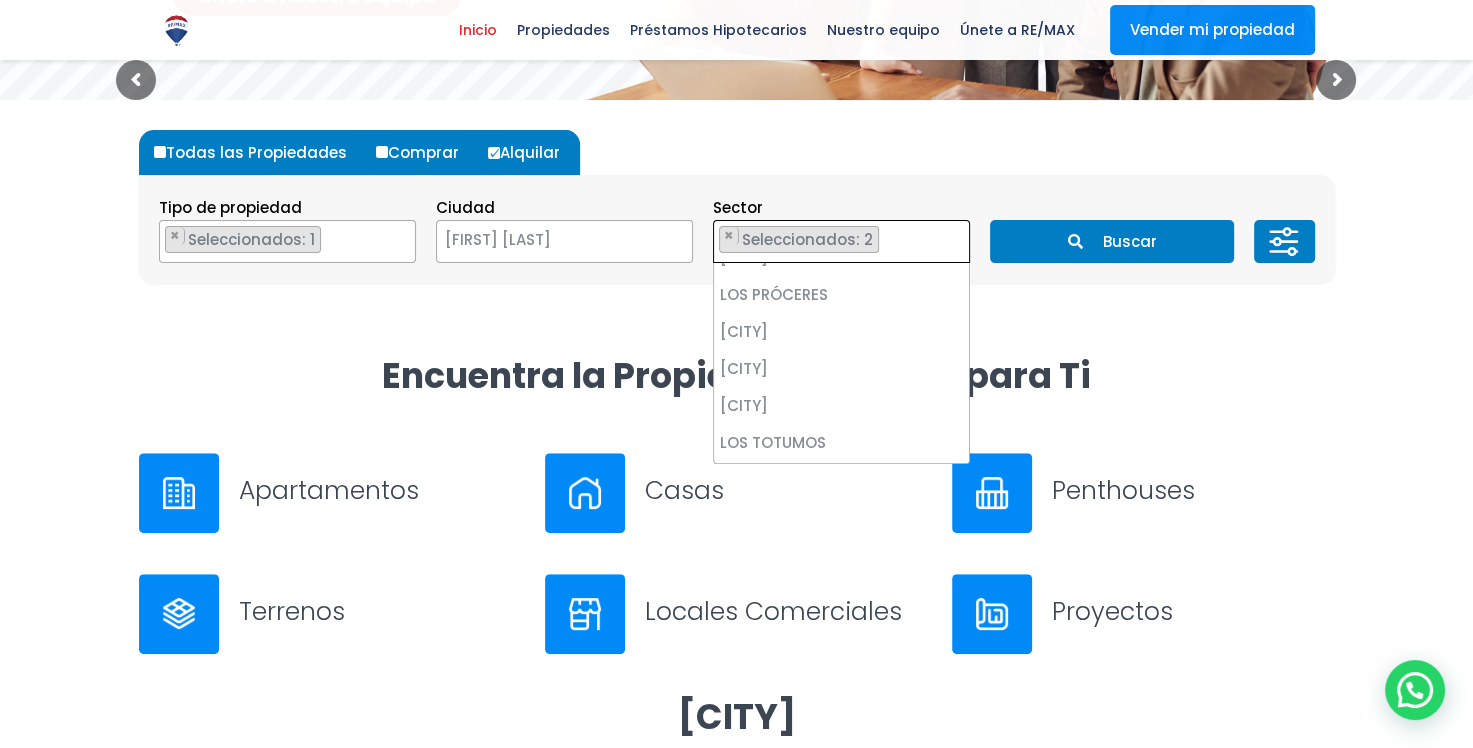click on "× Seleccionados: 2 × Seleccionados: 2" at bounding box center (829, 242) 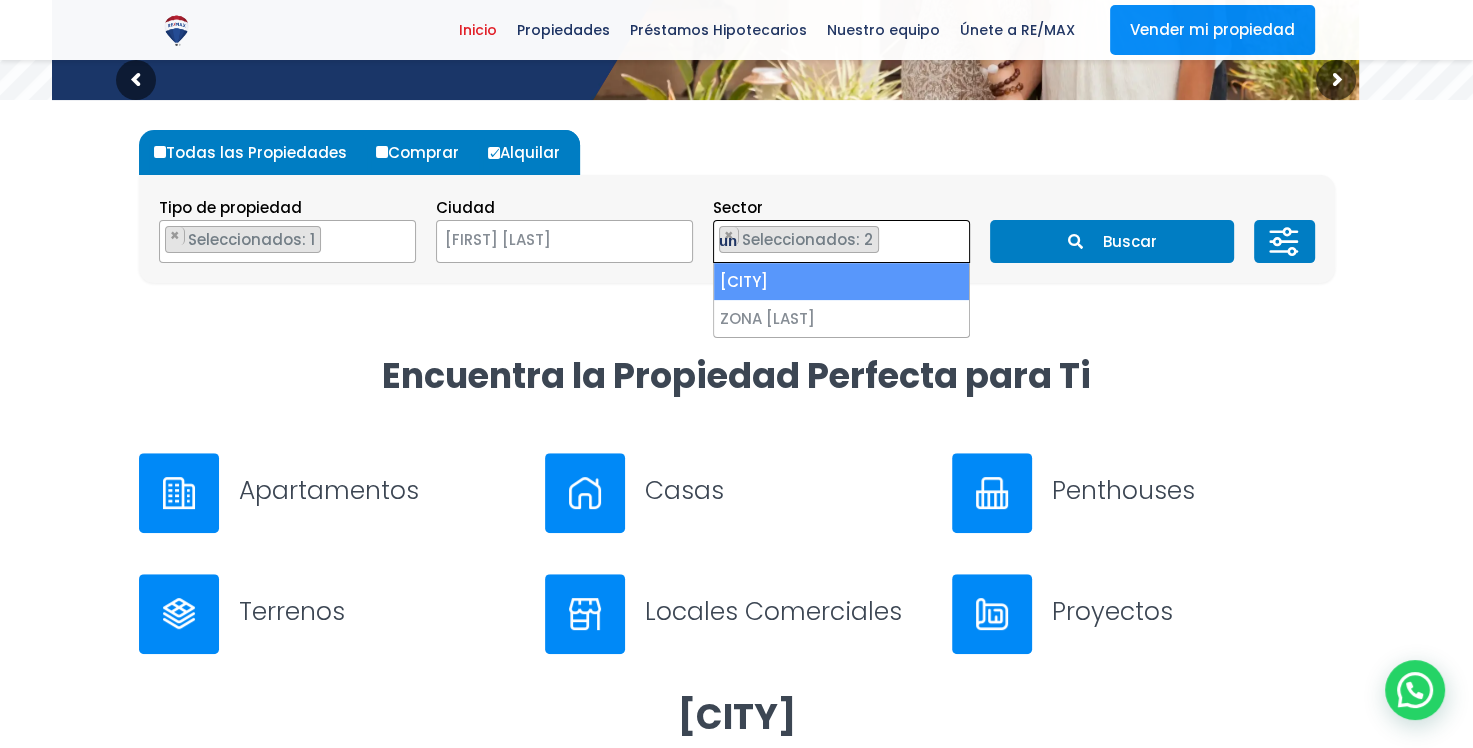 scroll, scrollTop: 0, scrollLeft: 0, axis: both 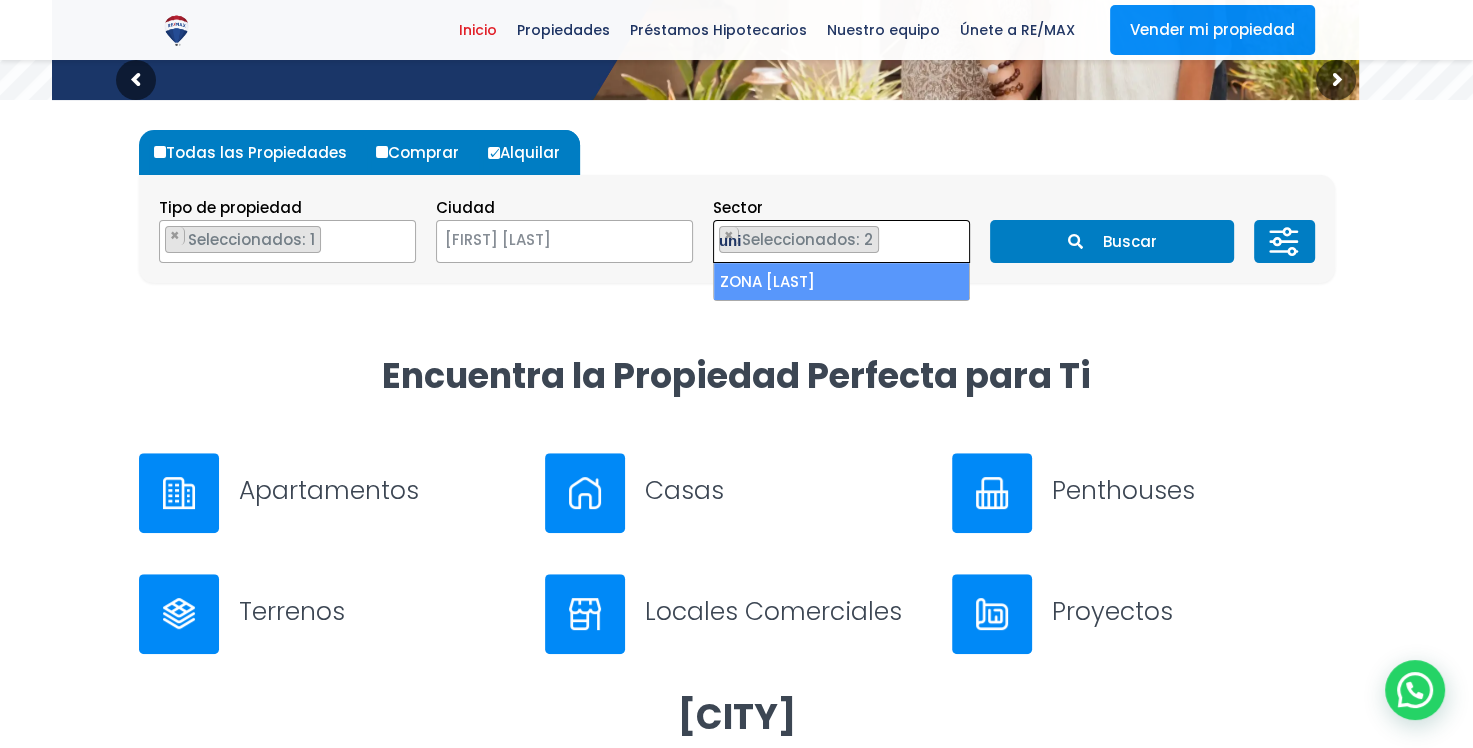 type on "uni" 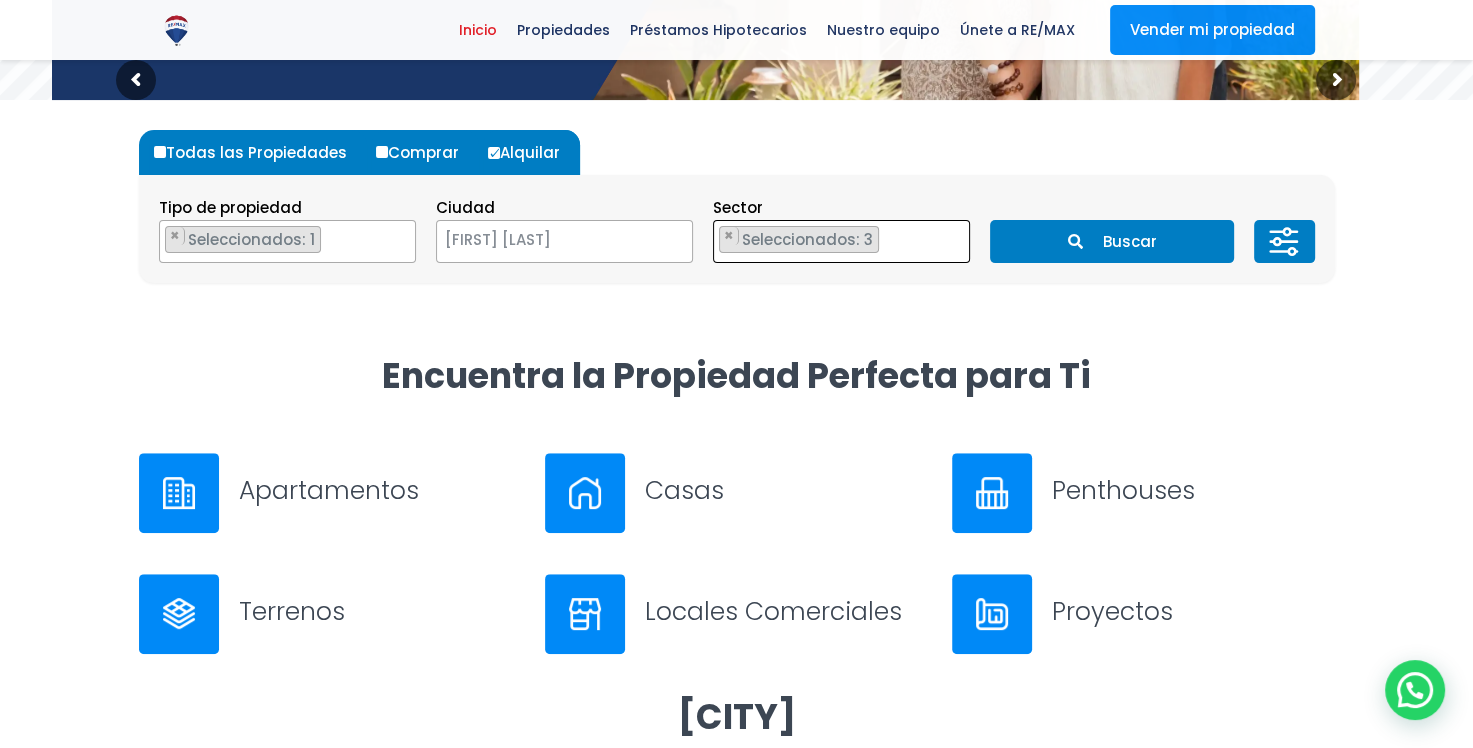 click on "× Seleccionados: 3 × Seleccionados: 3 × Seleccionados: 3" at bounding box center (829, 242) 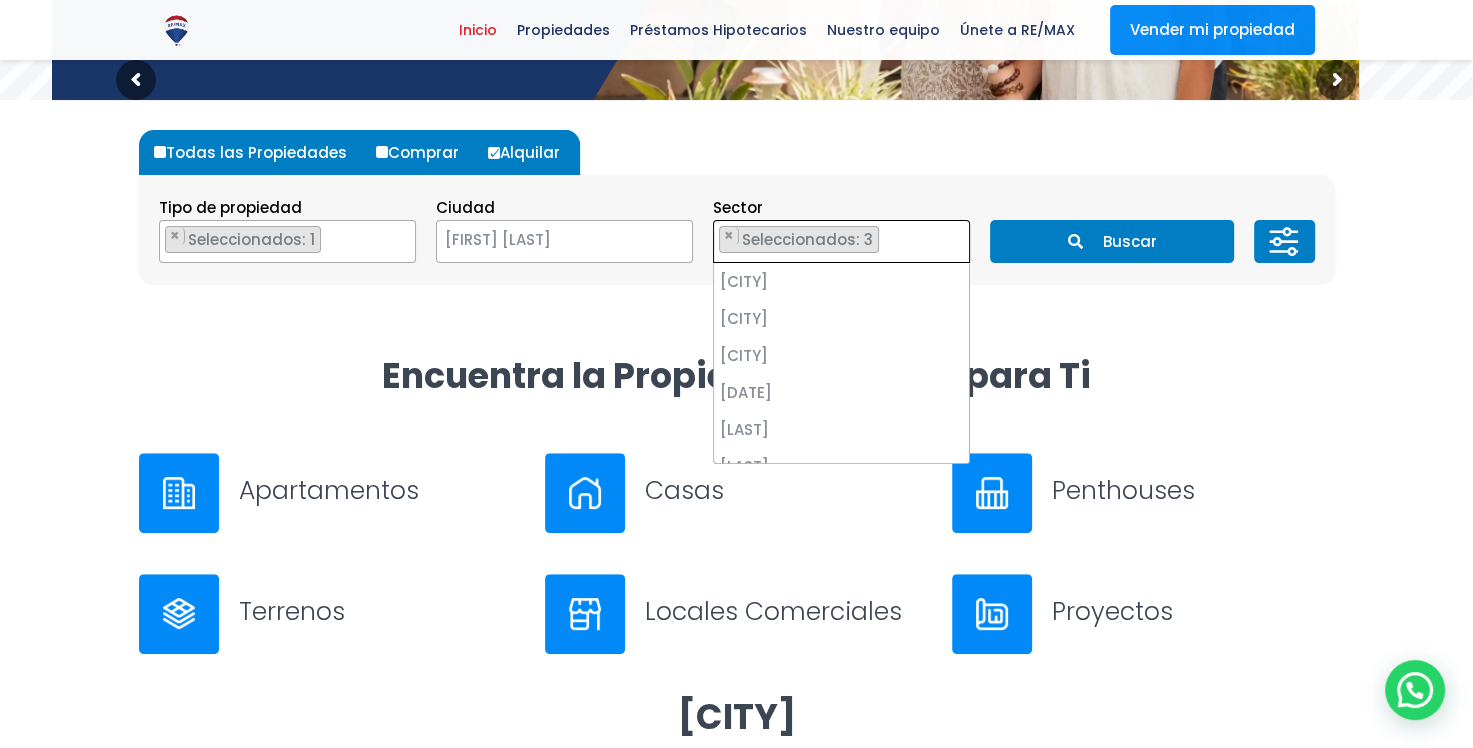 scroll, scrollTop: 2418, scrollLeft: 0, axis: vertical 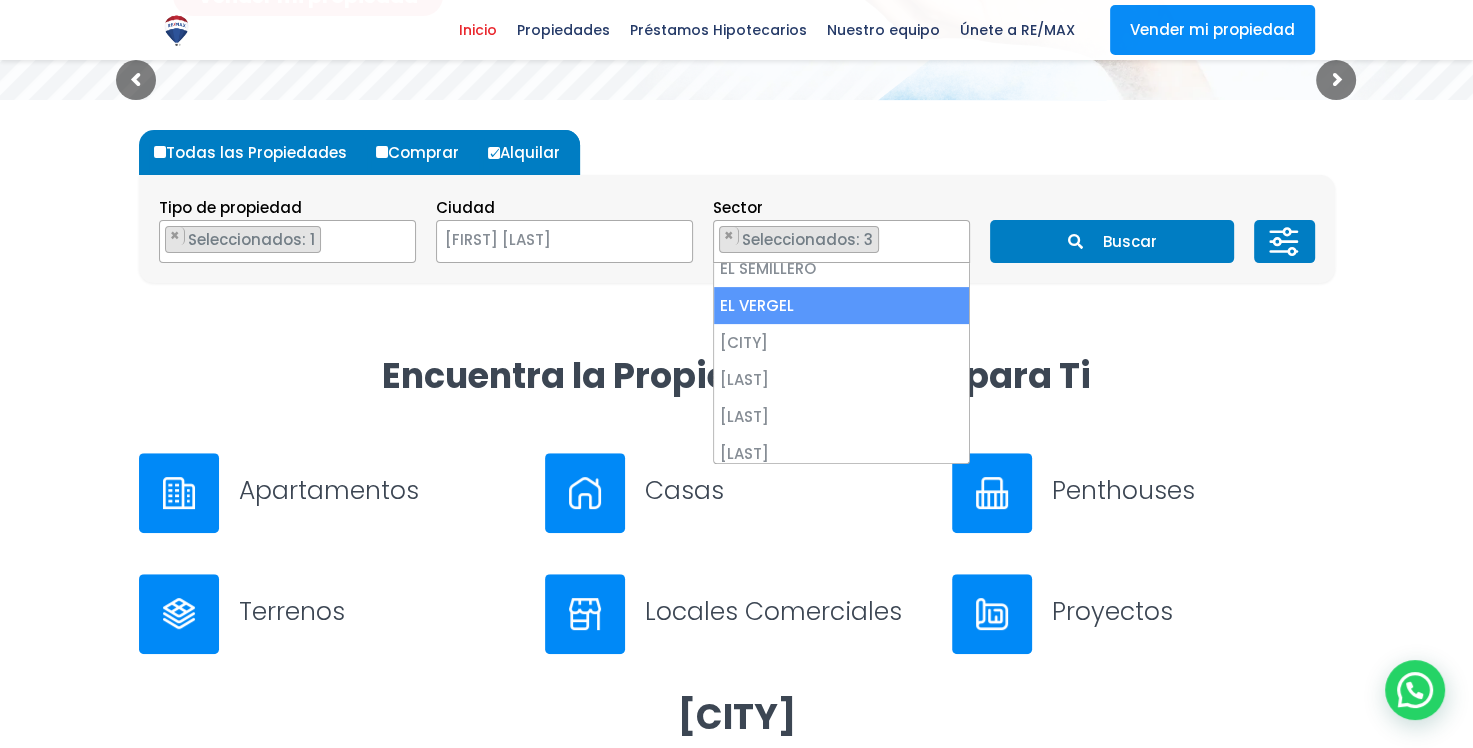 select on "206" 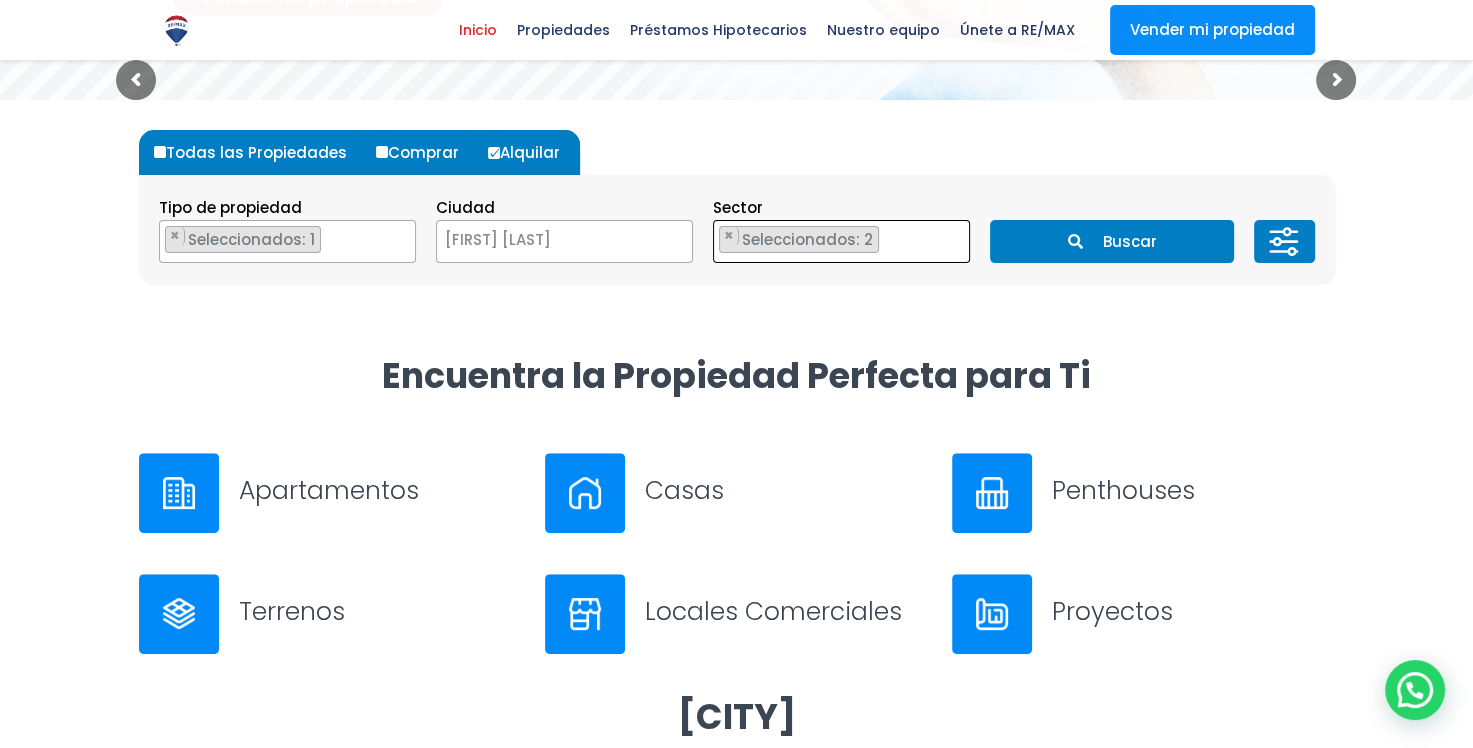 click on "× Seleccionados: 2 × Seleccionados: 2" at bounding box center (829, 242) 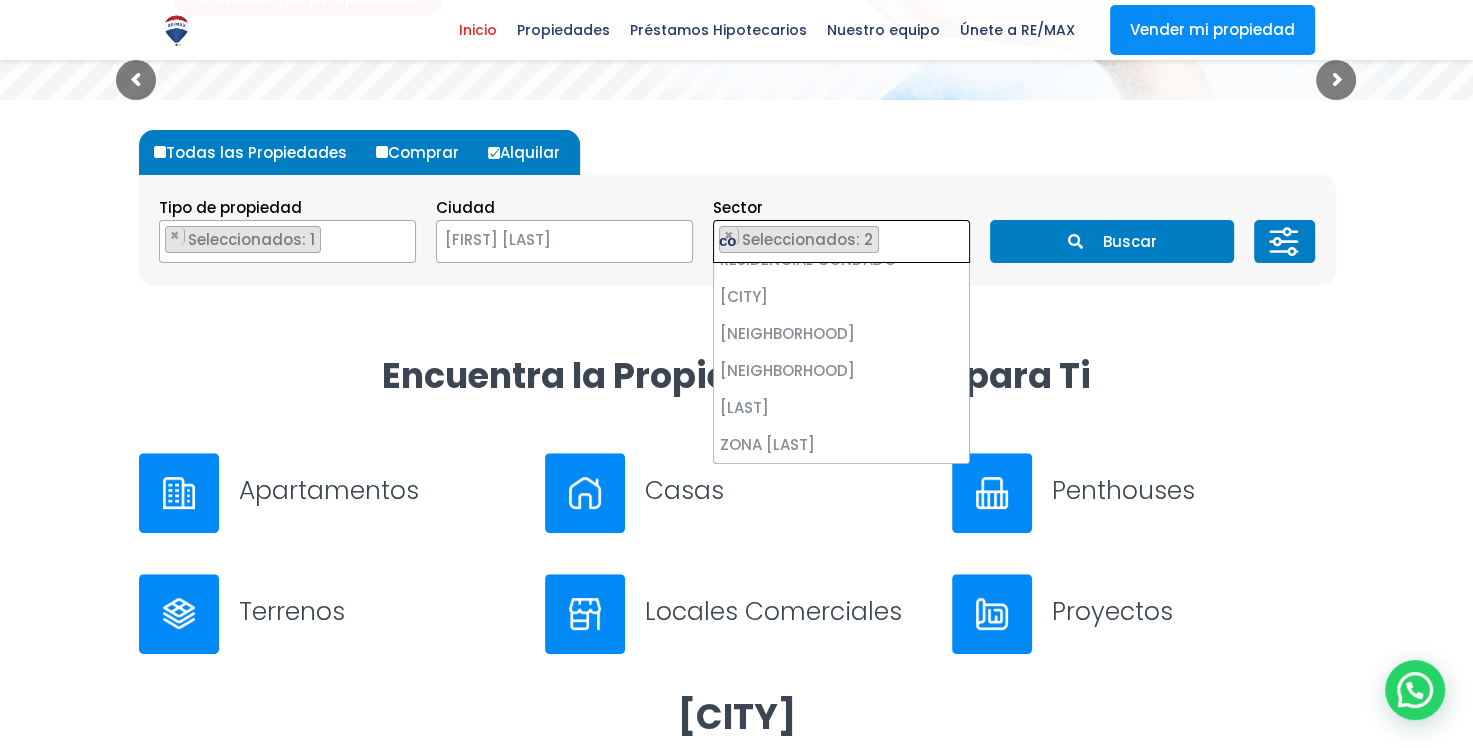 scroll, scrollTop: 0, scrollLeft: 0, axis: both 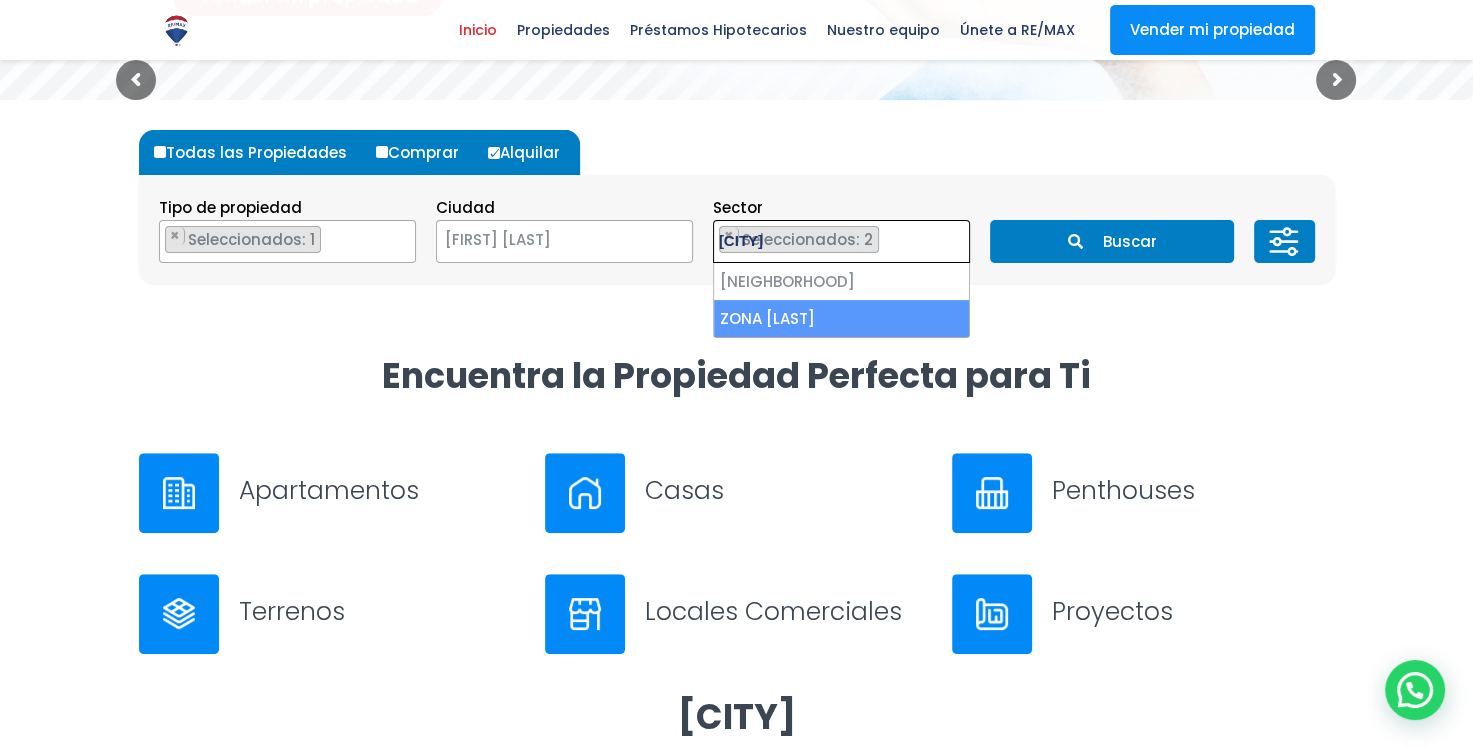 type on "colo" 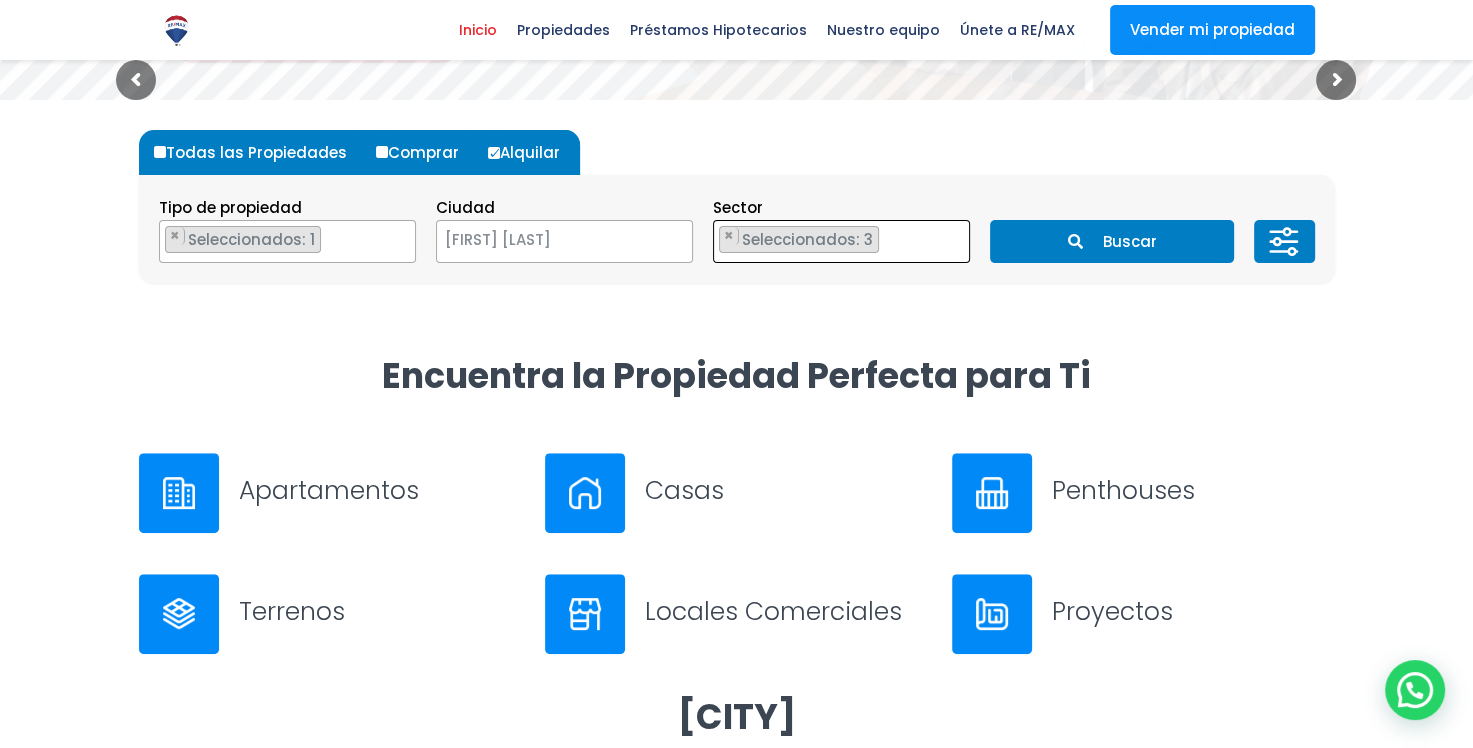 click on "× Seleccionados: 3 × Seleccionados: 3 × Seleccionados: 3" at bounding box center (829, 242) 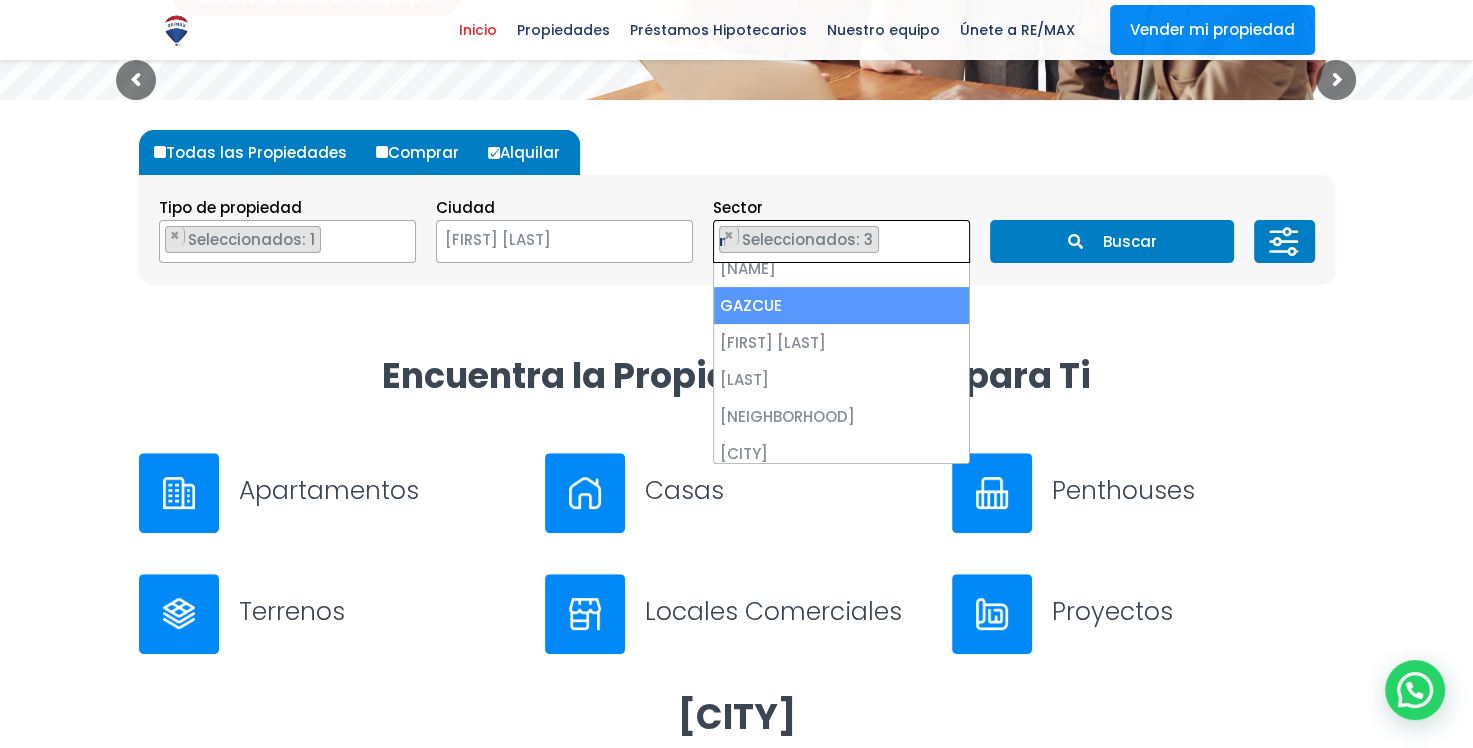 scroll, scrollTop: 0, scrollLeft: 0, axis: both 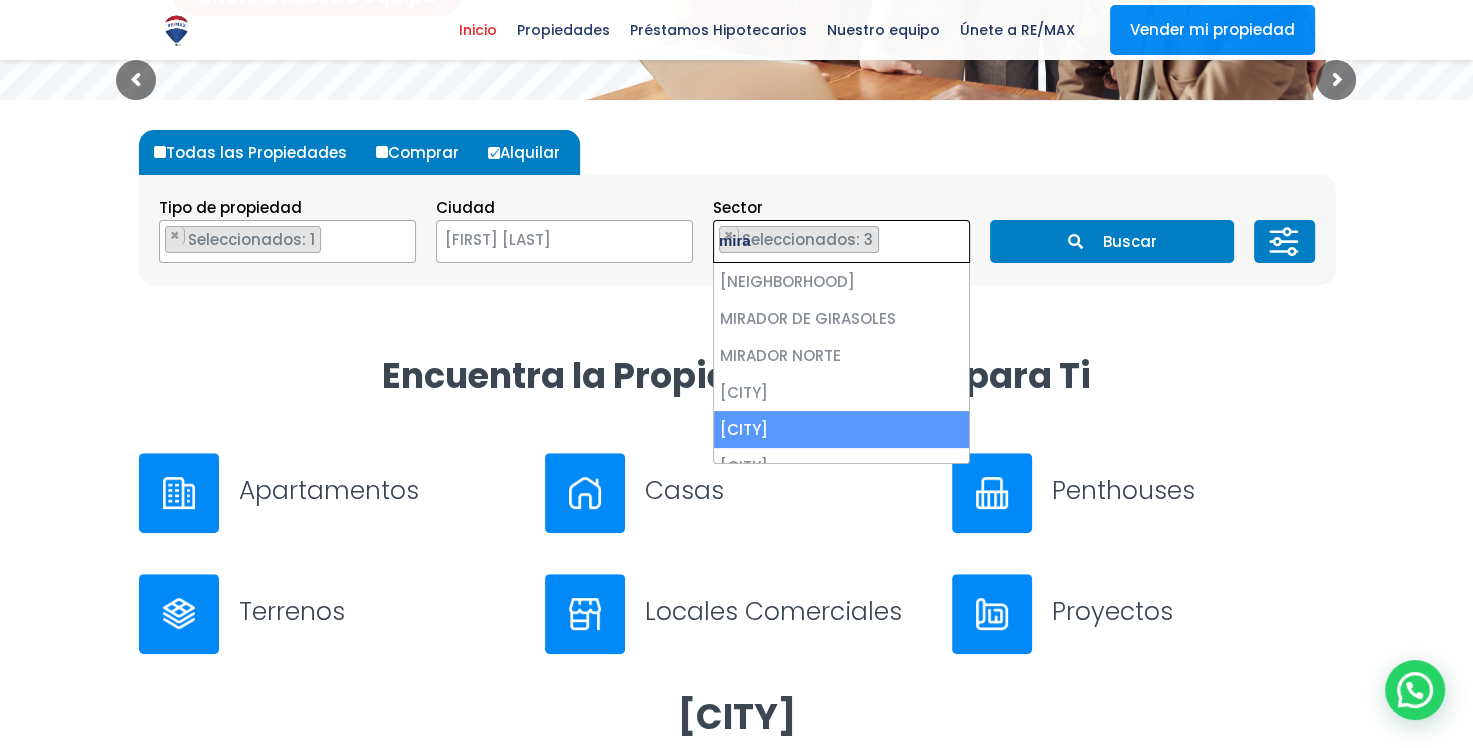 type on "mira" 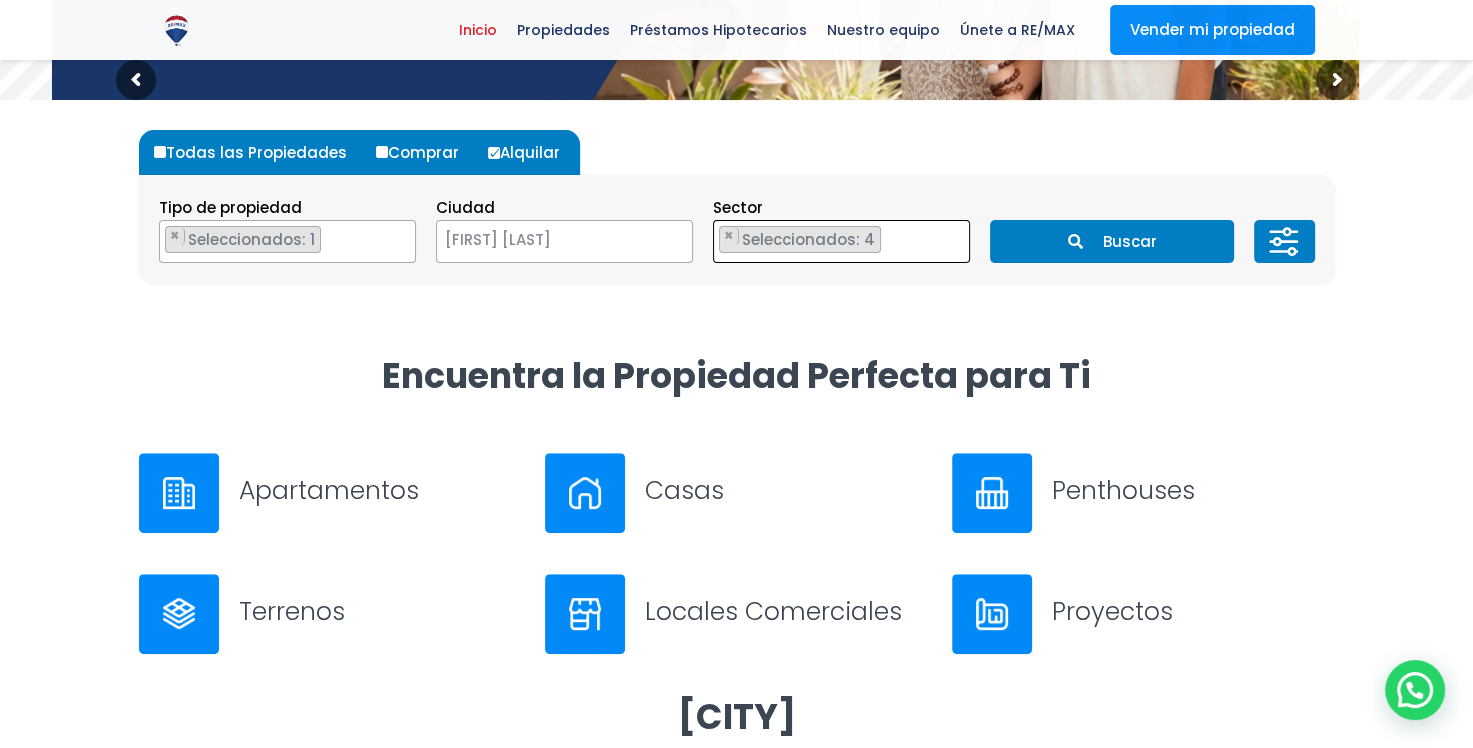 click on "× Seleccionados: 4 × Seleccionados: 4 × Seleccionados: 4 × Seleccionados: 4" at bounding box center [829, 242] 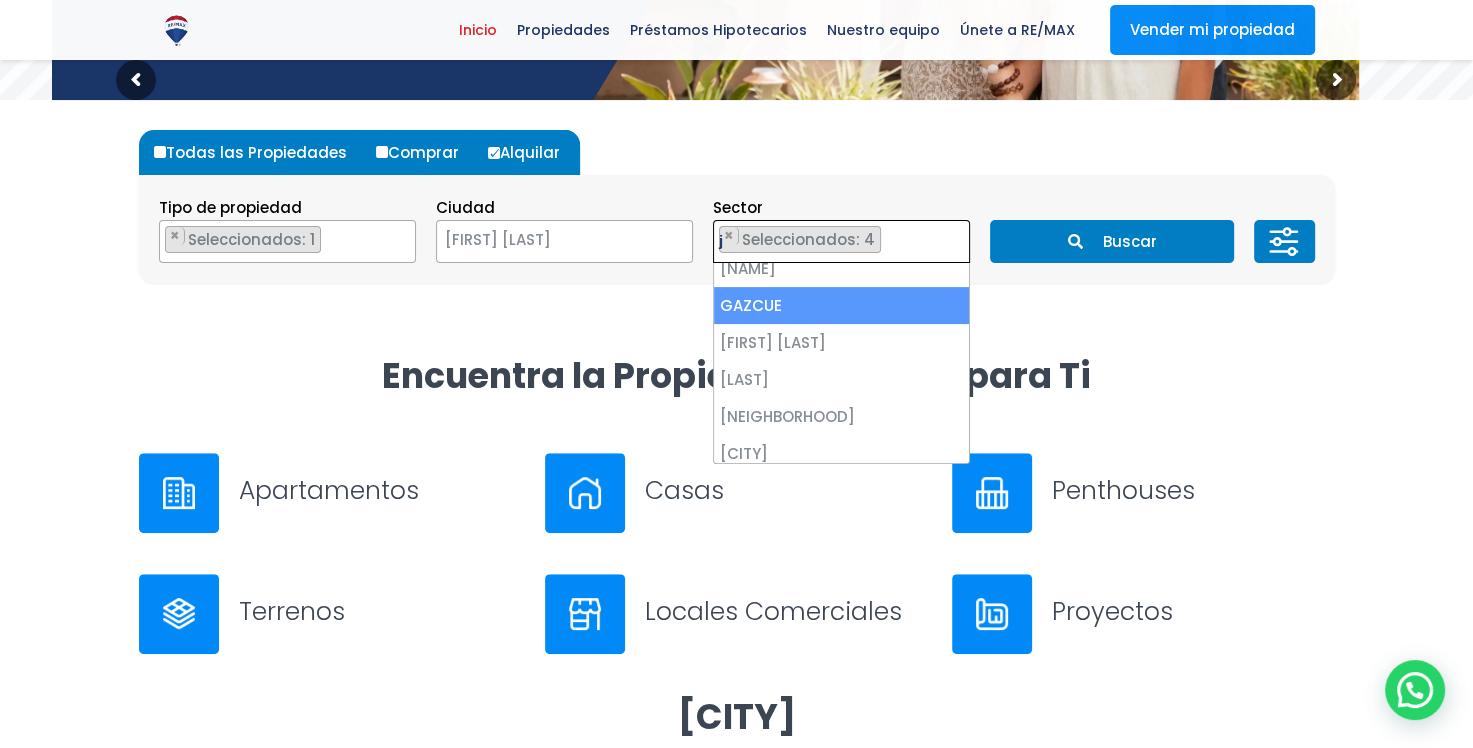 scroll, scrollTop: 0, scrollLeft: 0, axis: both 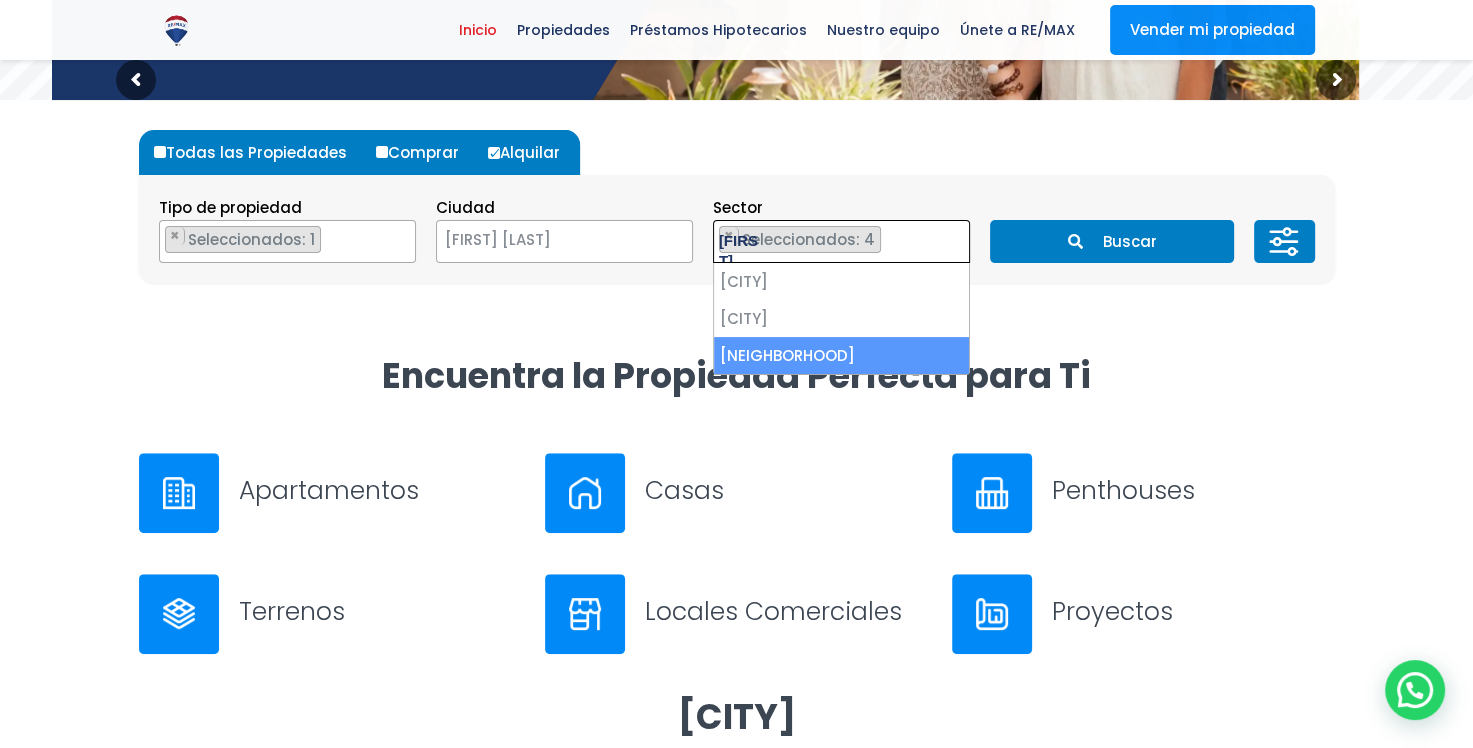 type on "juan" 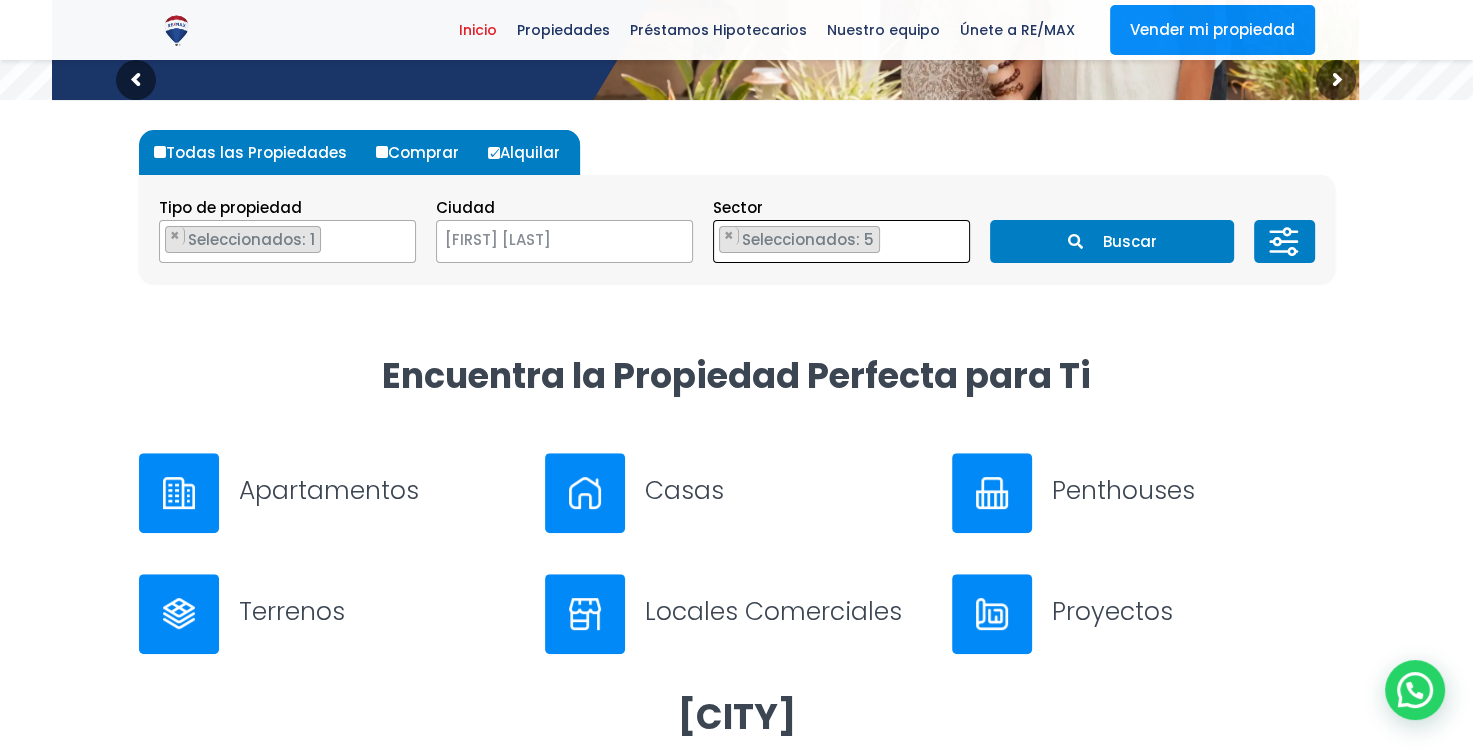 click on "× Seleccionados: 5 × Seleccionados: 5 × Seleccionados: 5 × Seleccionados: 5 × Seleccionados: 5" at bounding box center [829, 242] 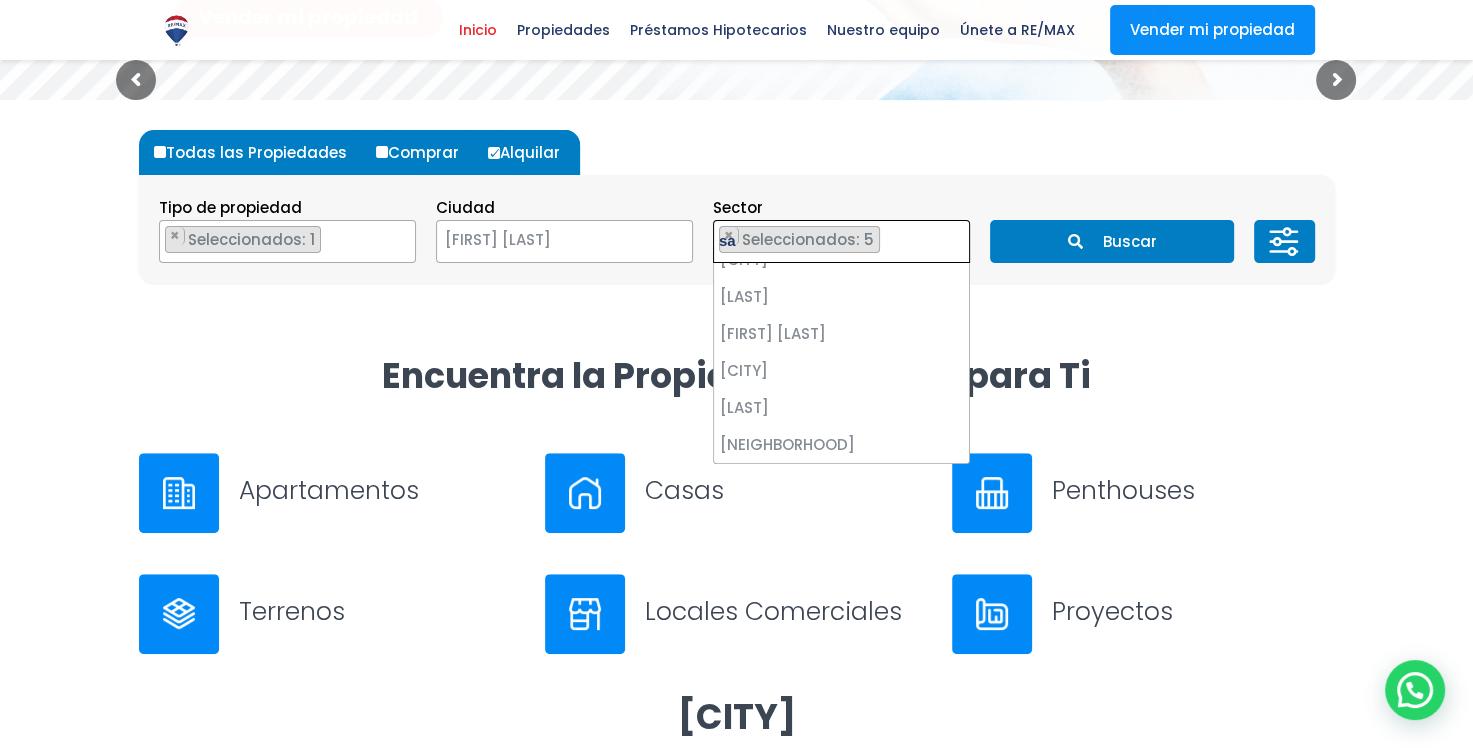 scroll, scrollTop: 0, scrollLeft: 0, axis: both 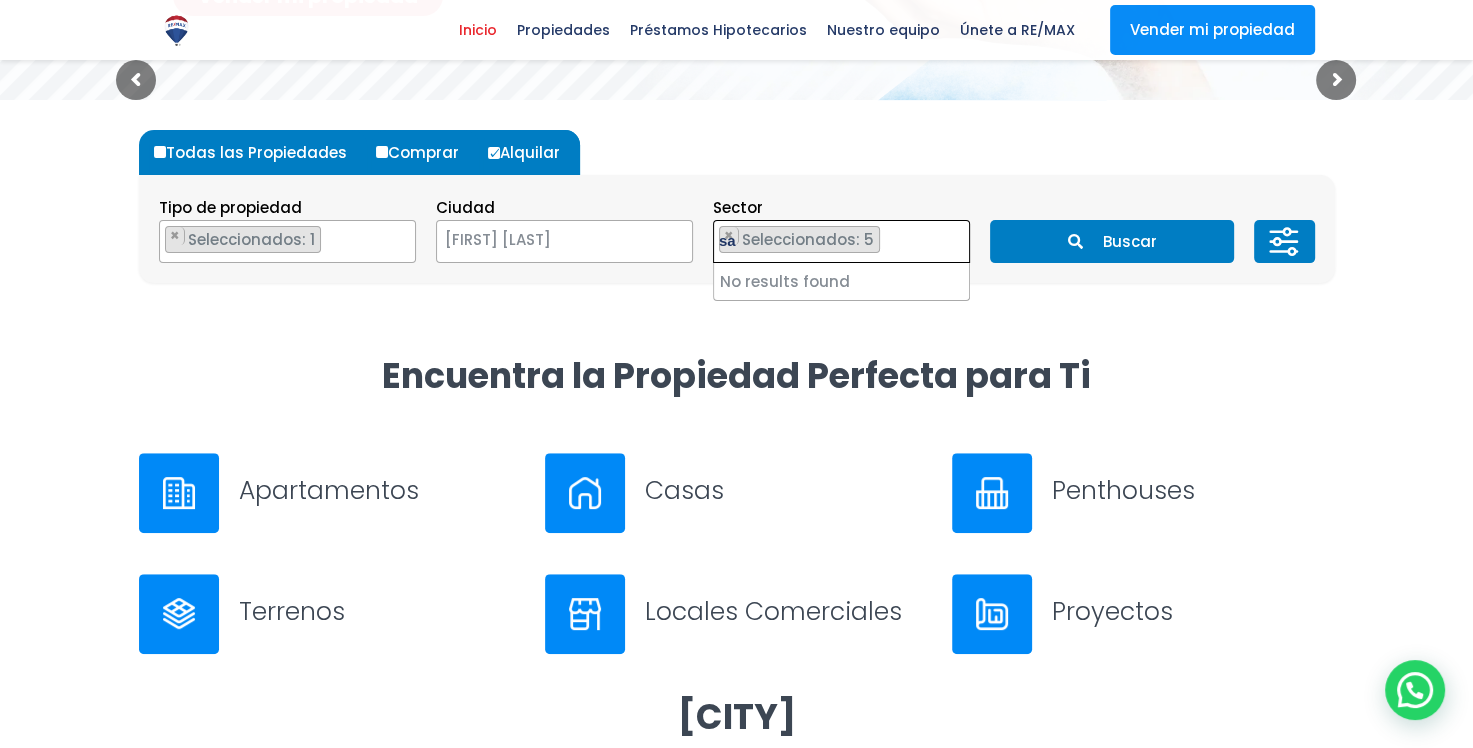 type on "s" 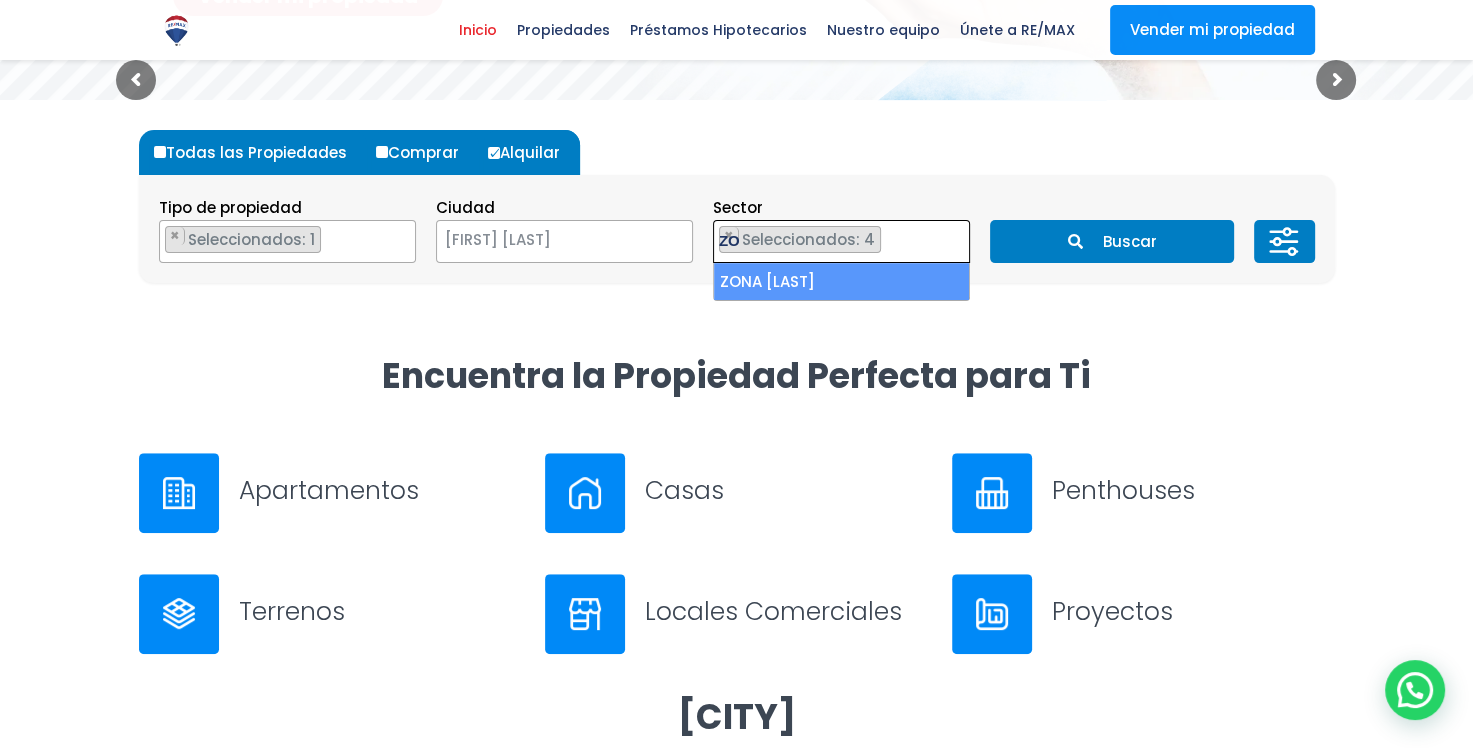 type on "Z" 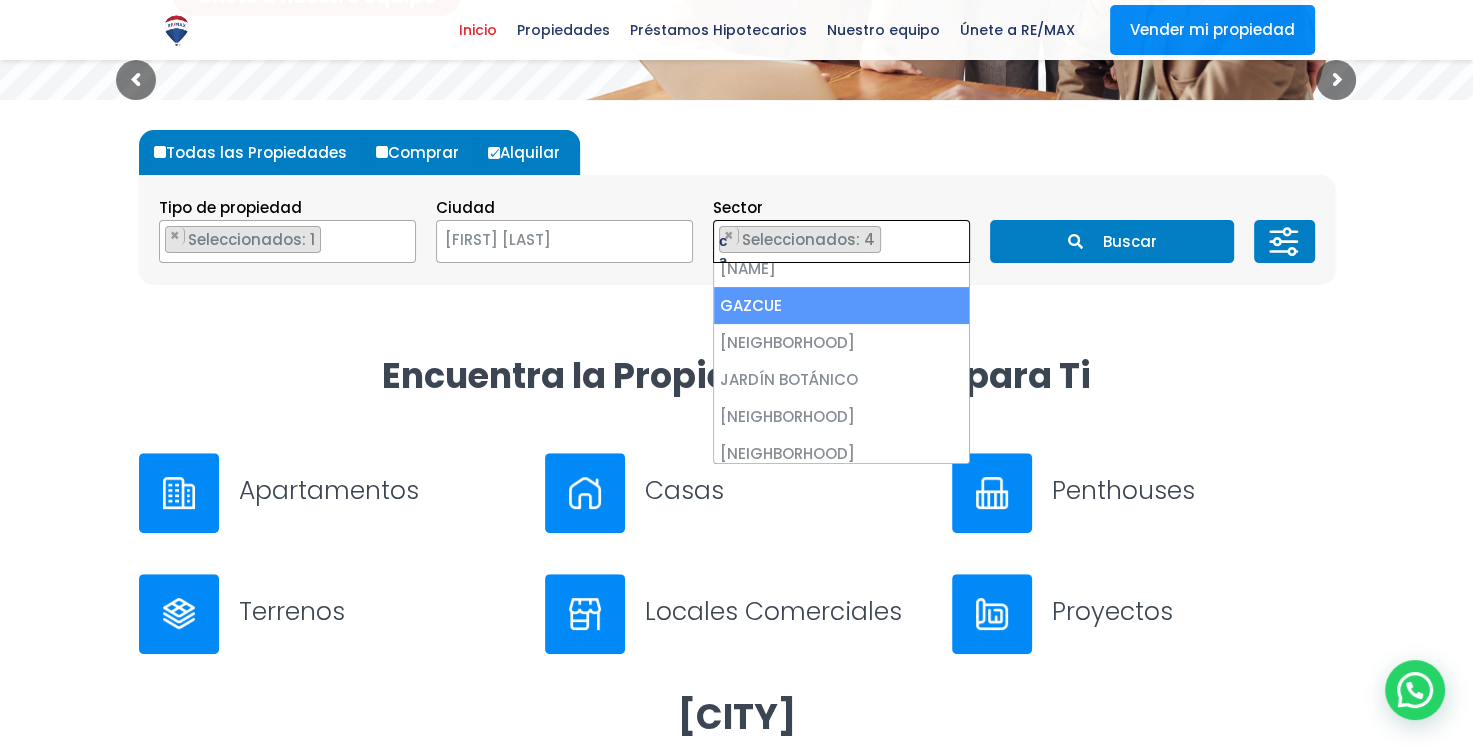 scroll, scrollTop: 0, scrollLeft: 0, axis: both 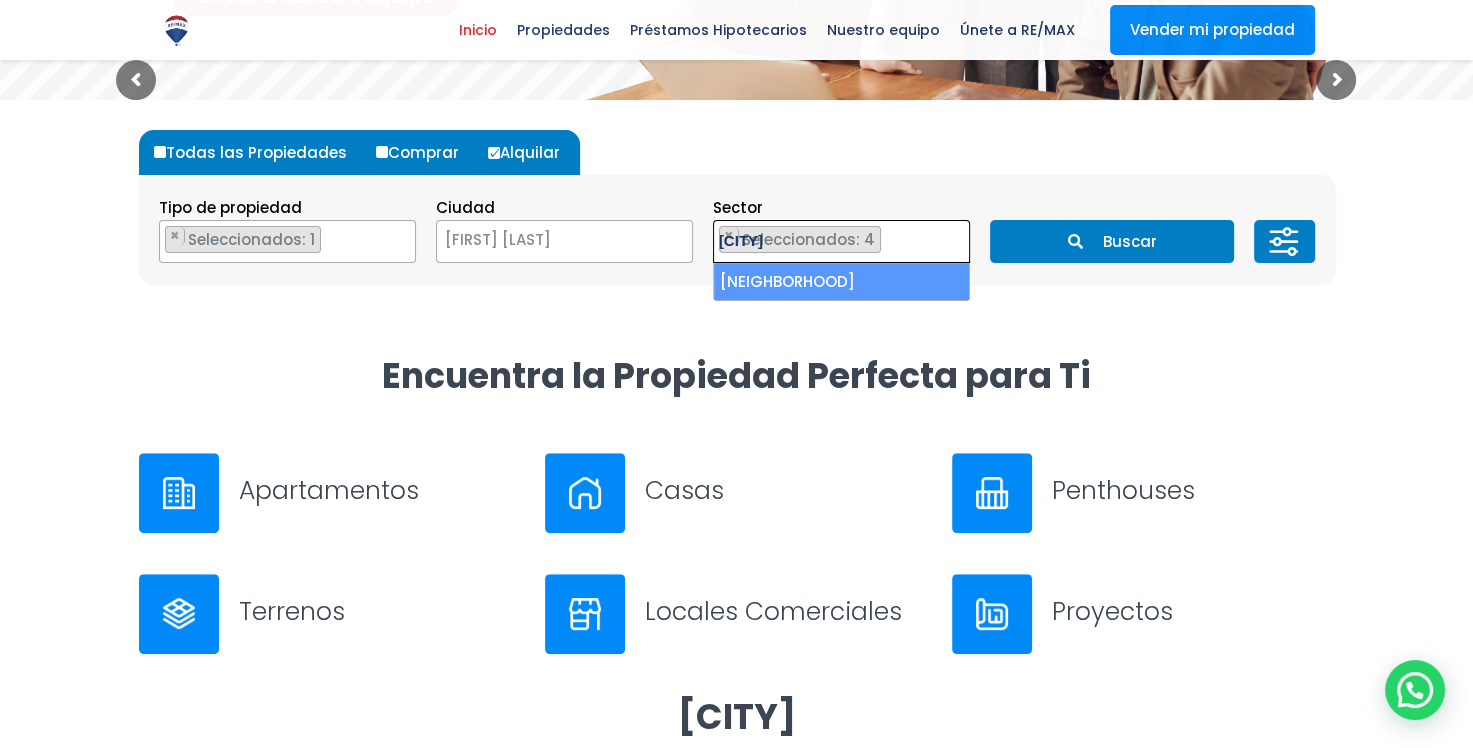 type on "carlo" 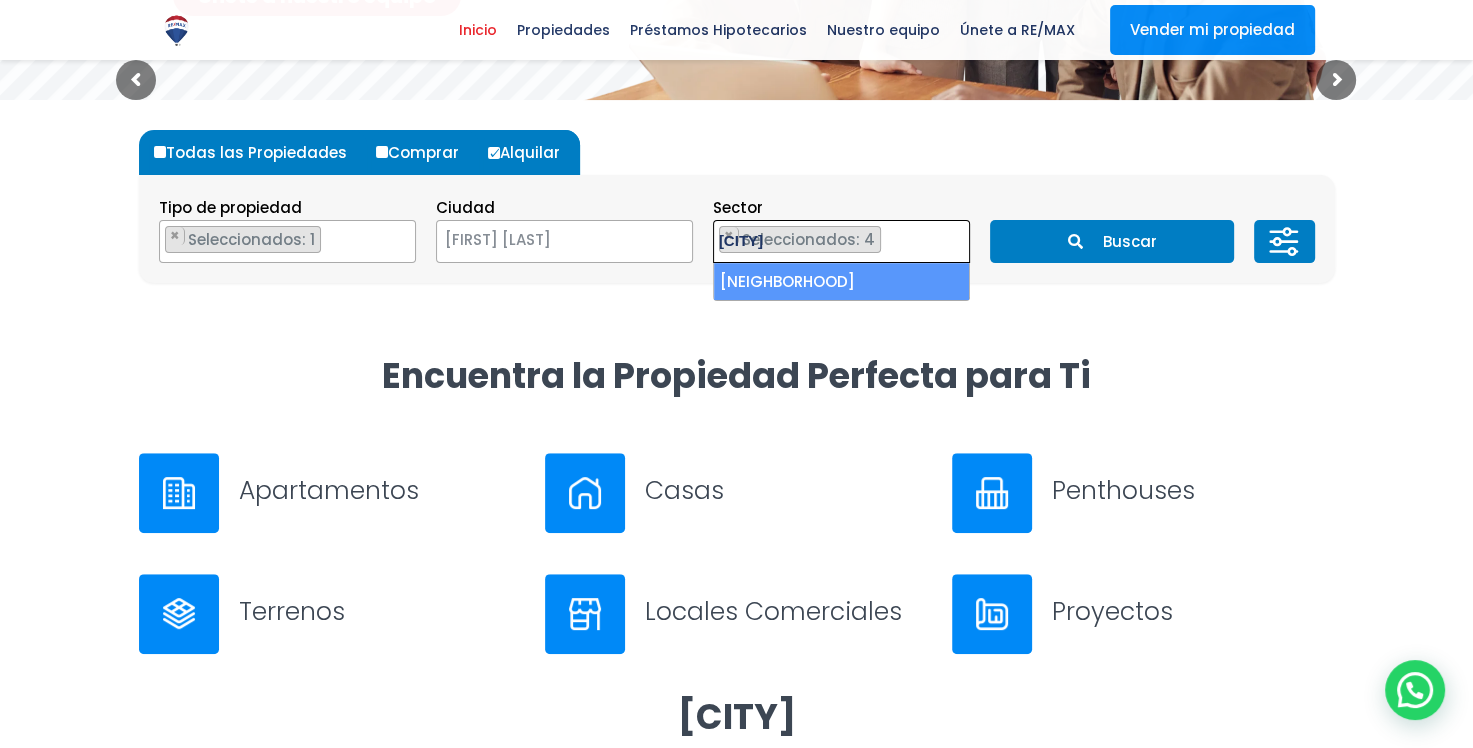 type 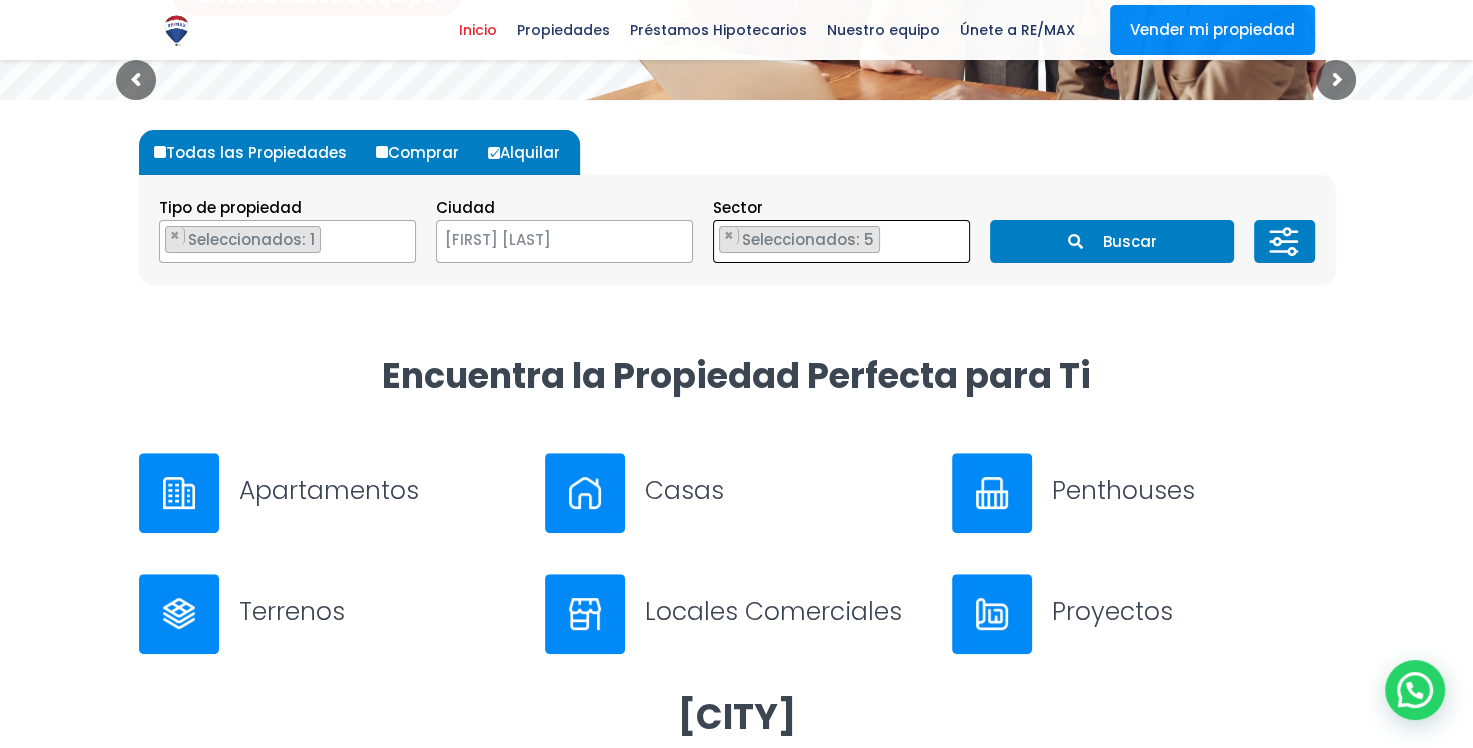 click on "× Seleccionados: 1" at bounding box center (275, 242) 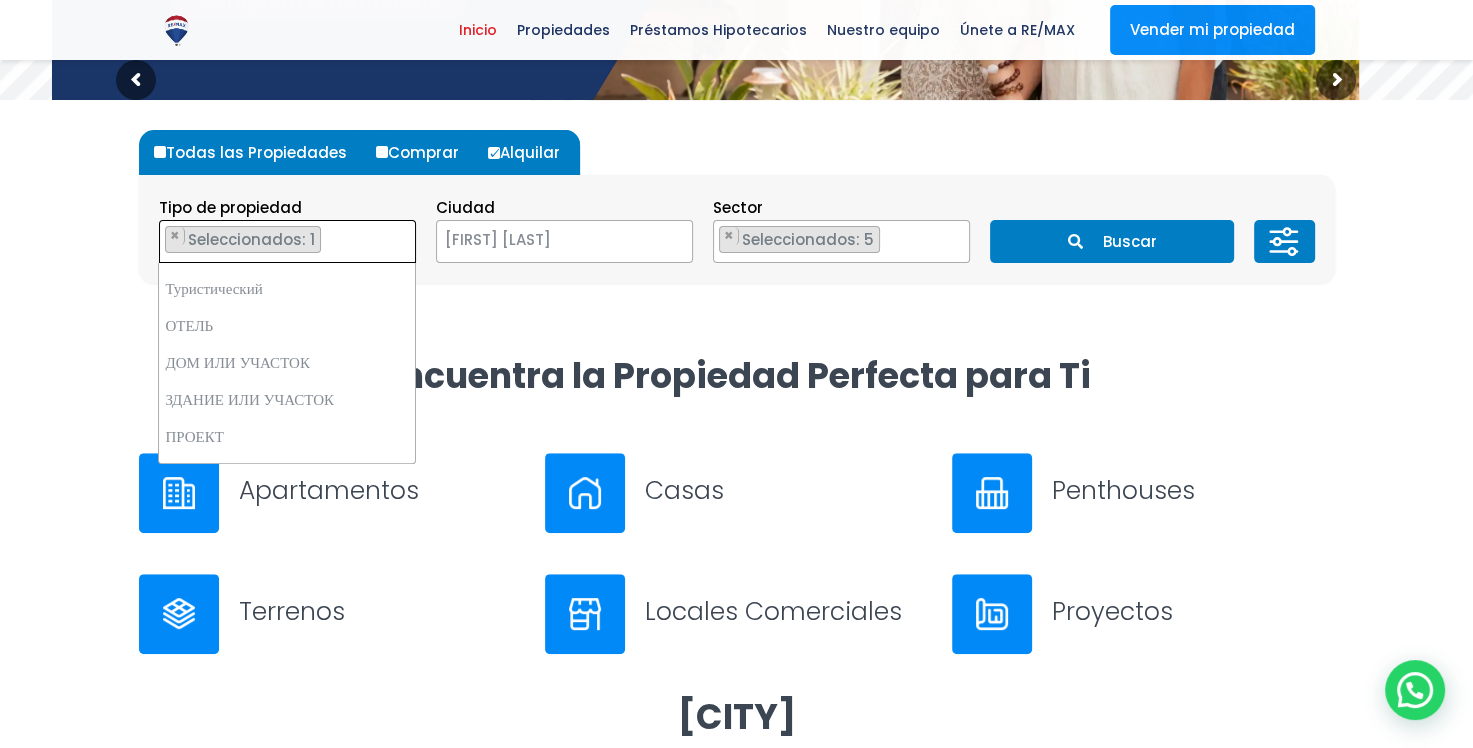 scroll, scrollTop: 392, scrollLeft: 0, axis: vertical 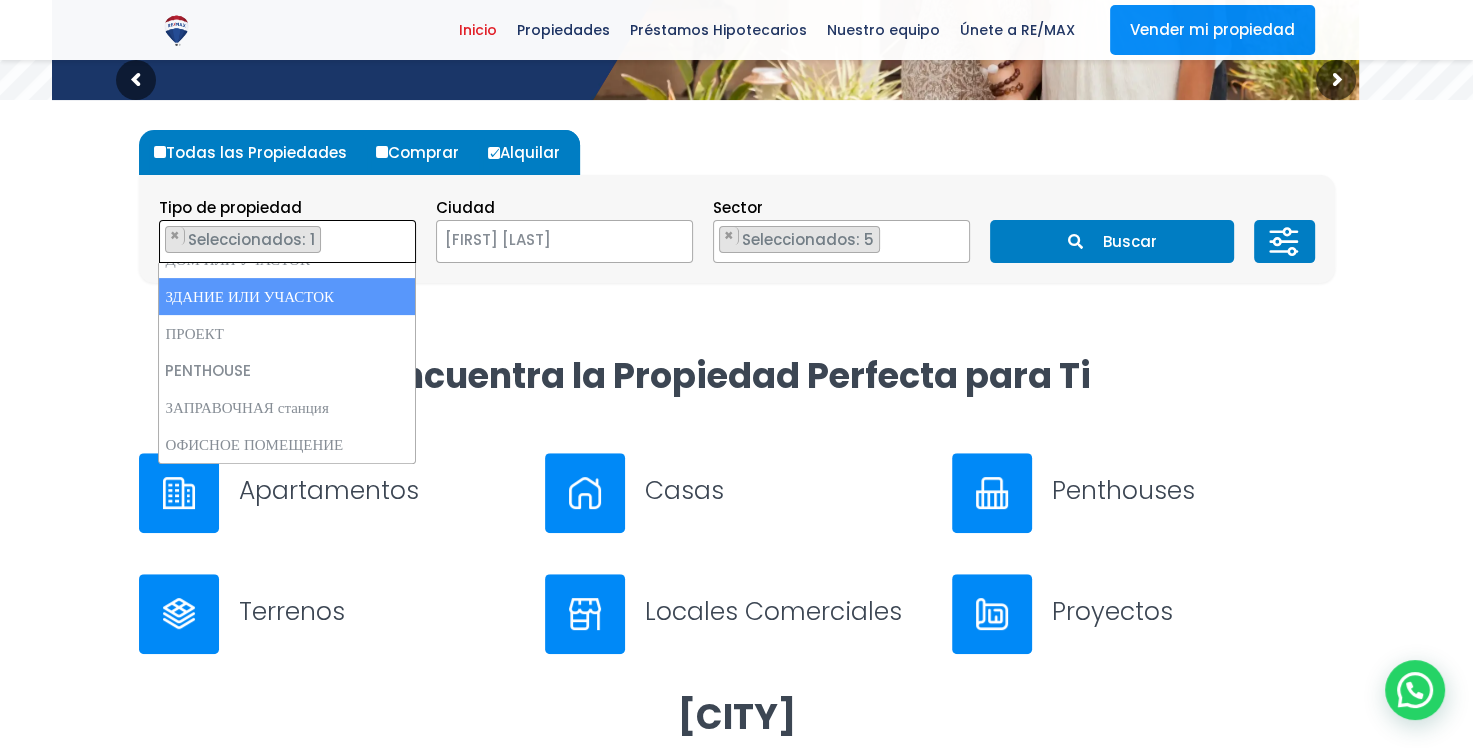 click 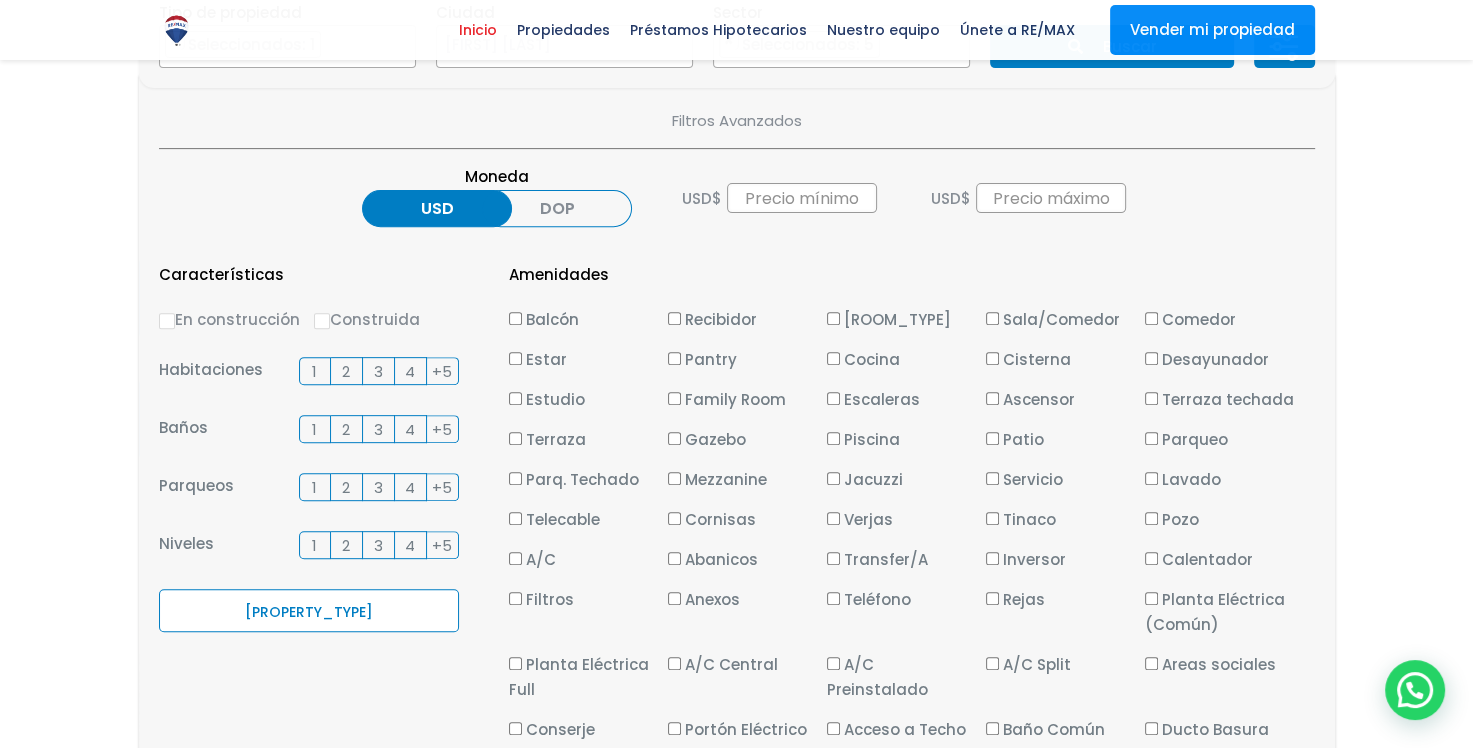 scroll, scrollTop: 700, scrollLeft: 0, axis: vertical 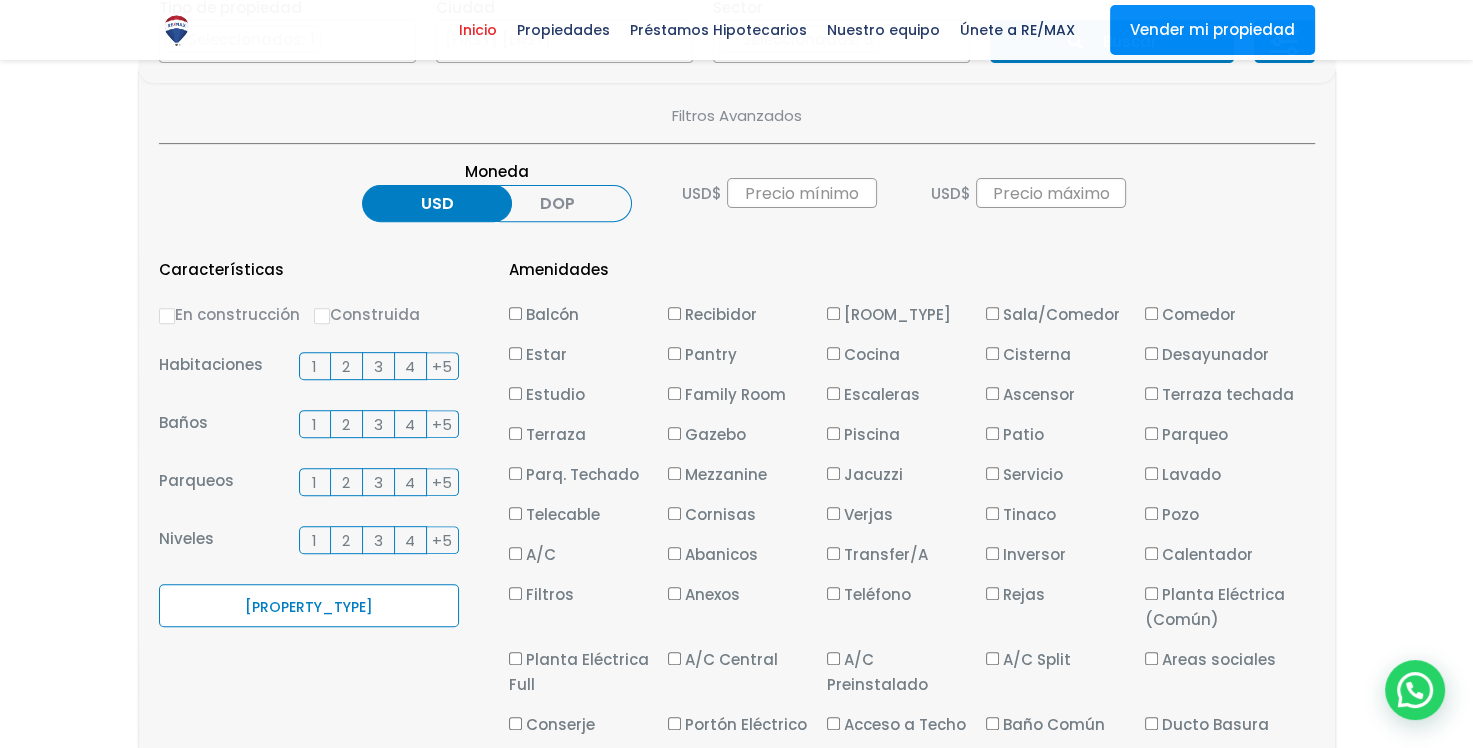 click on "1" at bounding box center (314, 366) 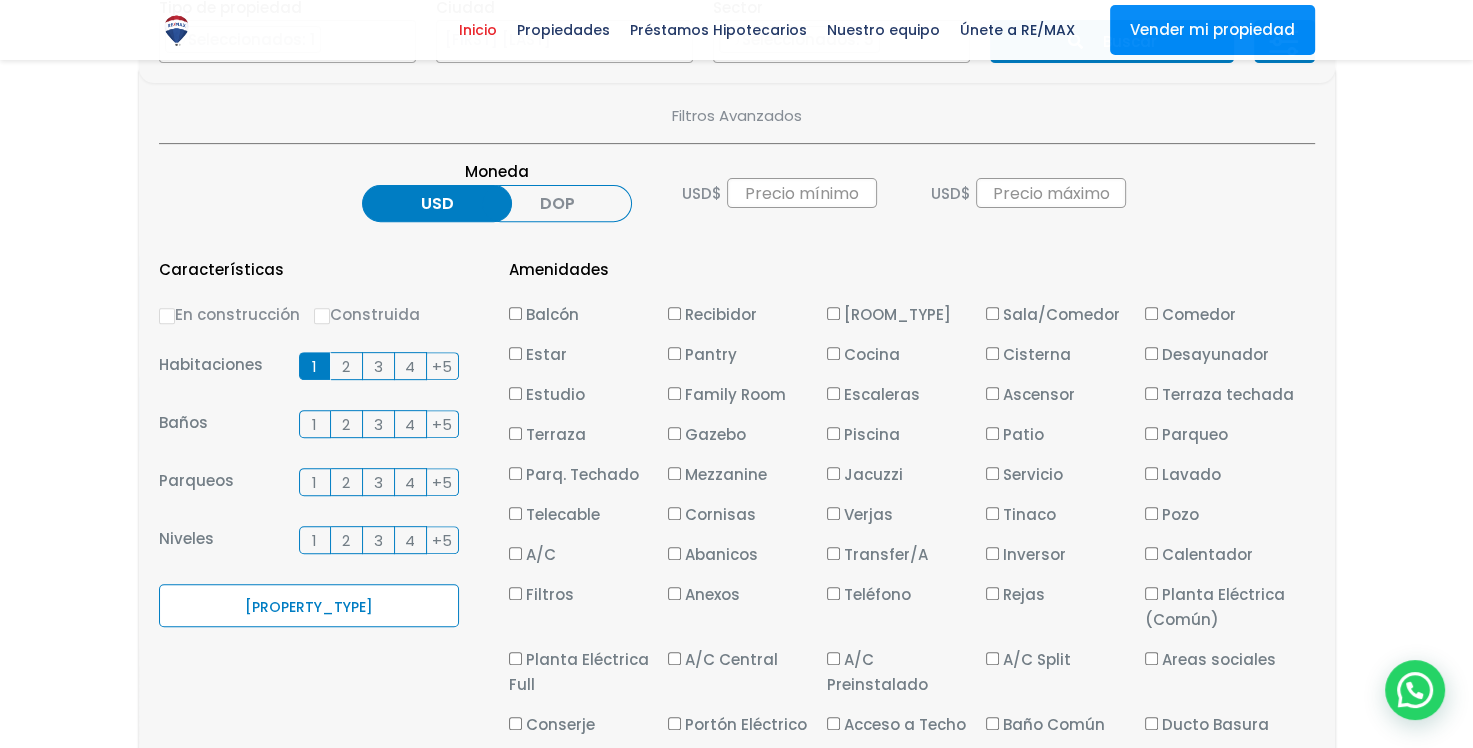 click on "1" at bounding box center [314, 424] 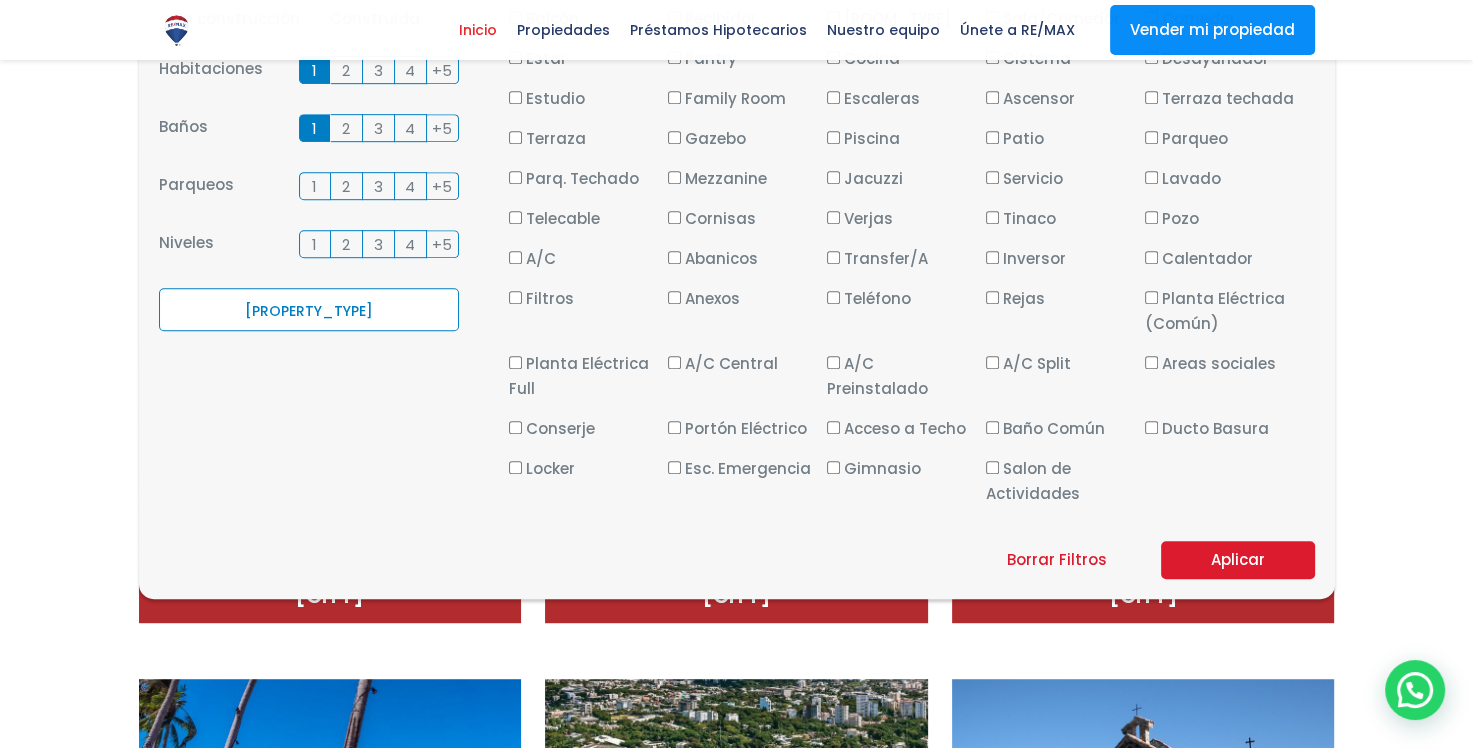 scroll, scrollTop: 1000, scrollLeft: 0, axis: vertical 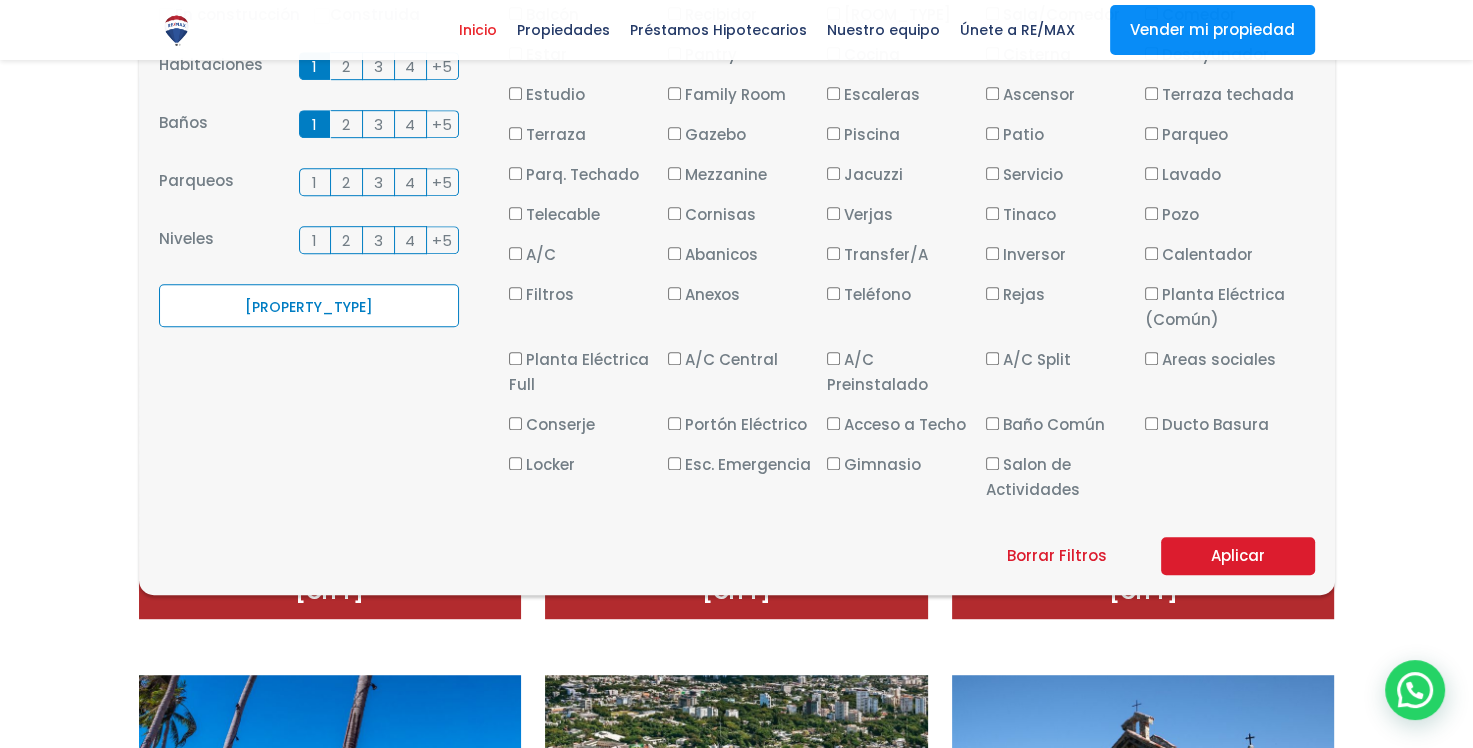 click on "Aplicar" at bounding box center (1238, 556) 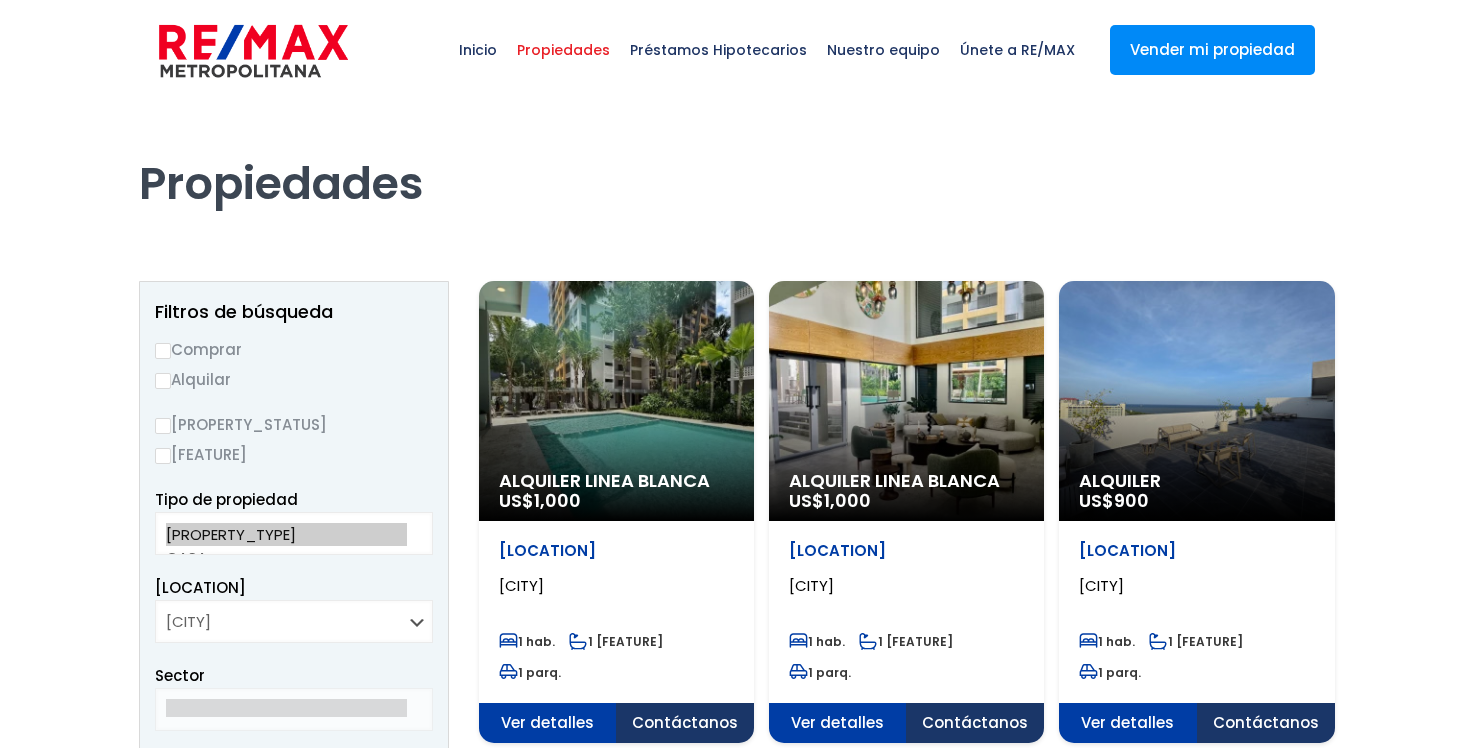 scroll, scrollTop: 0, scrollLeft: 0, axis: both 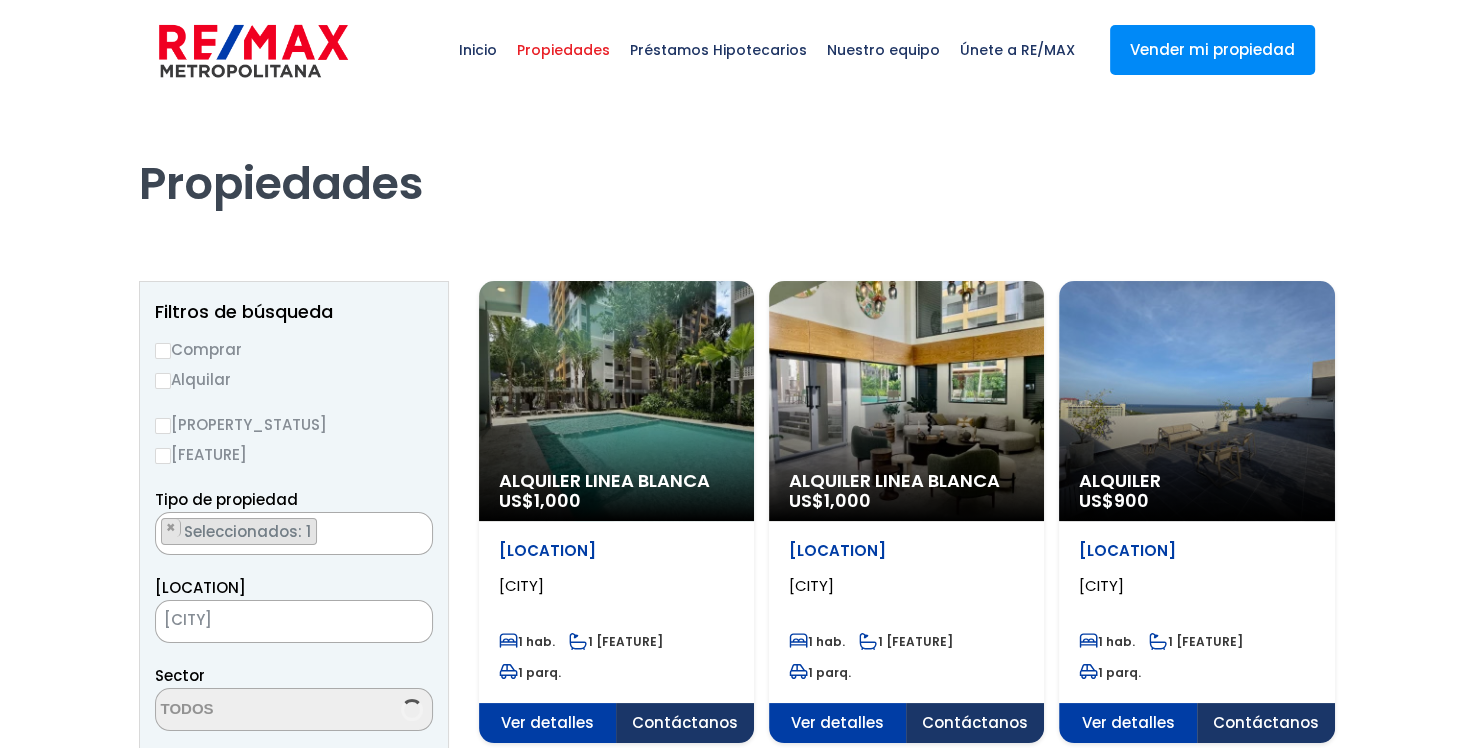 click on "× Seleccionados: 1" at bounding box center (281, 534) 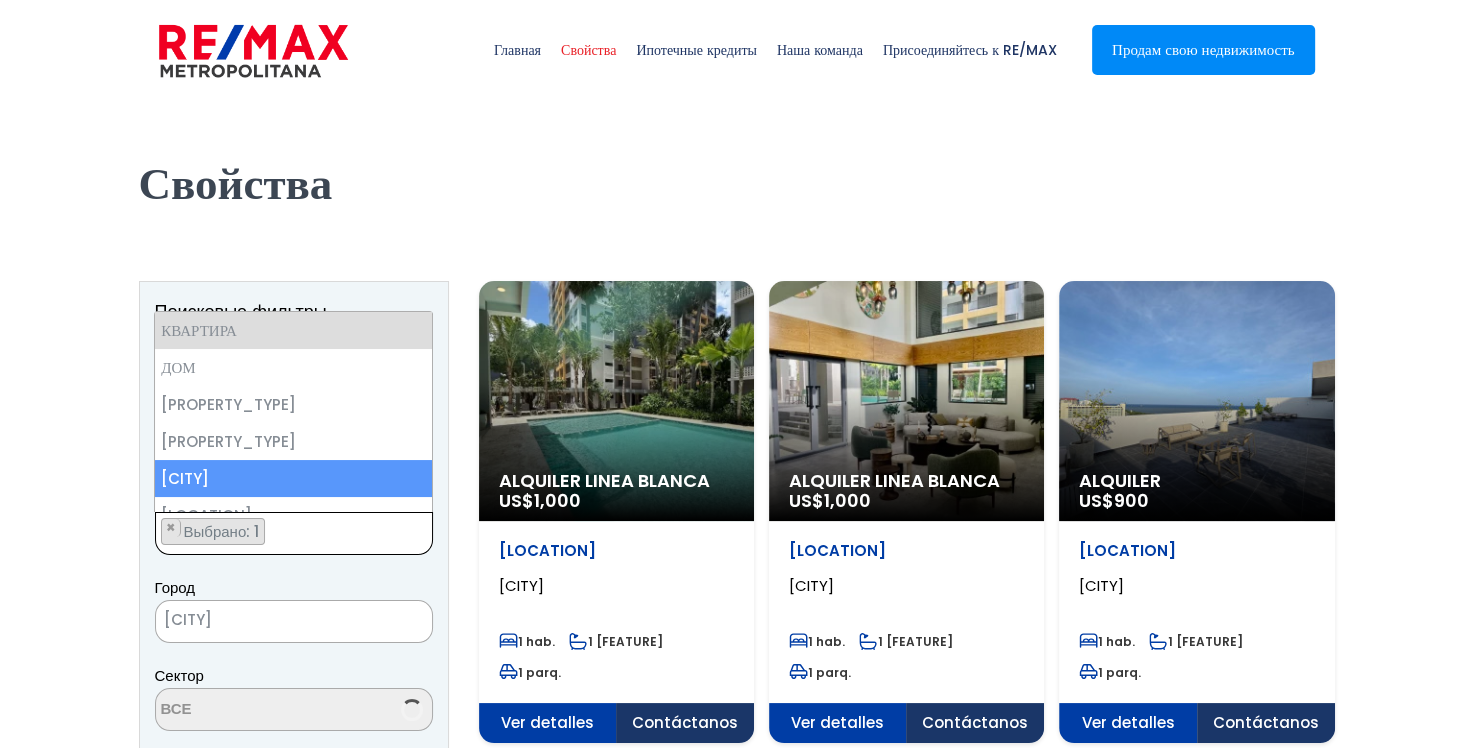 scroll, scrollTop: 0, scrollLeft: 0, axis: both 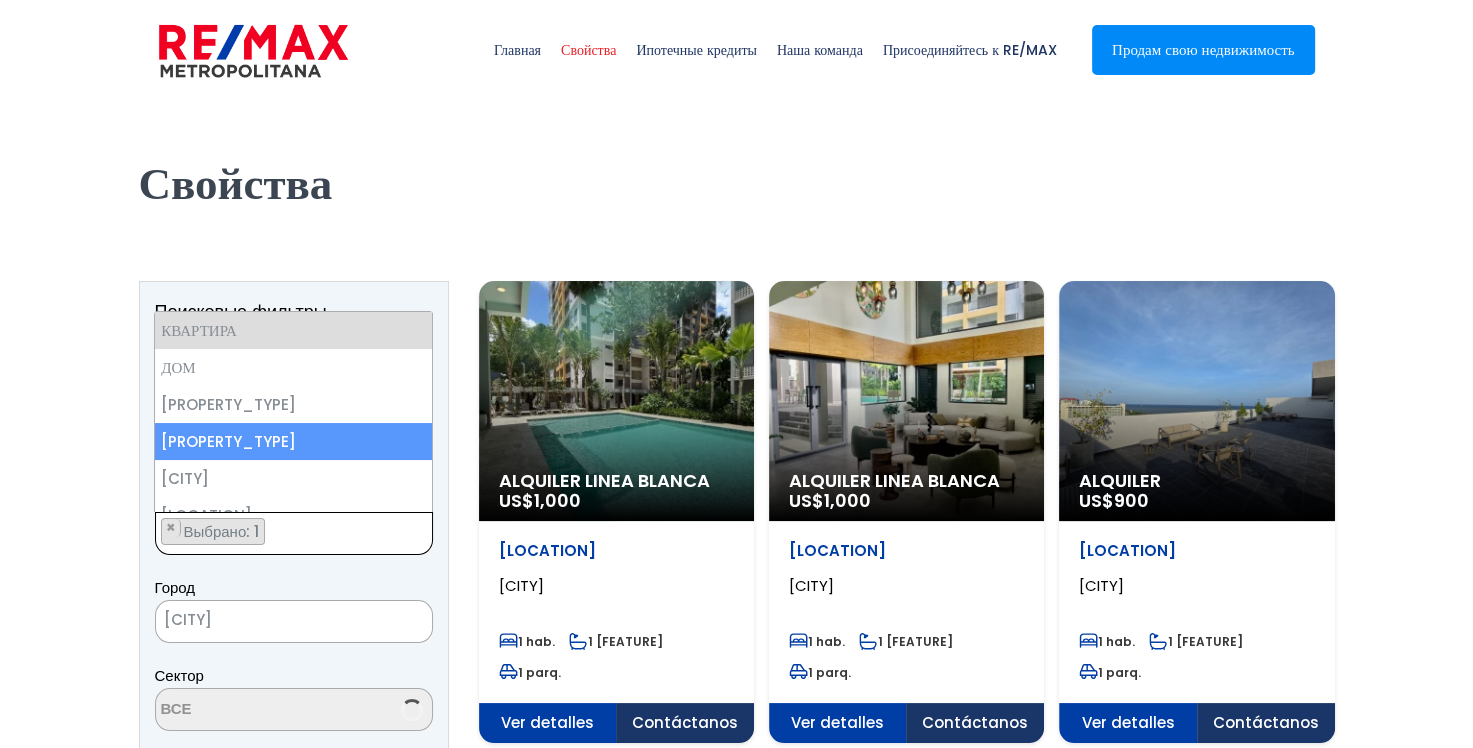 select on "206" 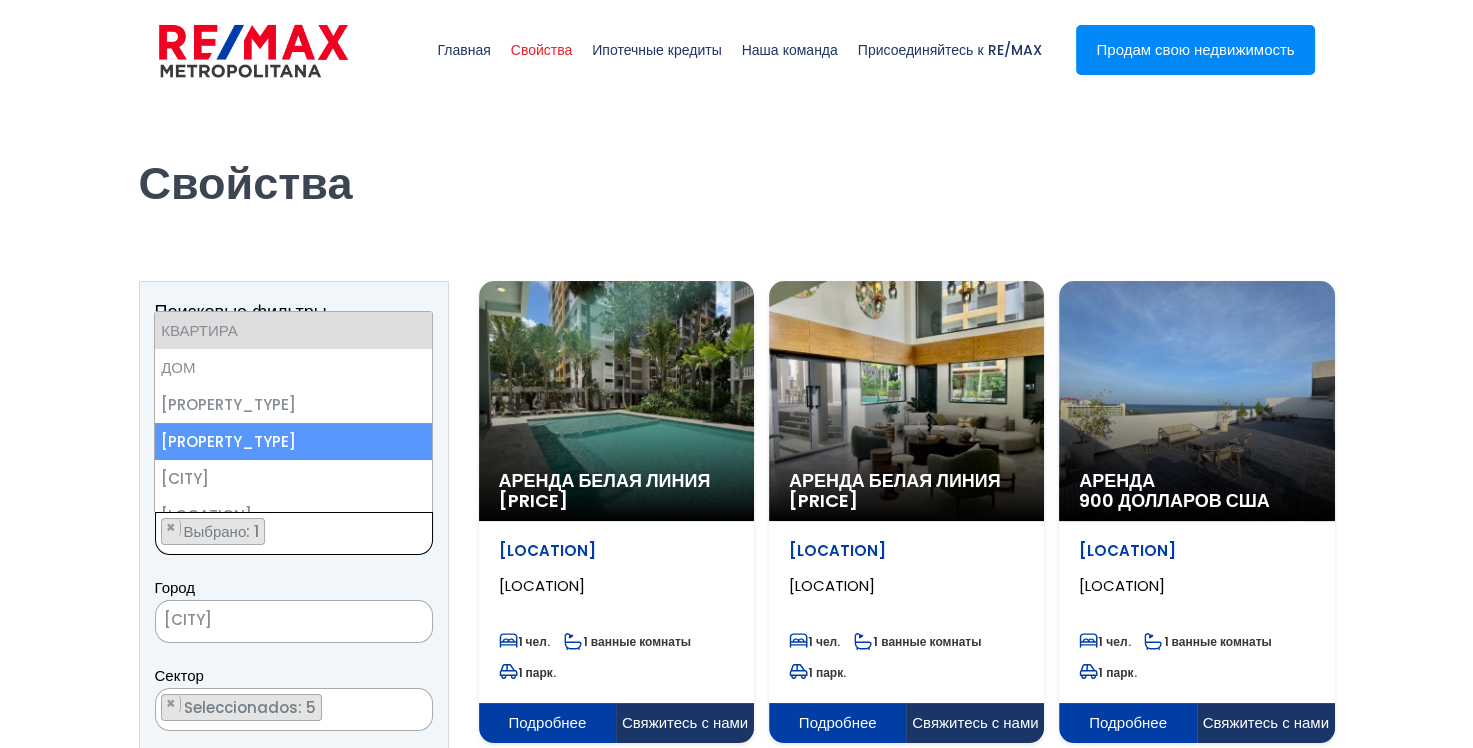 scroll, scrollTop: 5985, scrollLeft: 0, axis: vertical 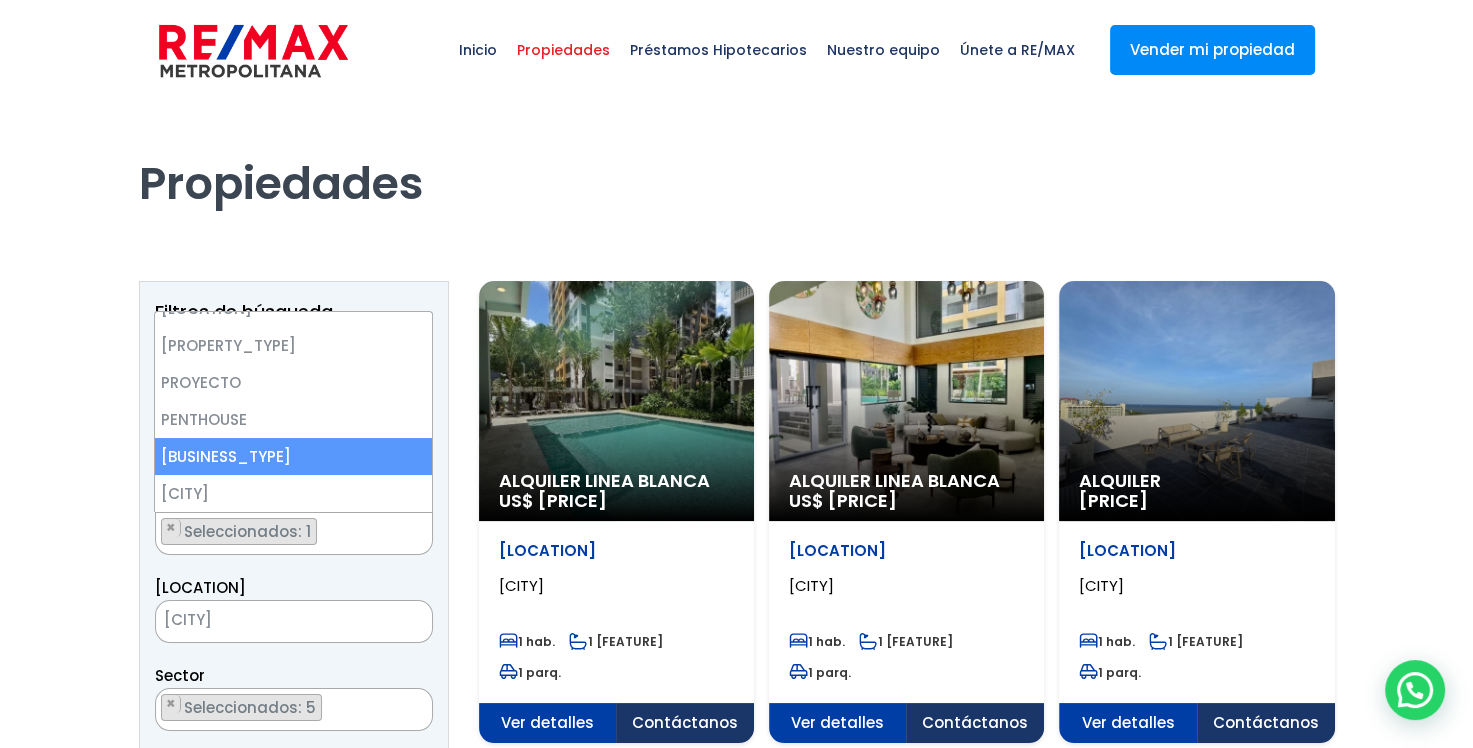 click on "Propiedades" at bounding box center (737, 156) 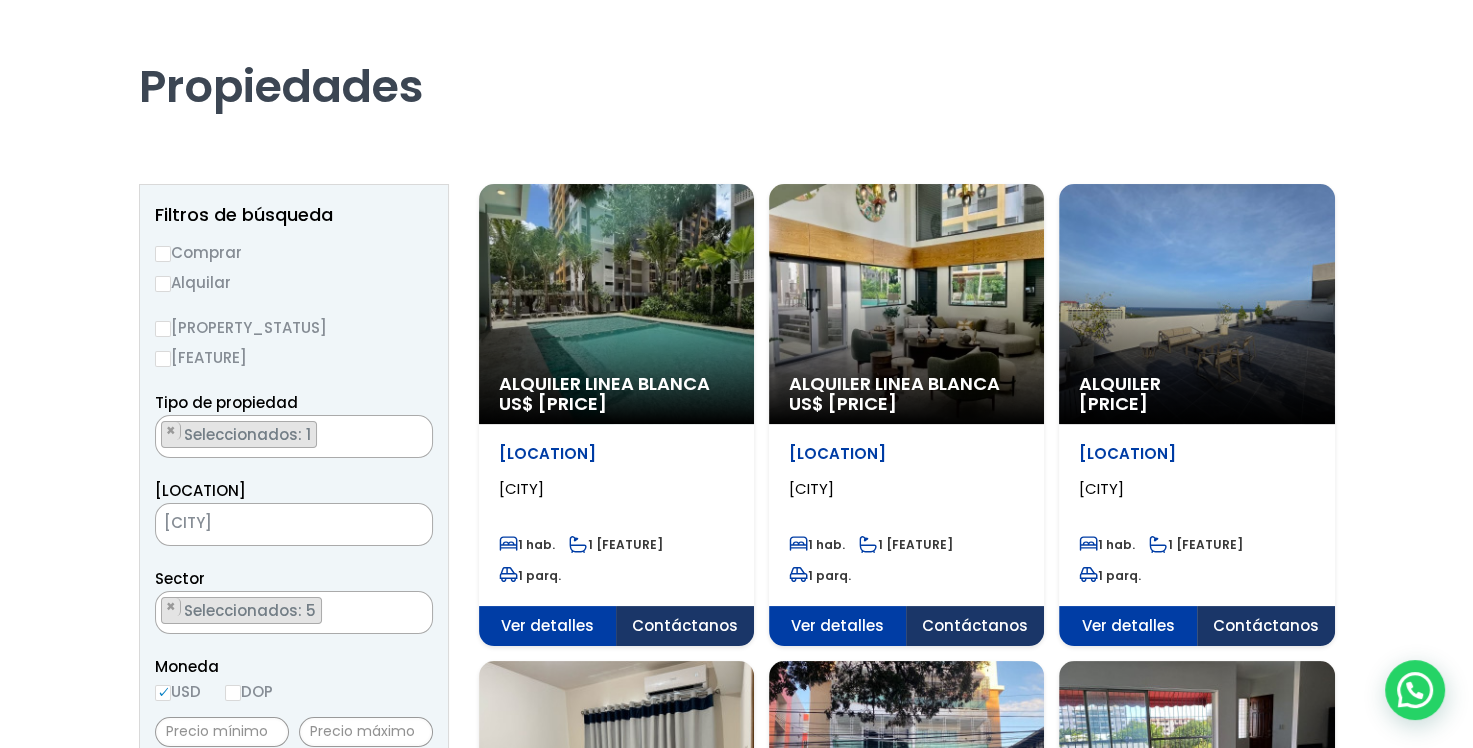 scroll, scrollTop: 100, scrollLeft: 0, axis: vertical 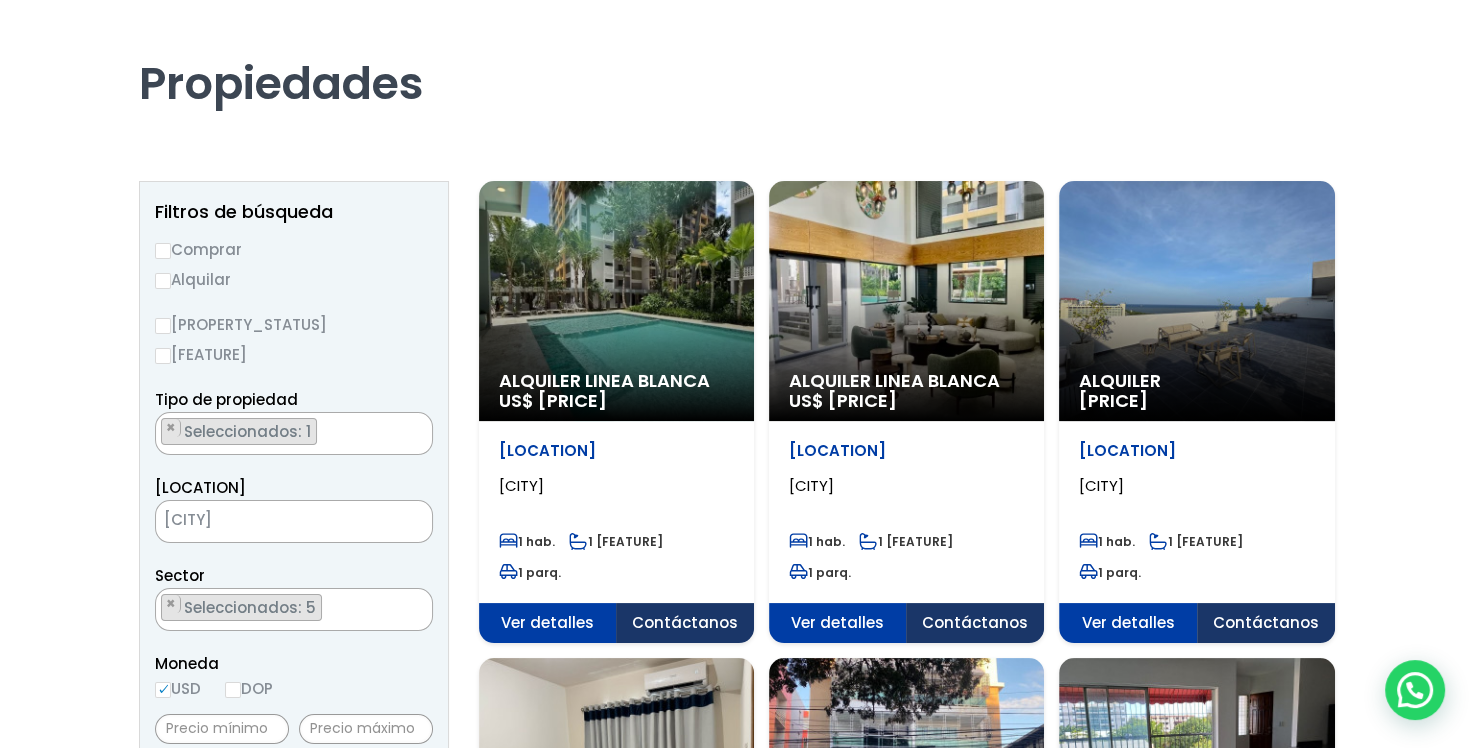 click on "Alquilar" at bounding box center (163, 281) 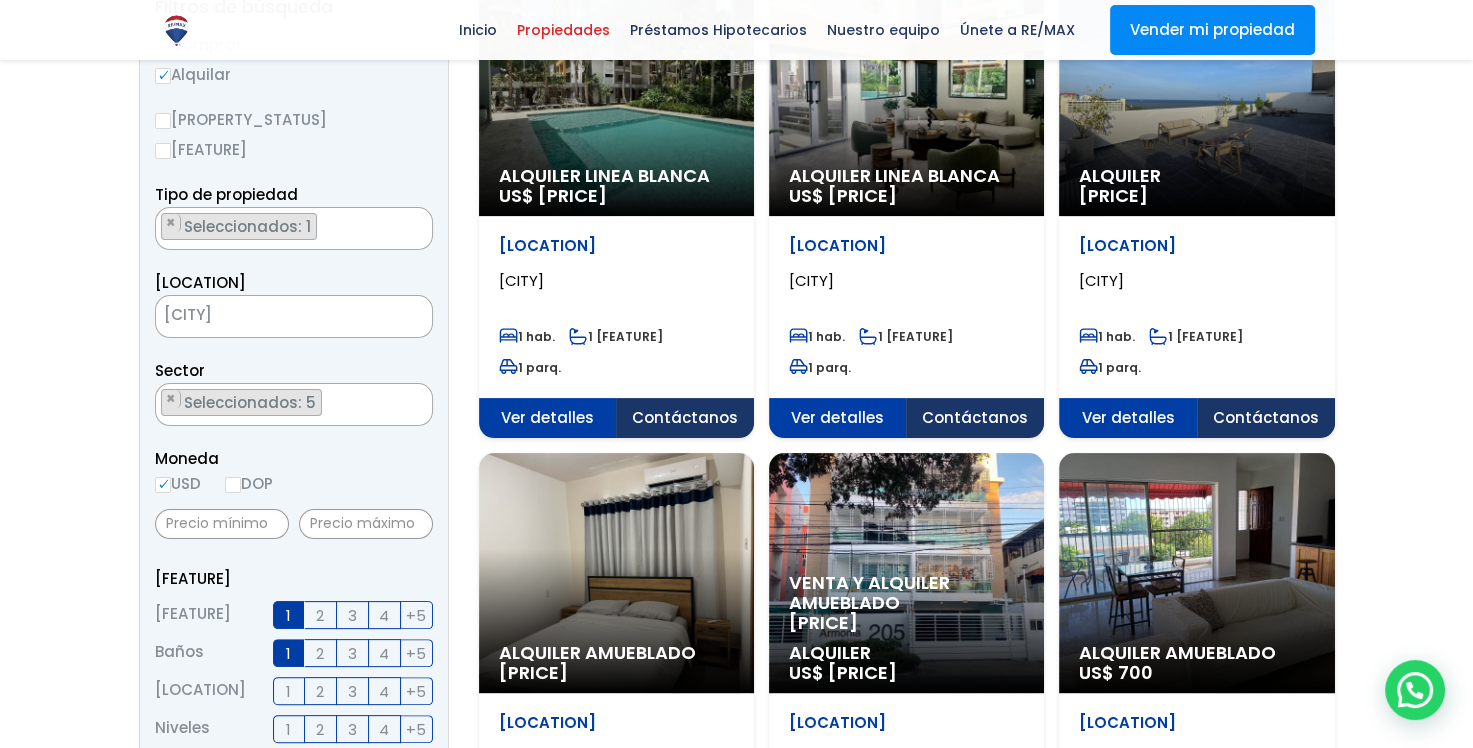 scroll, scrollTop: 300, scrollLeft: 0, axis: vertical 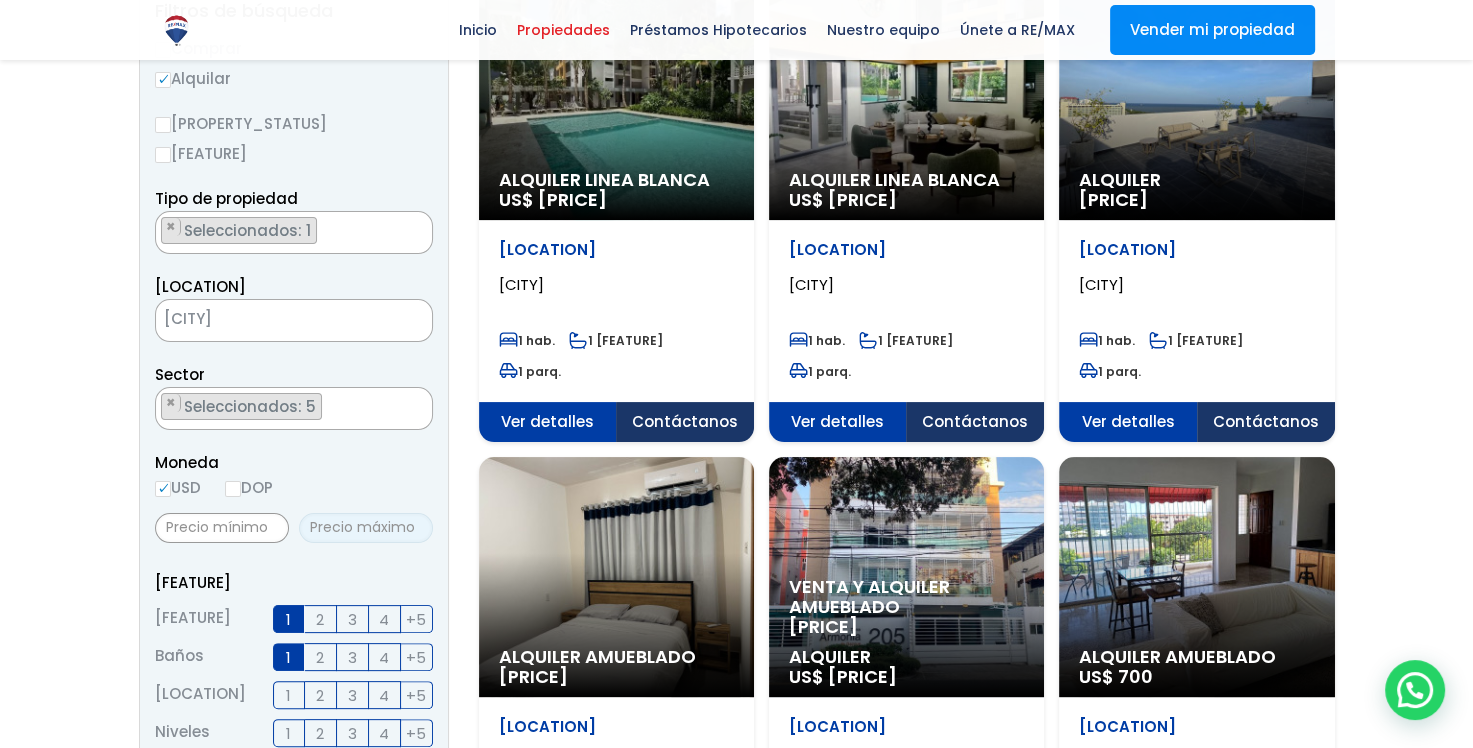 click at bounding box center [366, 528] 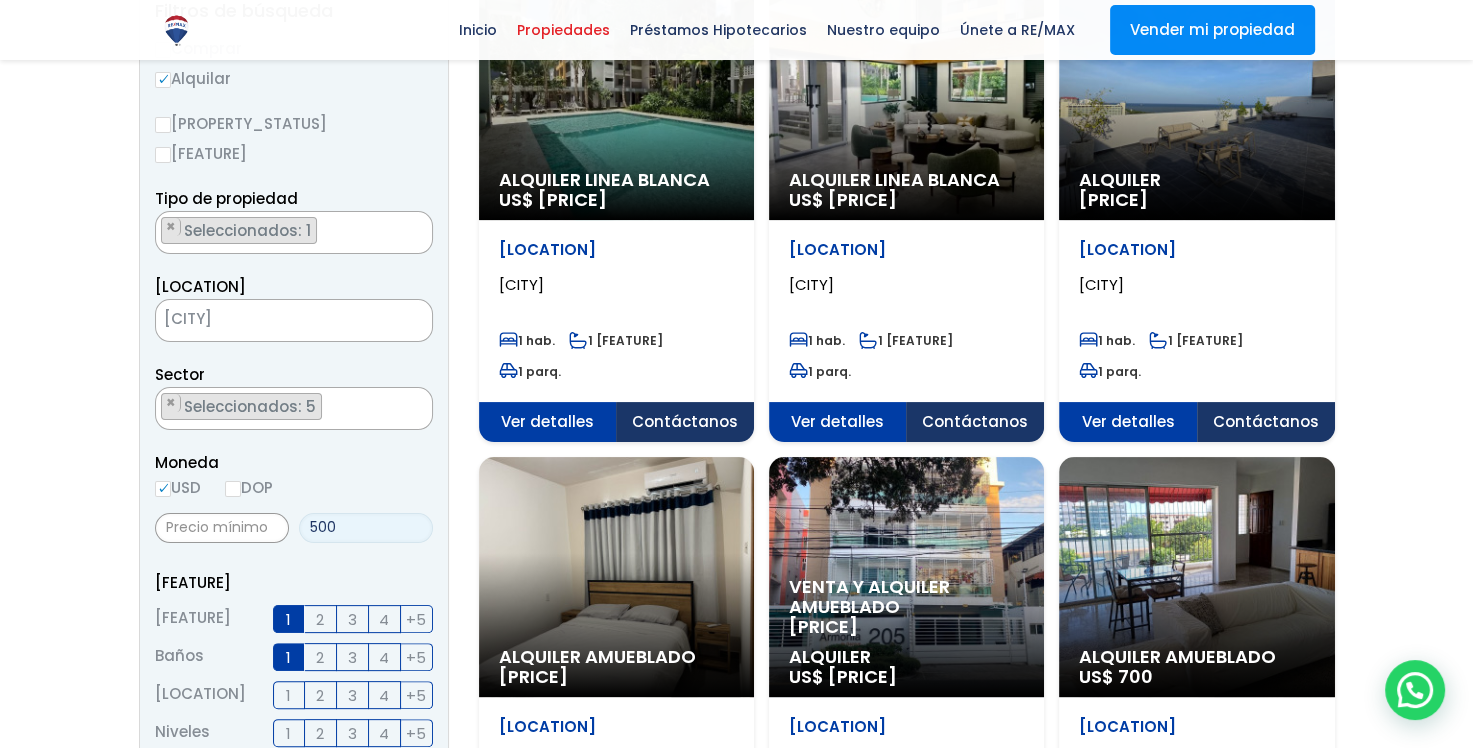 type on "500" 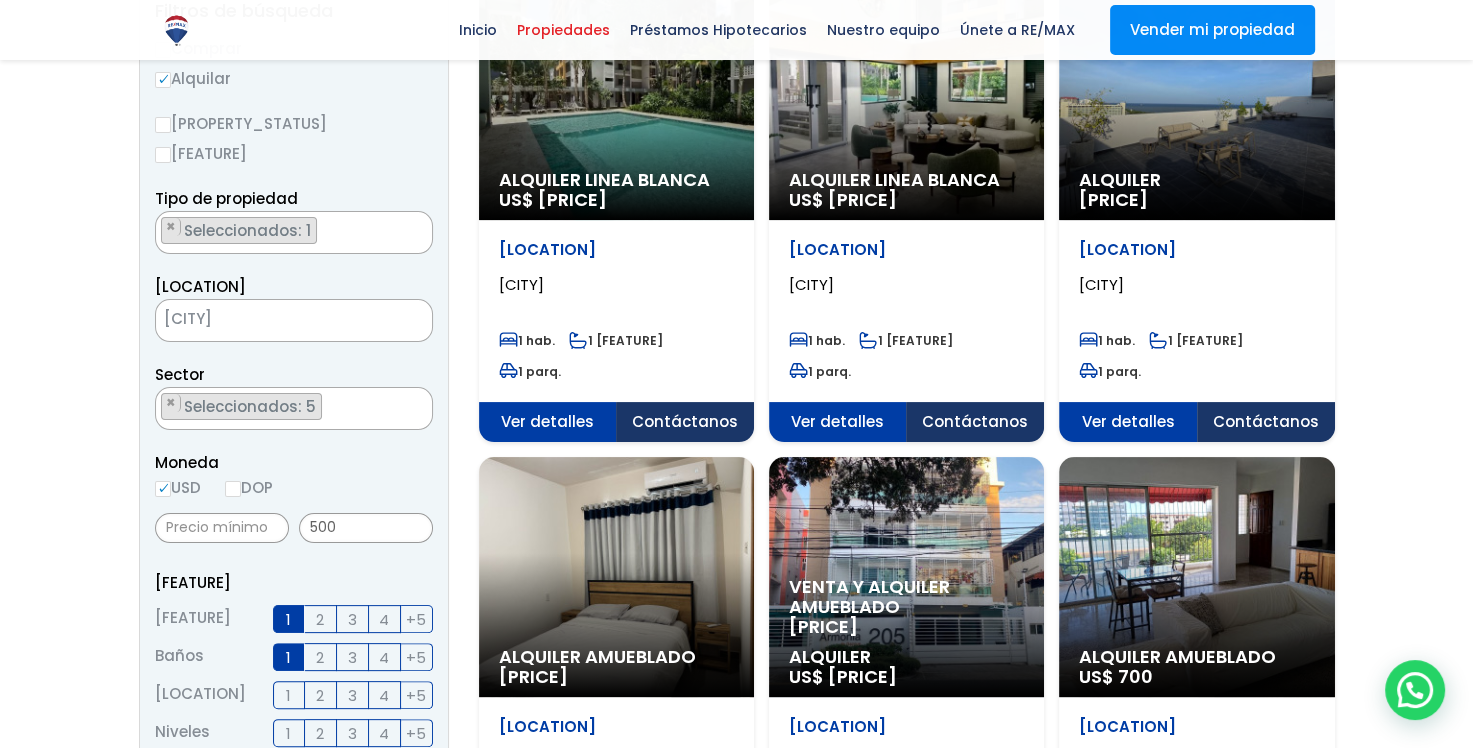 click at bounding box center (736, 1418) 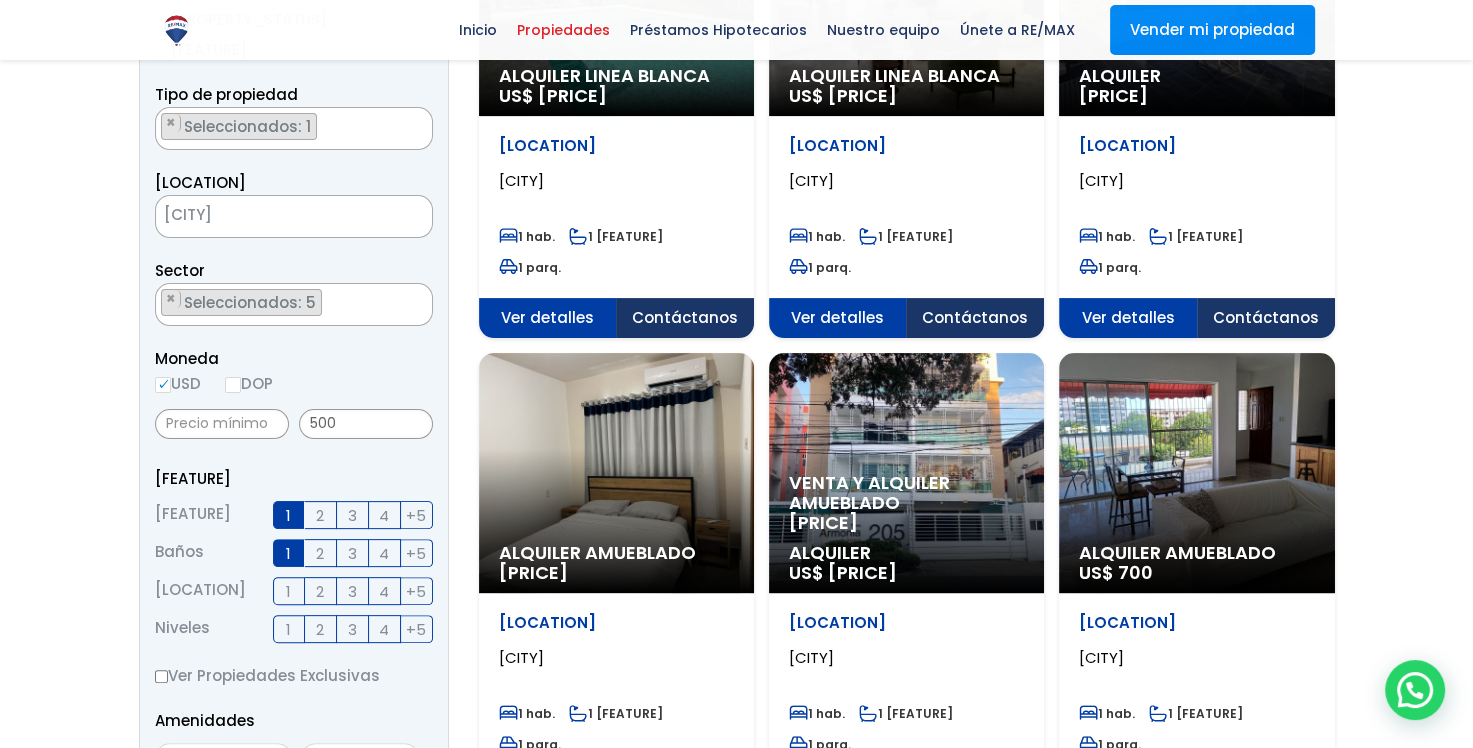 scroll, scrollTop: 900, scrollLeft: 0, axis: vertical 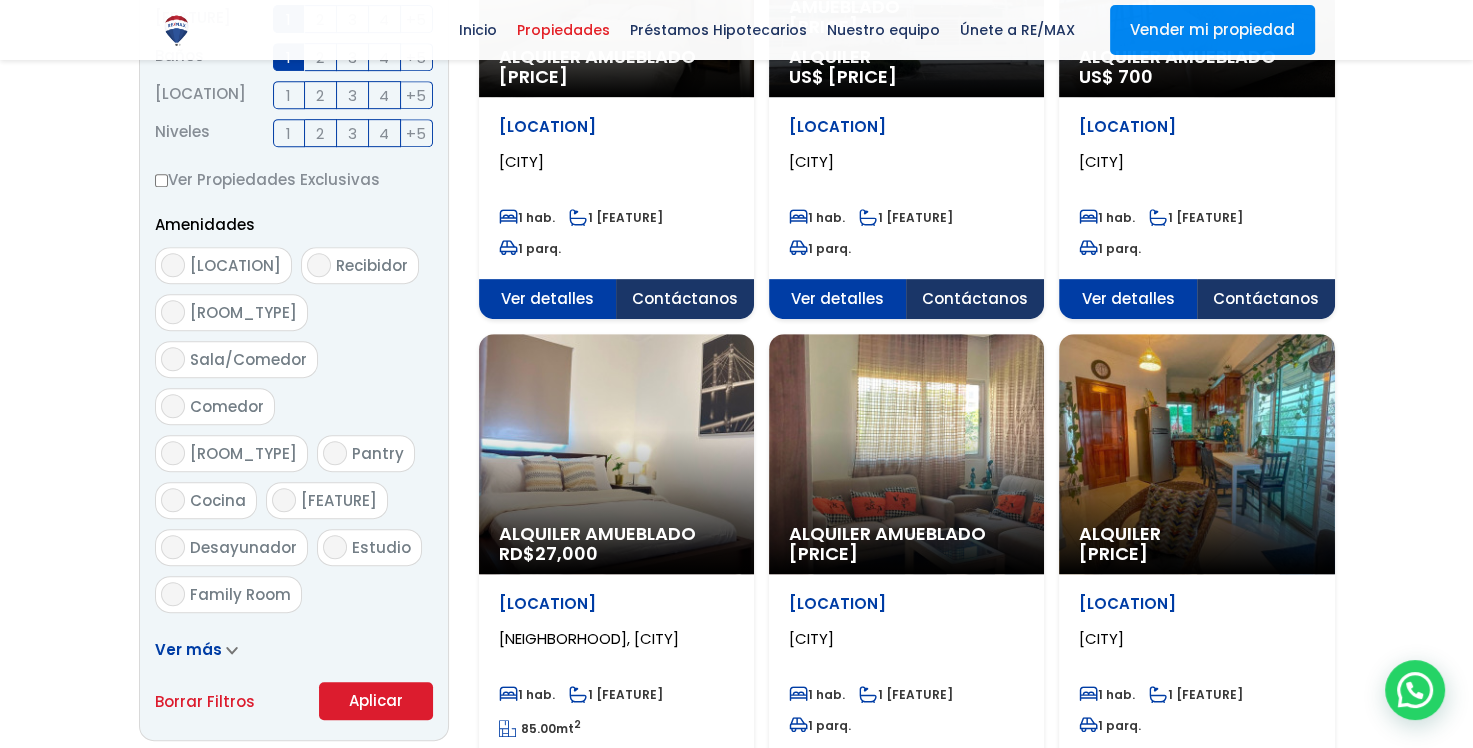 click on "Aplicar" at bounding box center [376, 701] 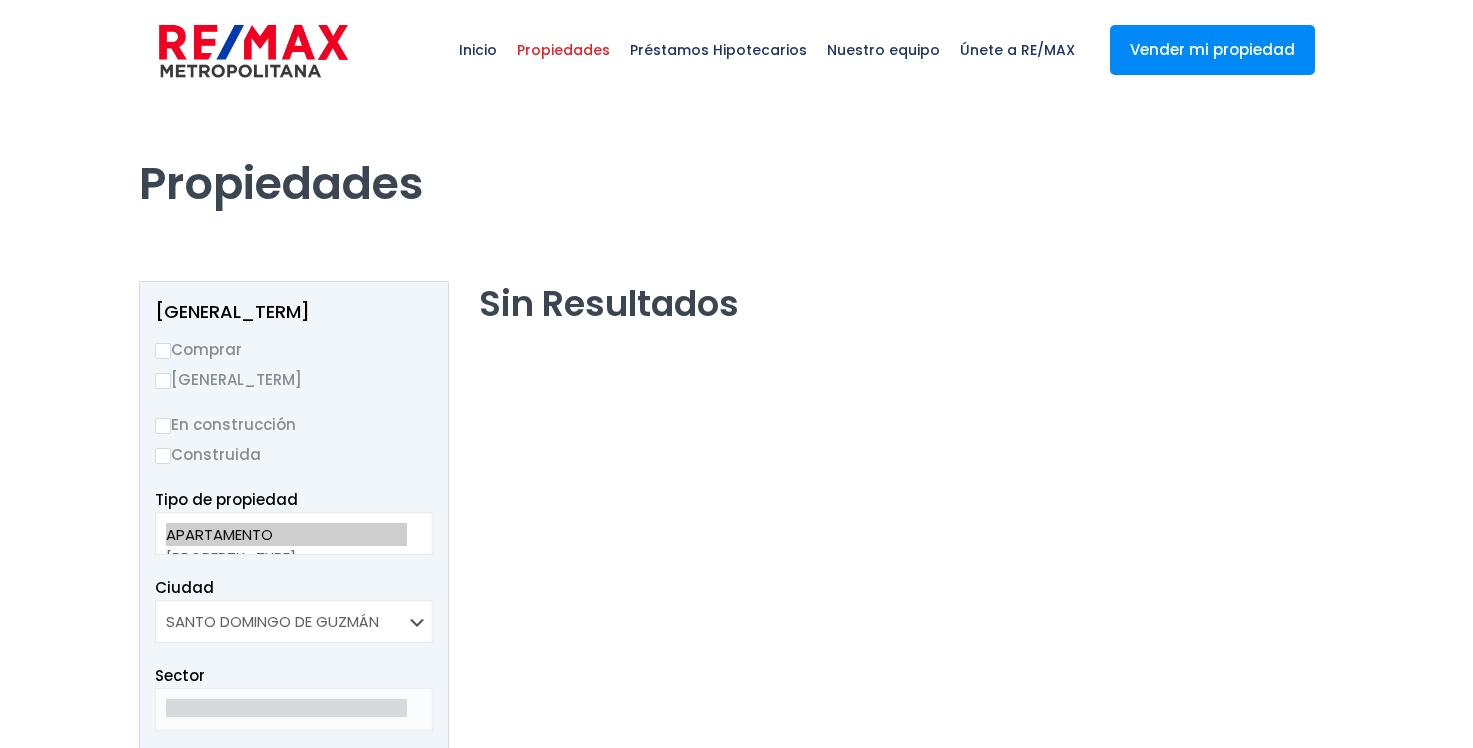scroll, scrollTop: 0, scrollLeft: 0, axis: both 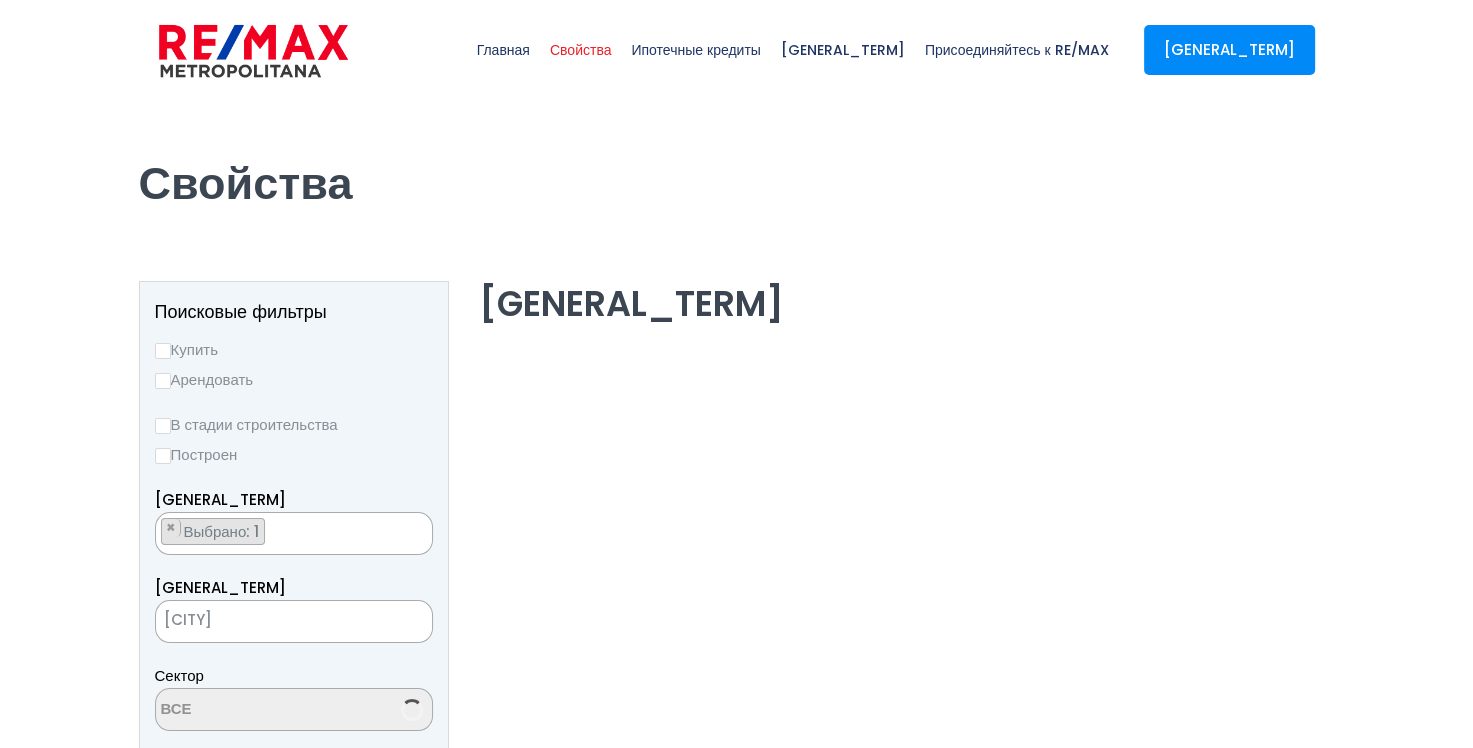 select on "[NUMBER]" 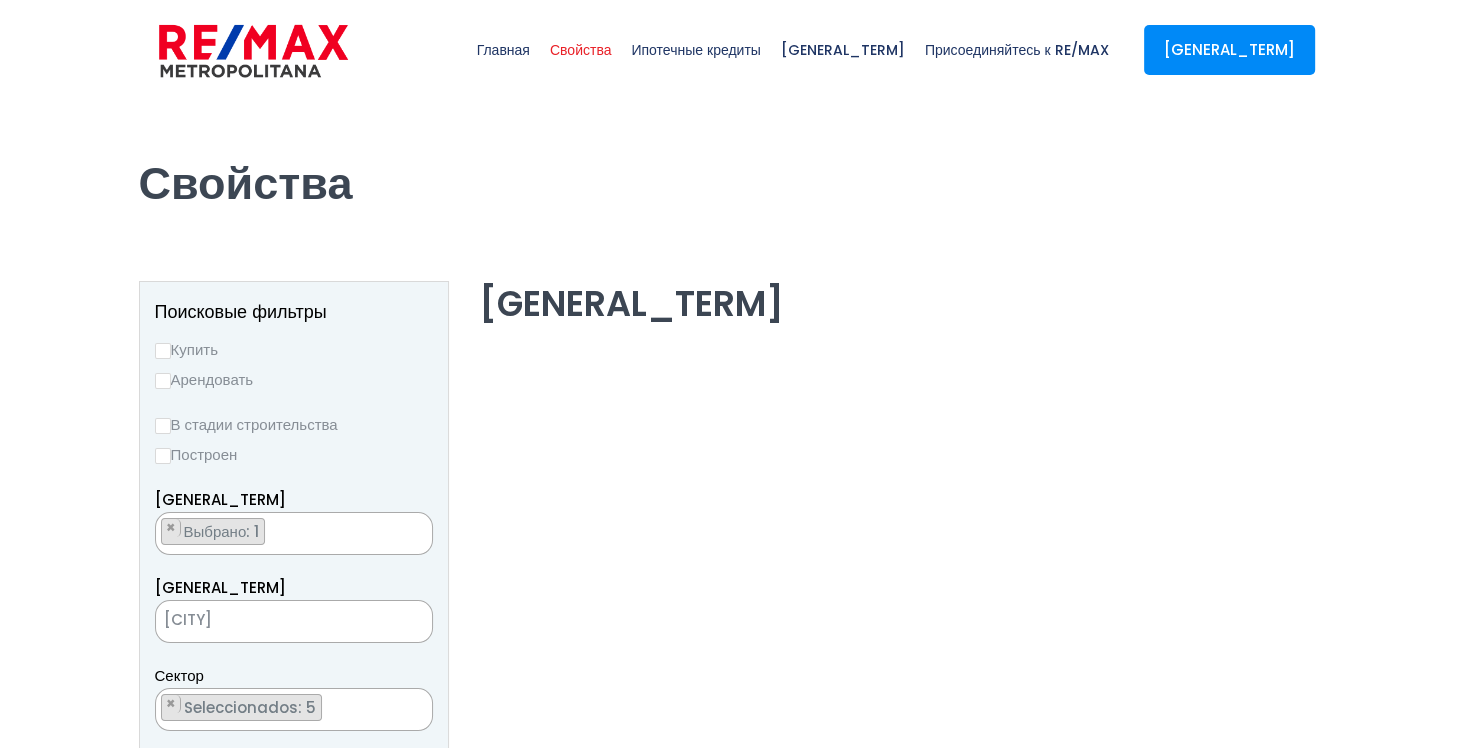 scroll, scrollTop: 5985, scrollLeft: 0, axis: vertical 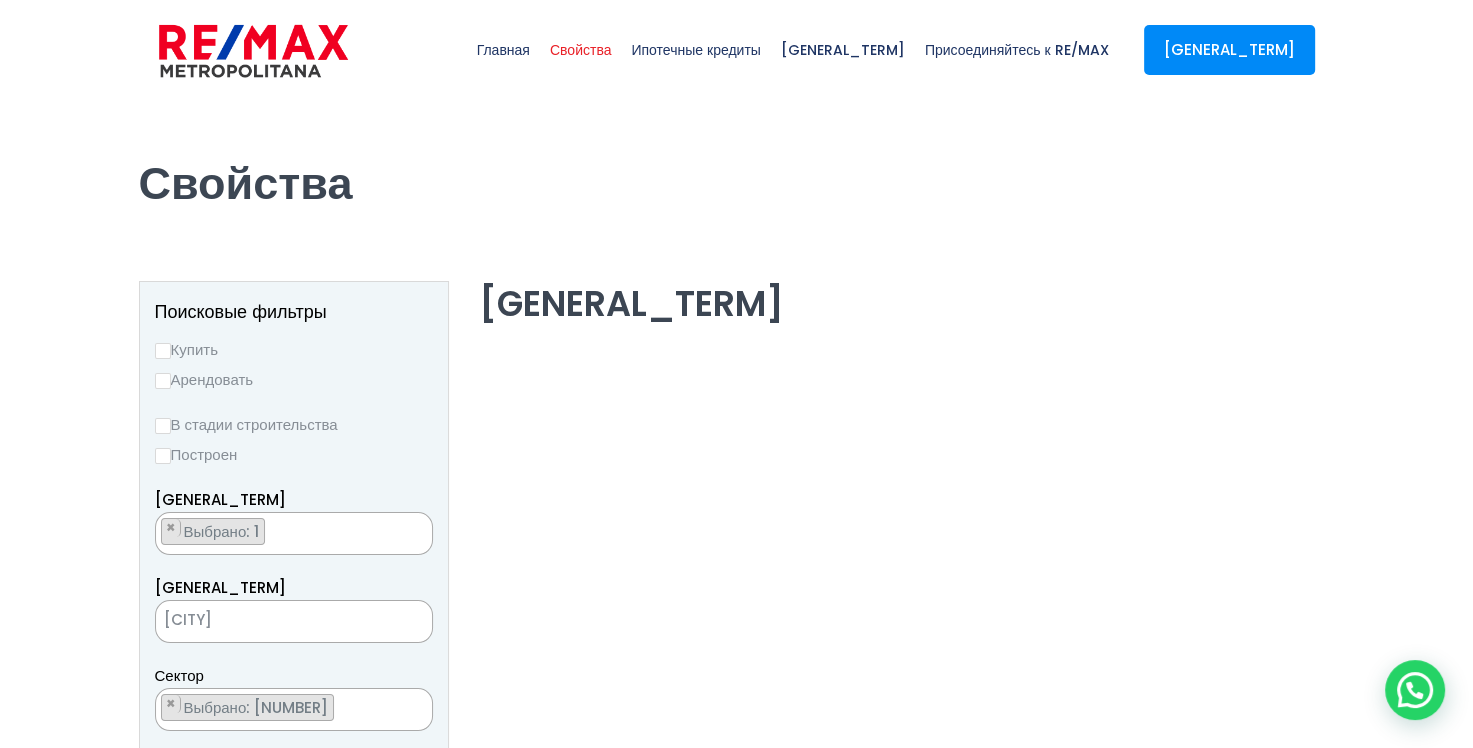 click on "Арендовать" at bounding box center [163, 381] 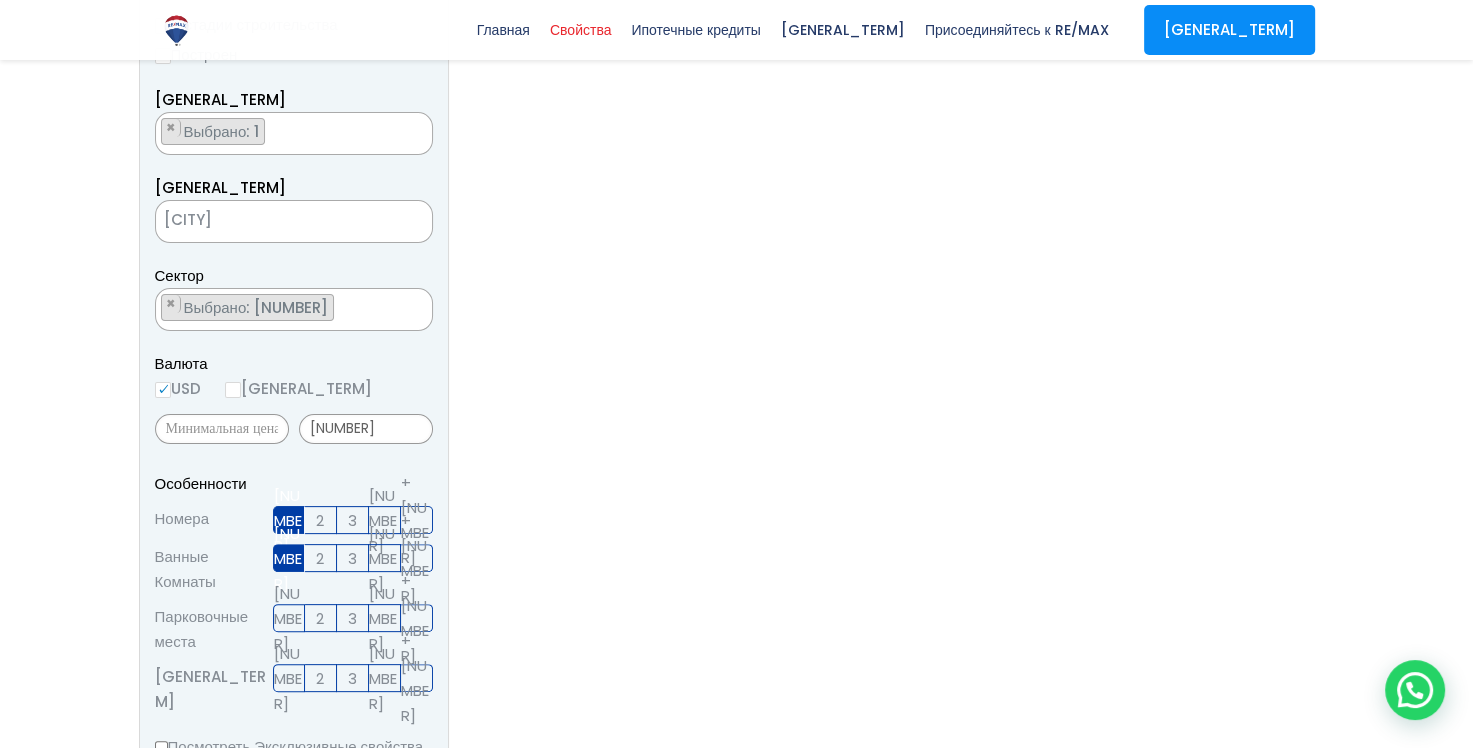 scroll, scrollTop: 400, scrollLeft: 0, axis: vertical 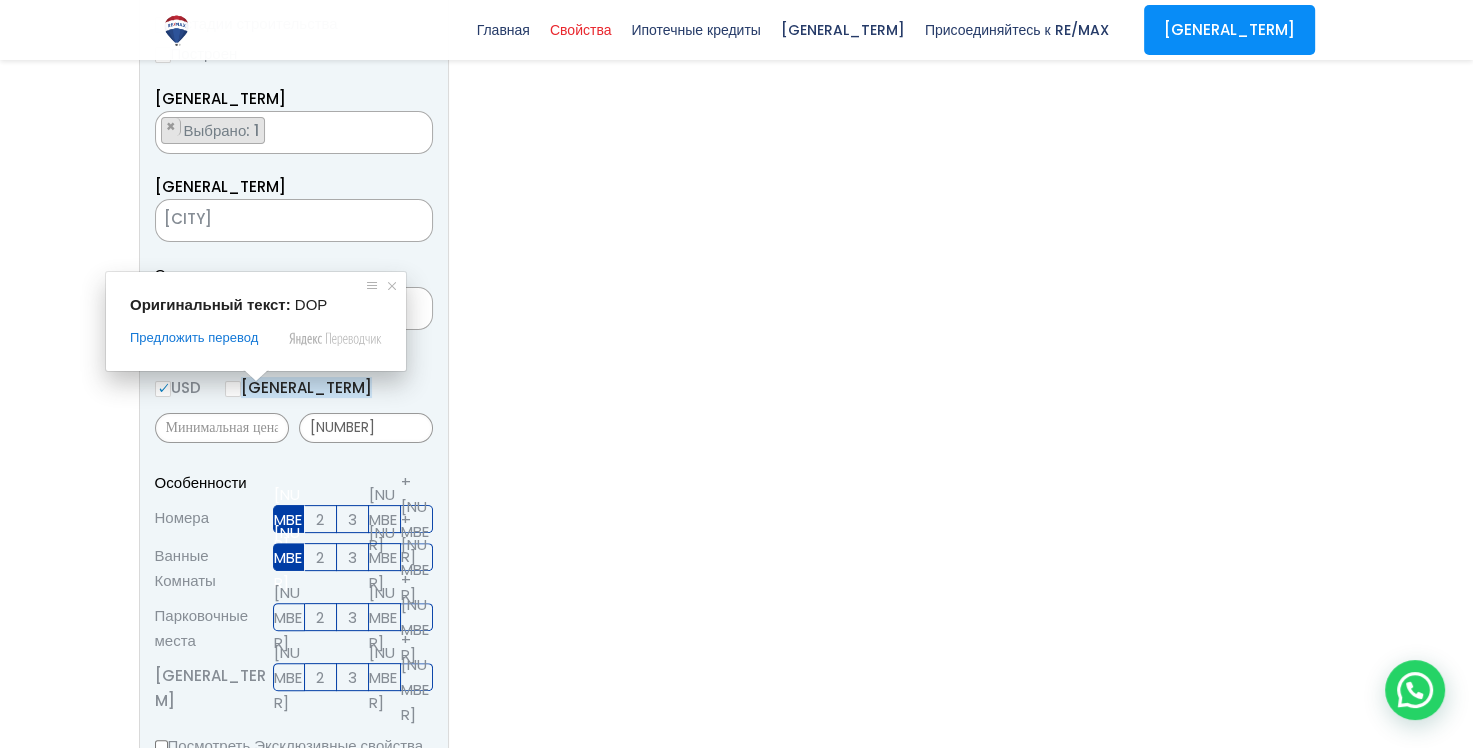 click on "ДОП" at bounding box center [233, 389] 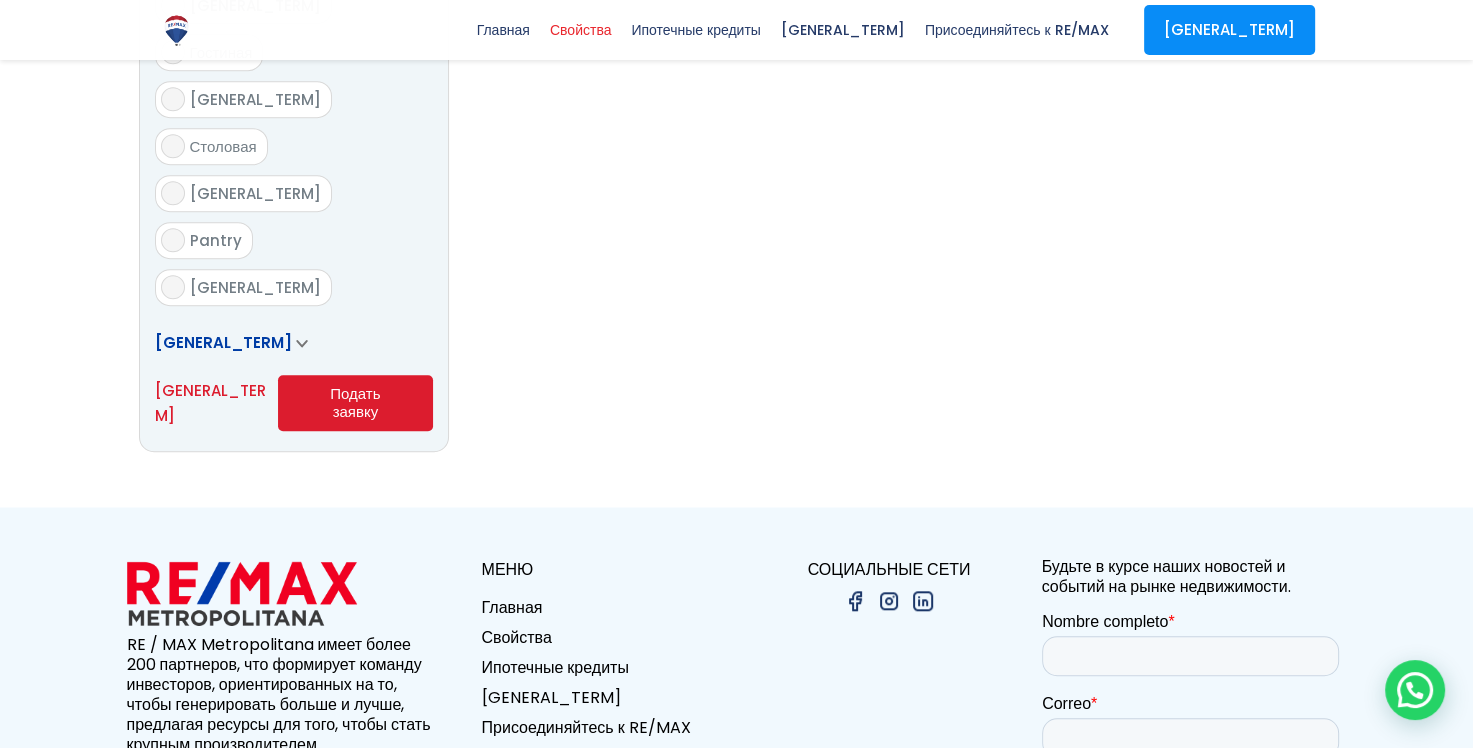 scroll, scrollTop: 1300, scrollLeft: 0, axis: vertical 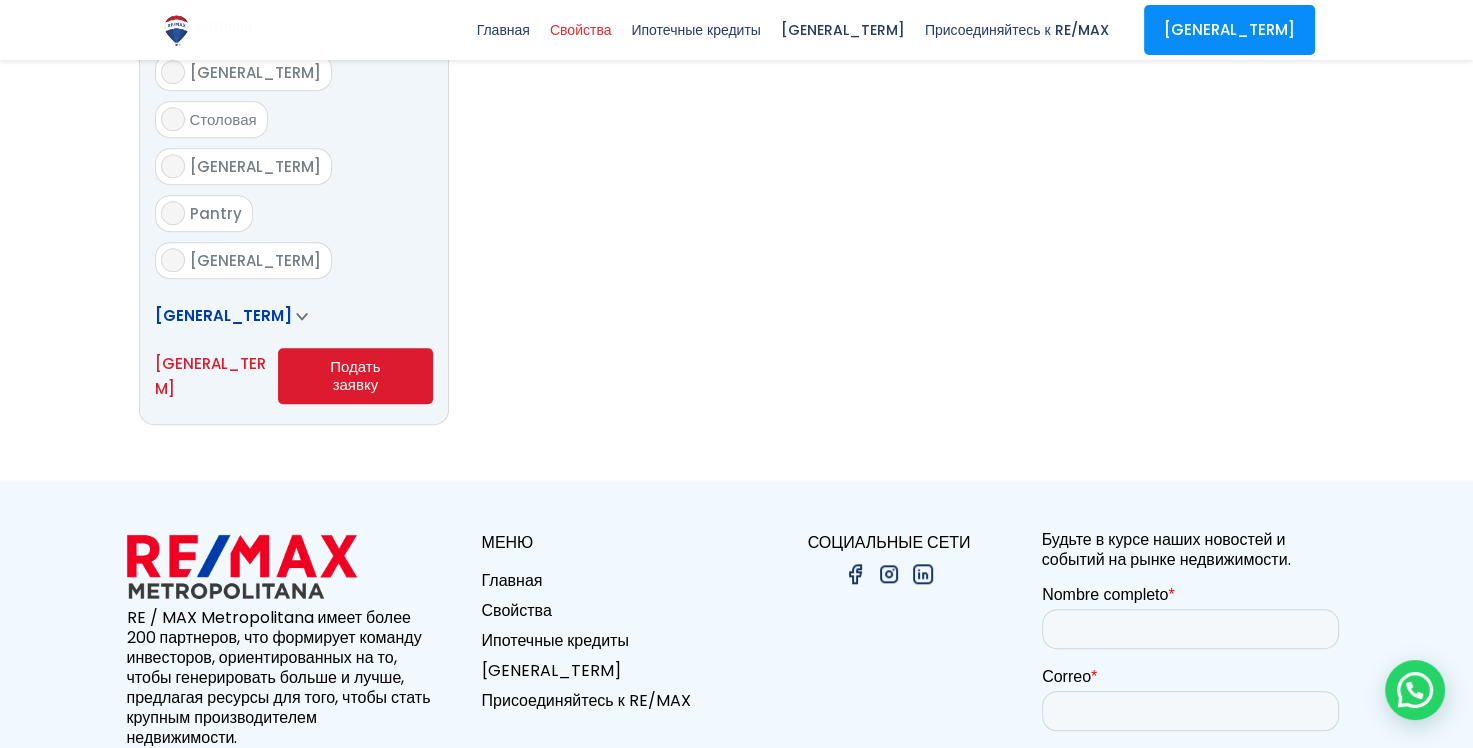 click on "Подать заявку" at bounding box center [355, 376] 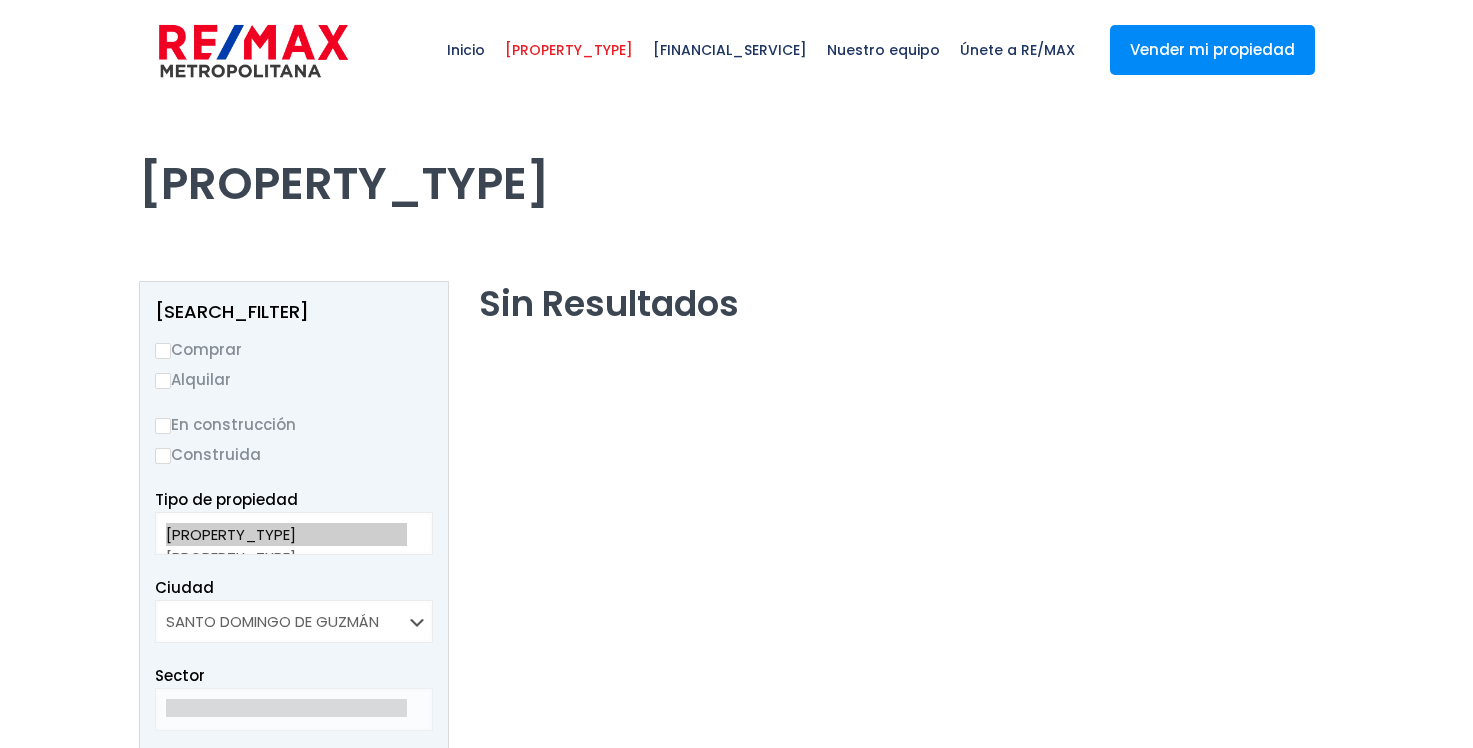 scroll, scrollTop: 0, scrollLeft: 0, axis: both 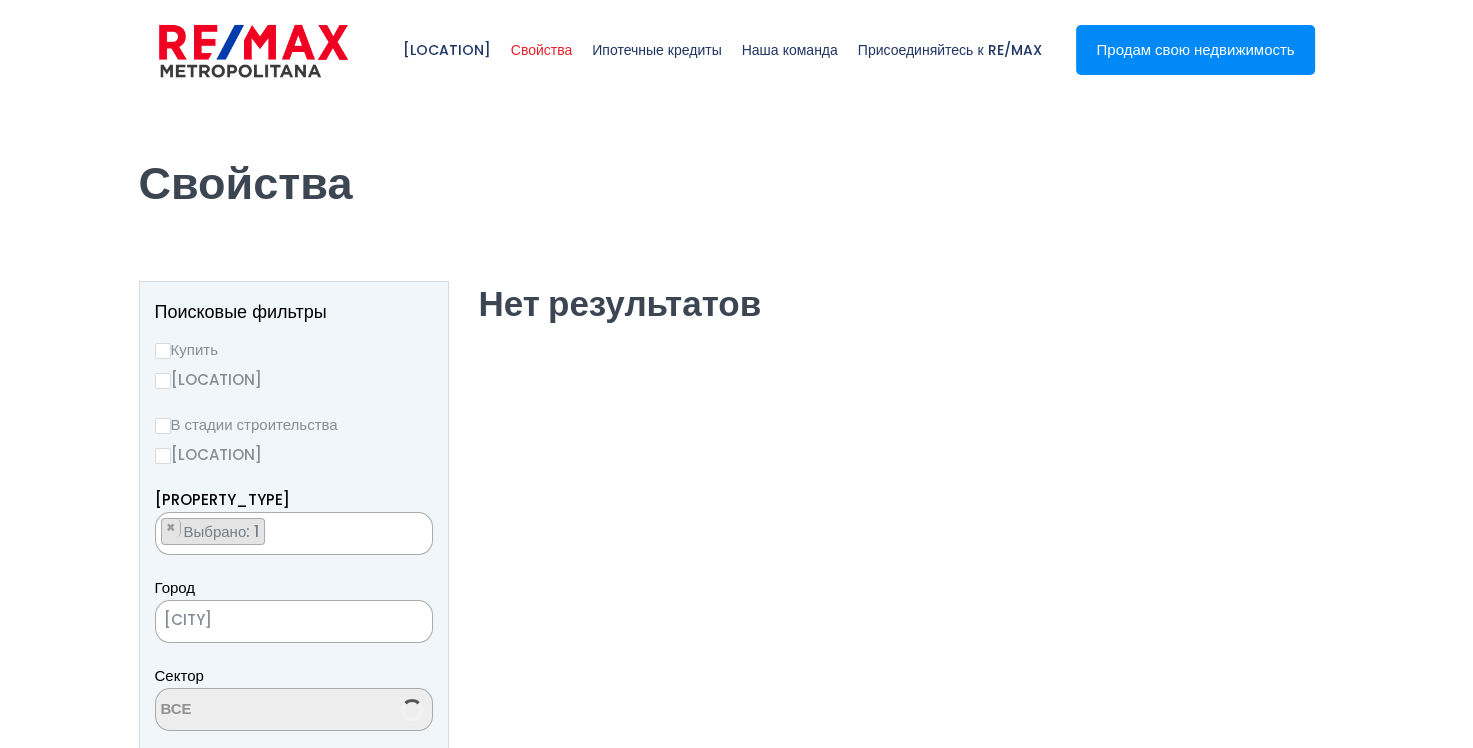 select on "206" 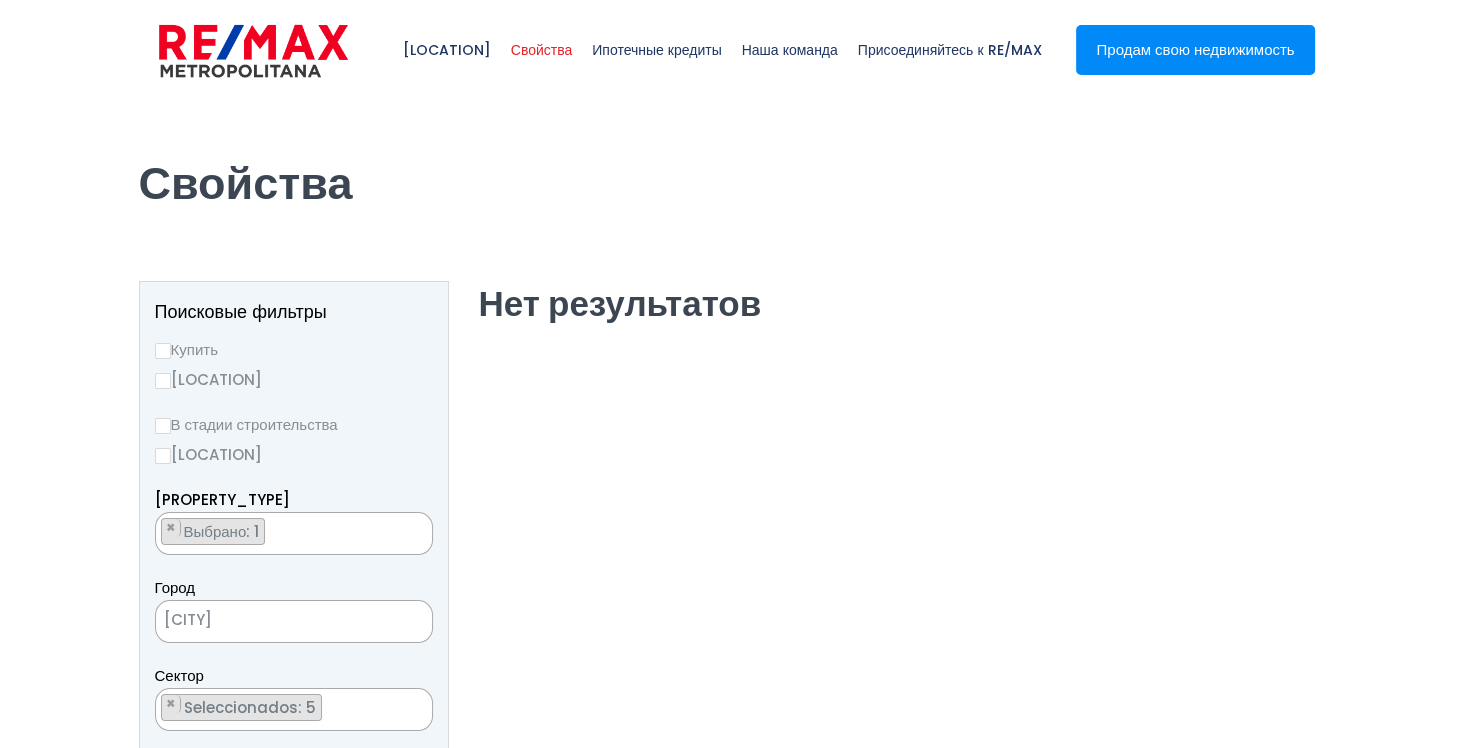 scroll, scrollTop: 5985, scrollLeft: 0, axis: vertical 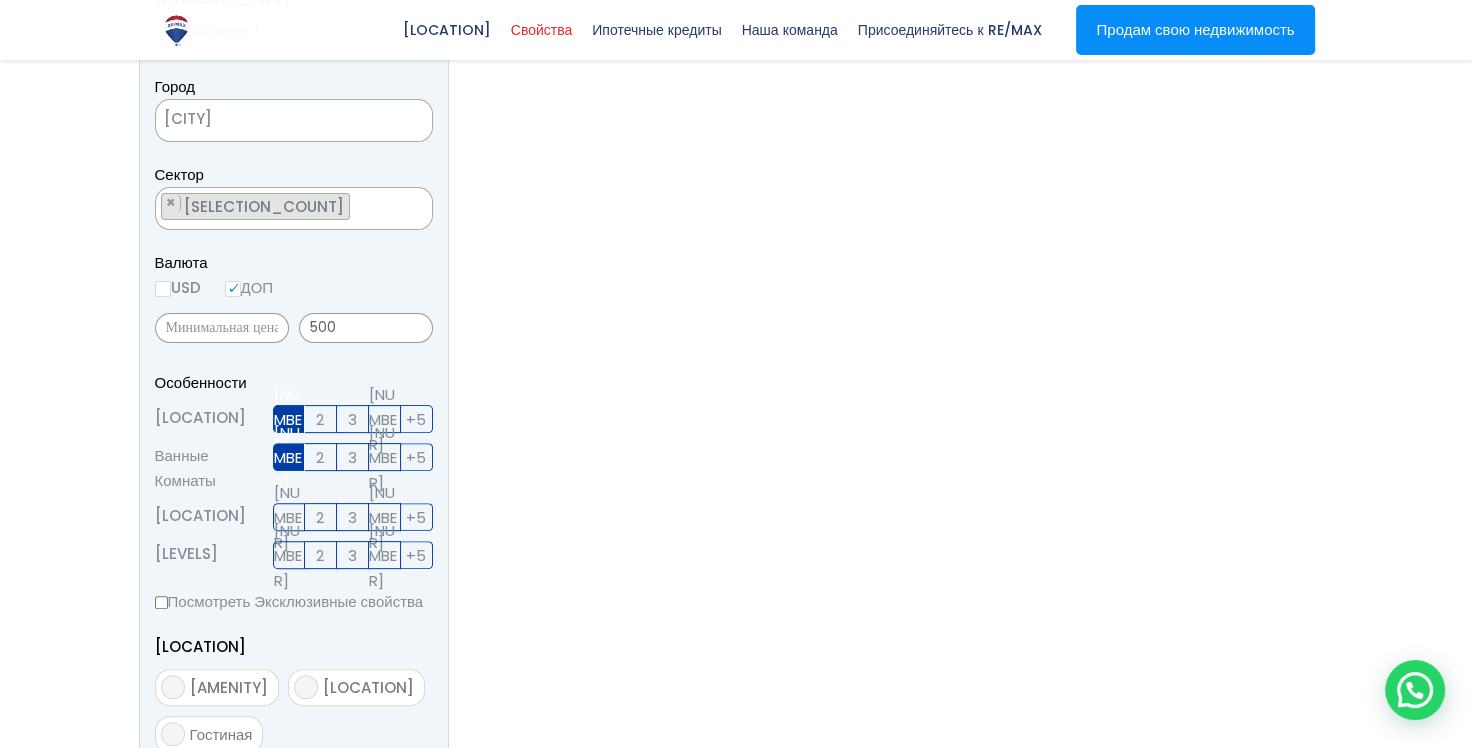 click on "USD" at bounding box center [163, 289] 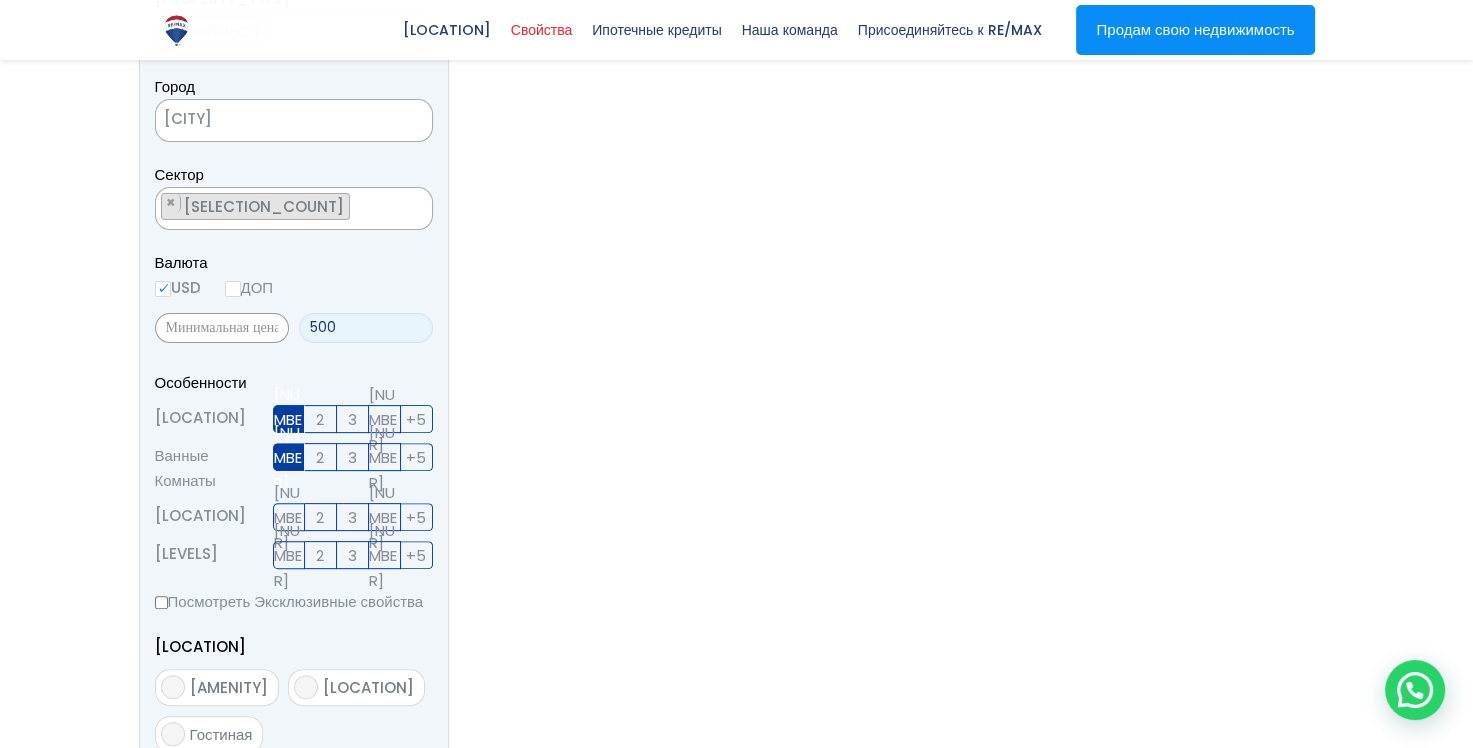 drag, startPoint x: 336, startPoint y: 329, endPoint x: 301, endPoint y: 315, distance: 37.696156 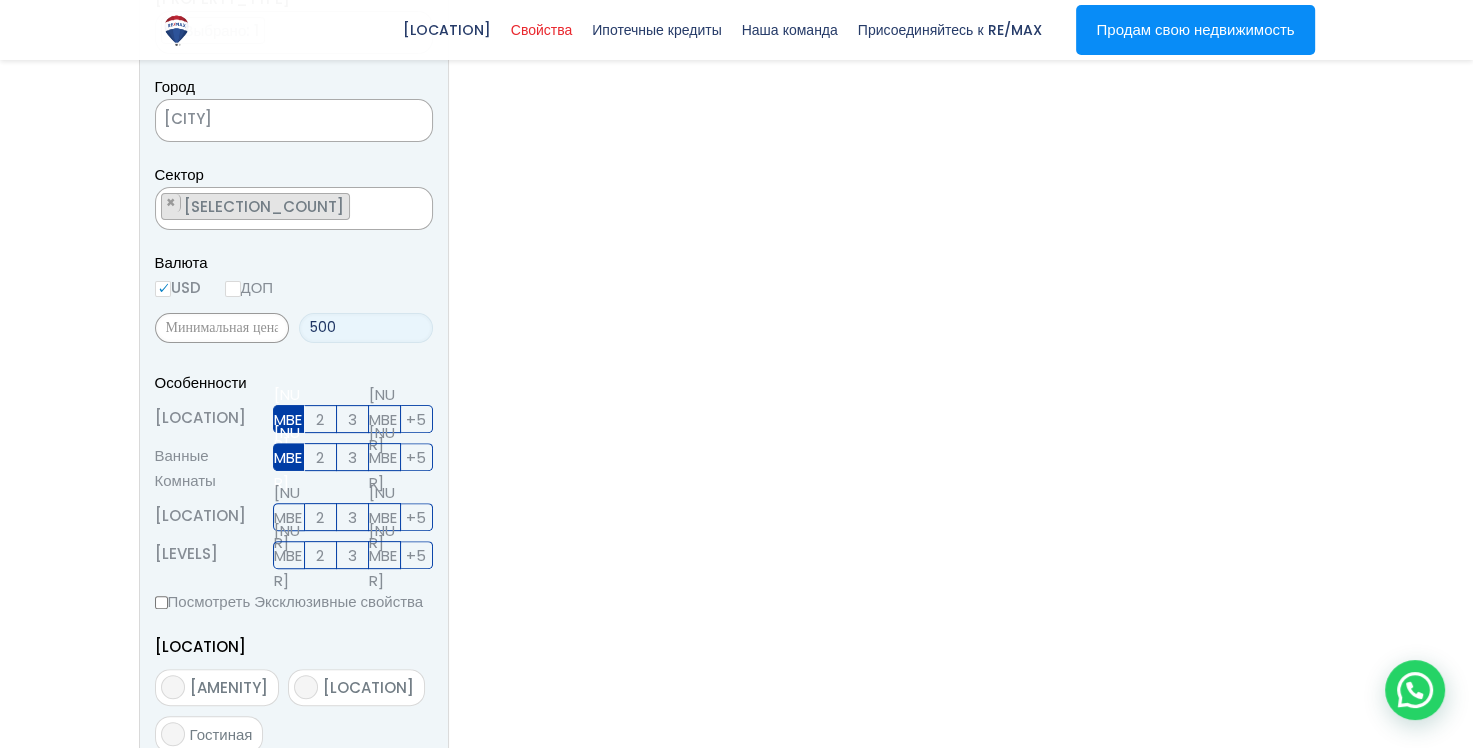 click on "500" at bounding box center (366, 327) 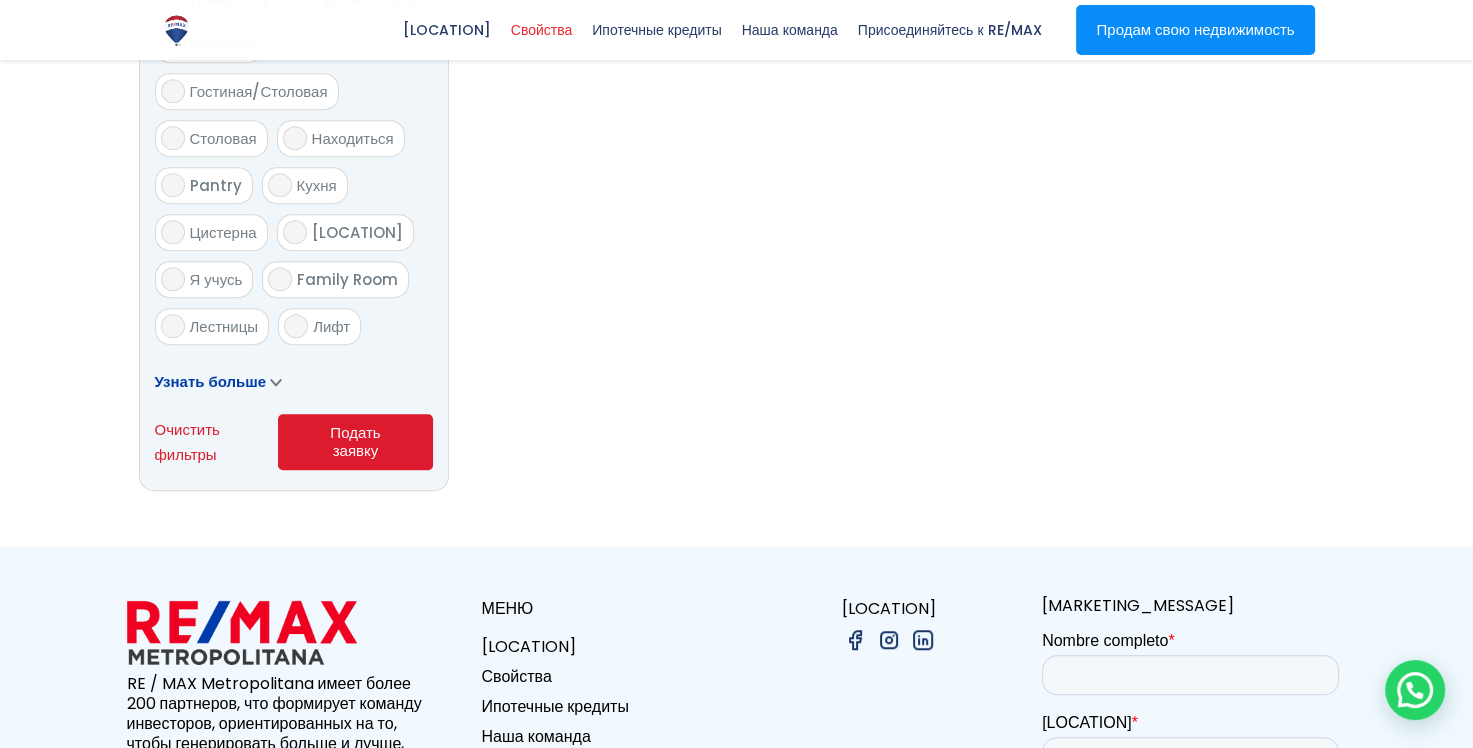 scroll, scrollTop: 1200, scrollLeft: 0, axis: vertical 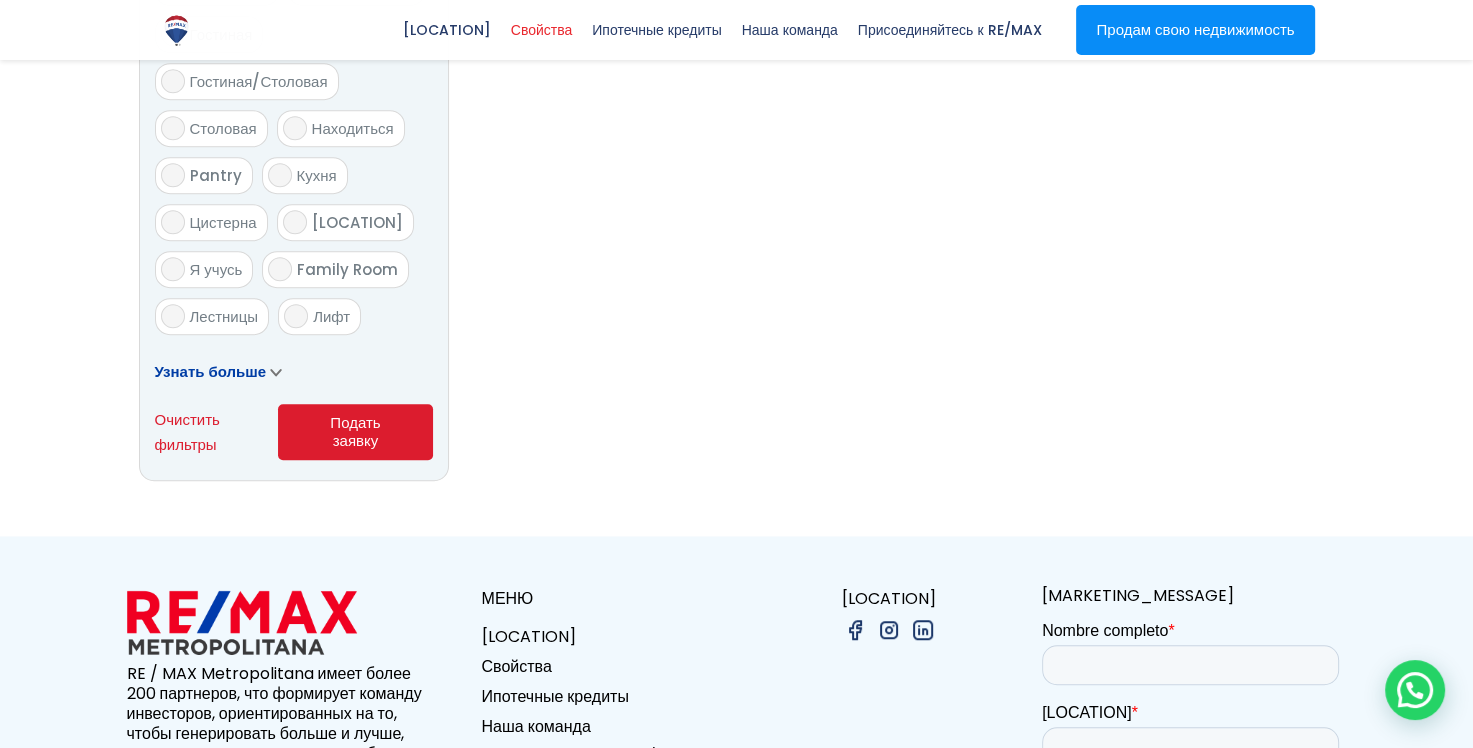 type on "1,000" 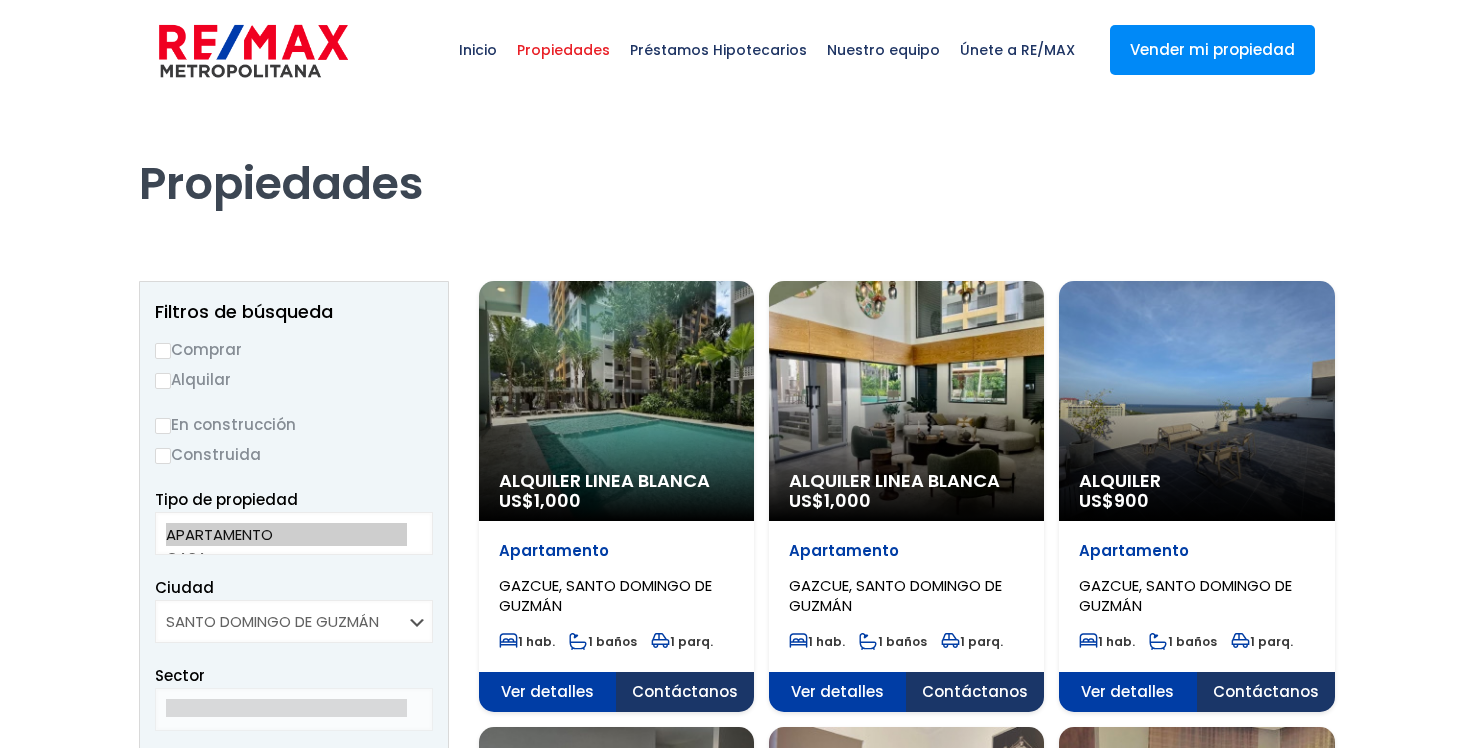scroll, scrollTop: 0, scrollLeft: 0, axis: both 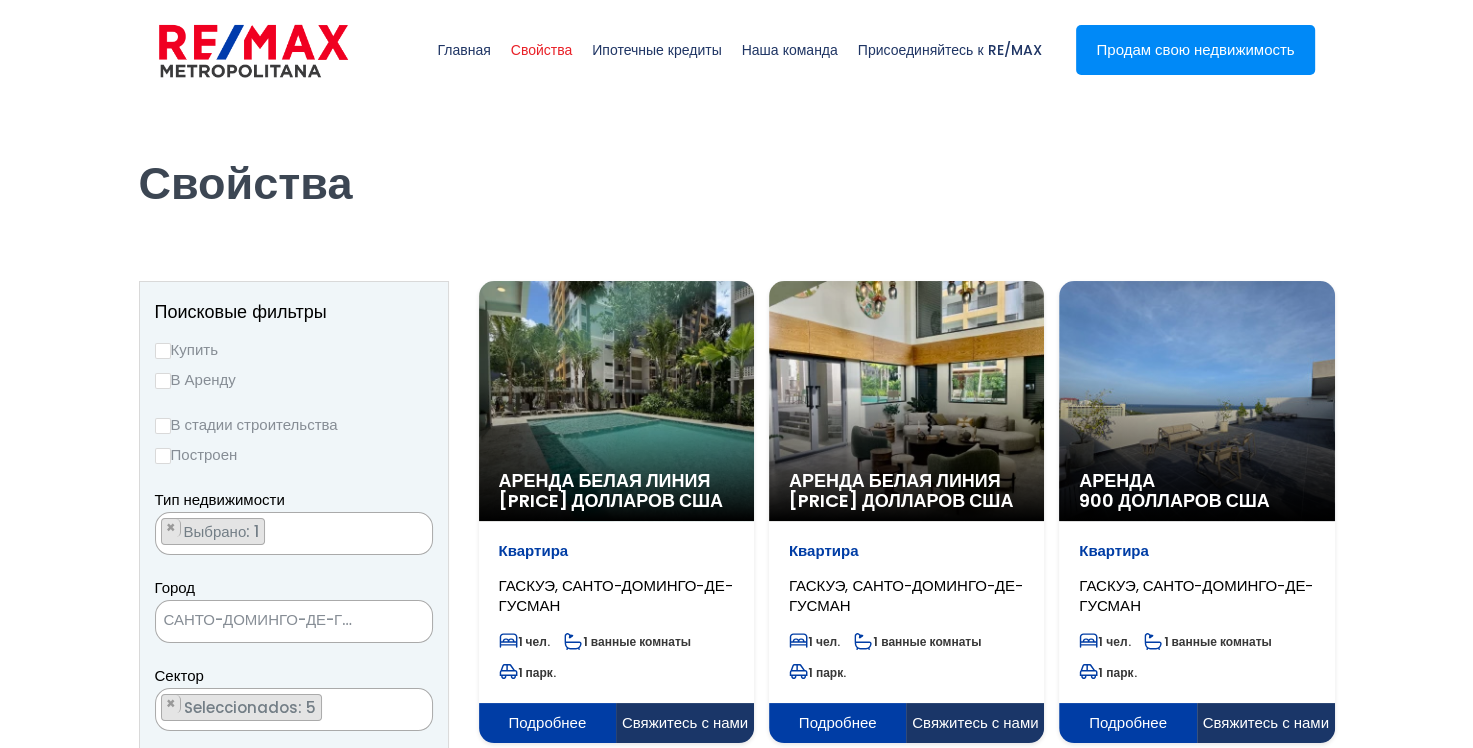 select on "206" 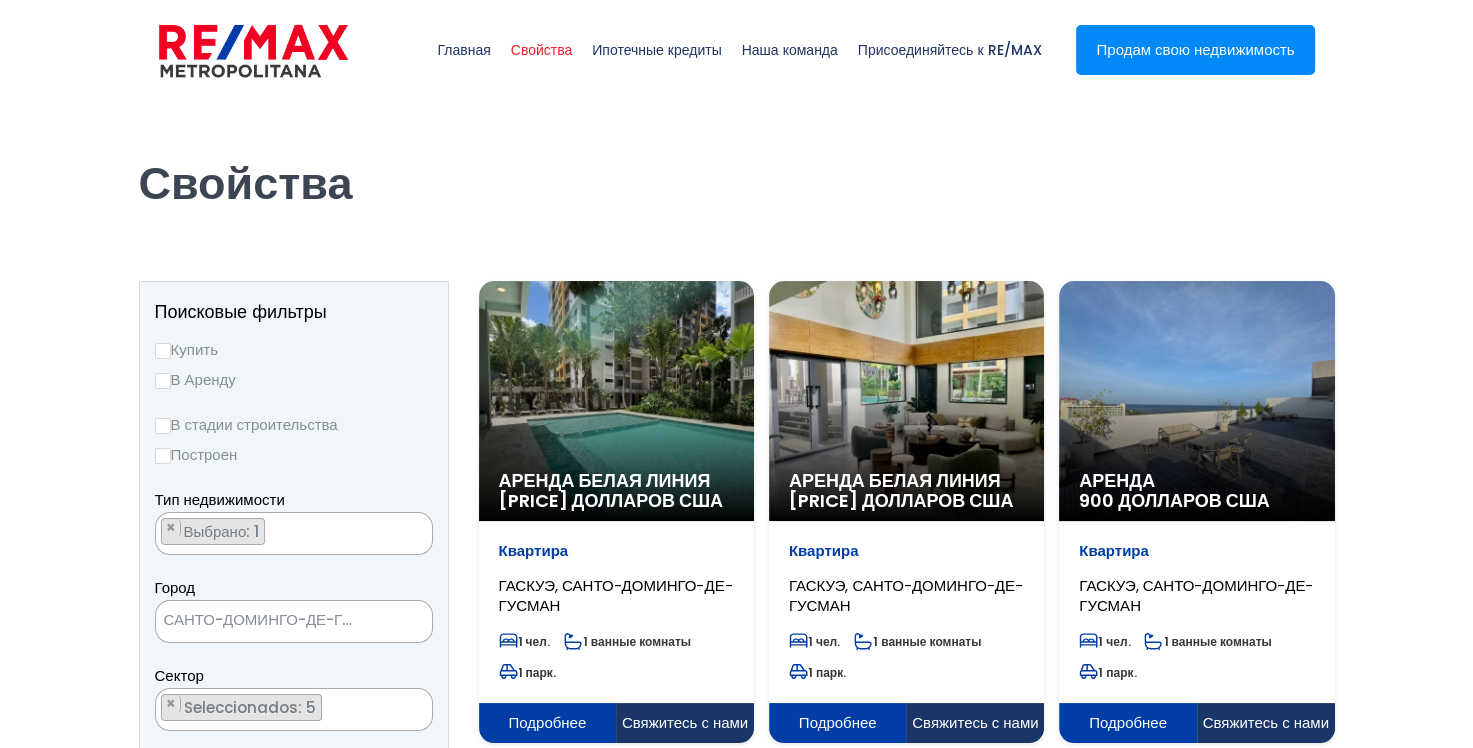 scroll, scrollTop: 5985, scrollLeft: 0, axis: vertical 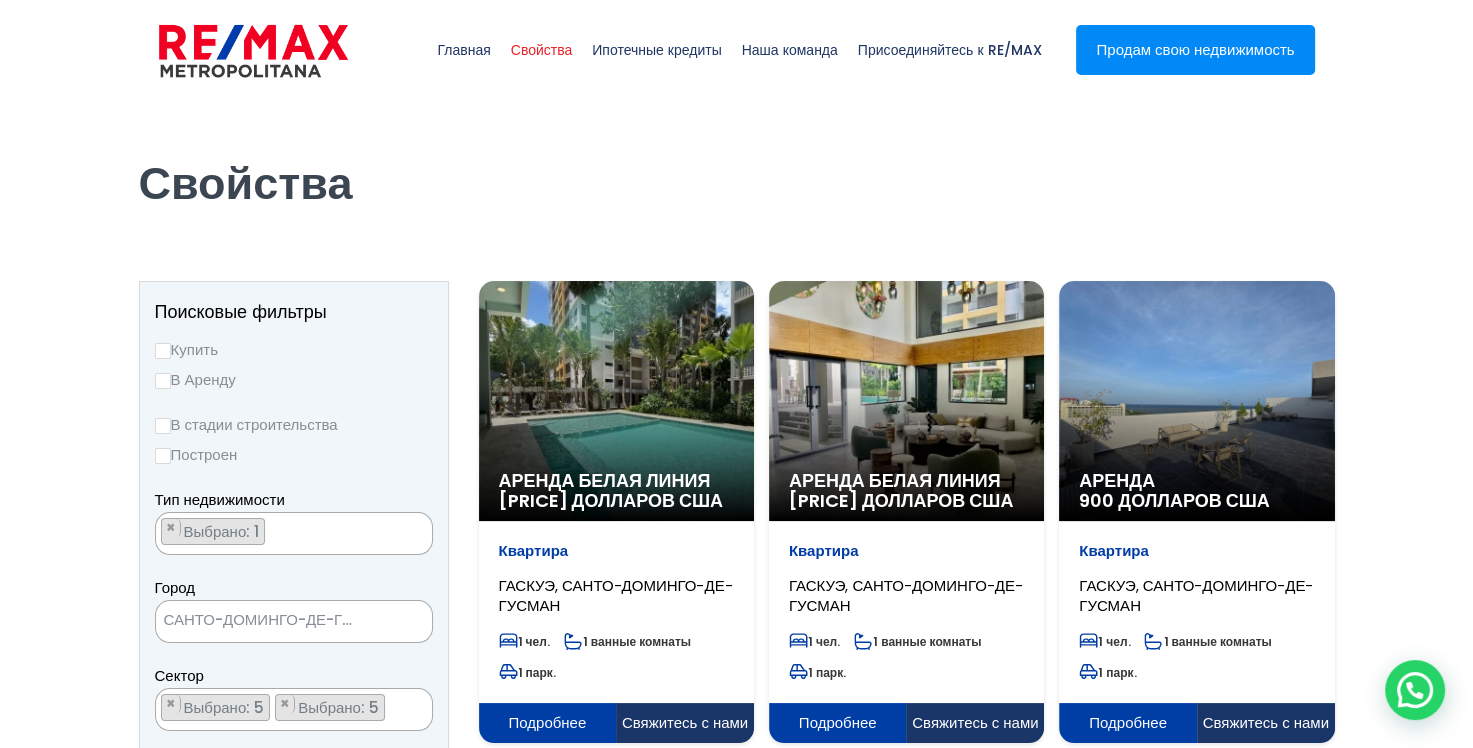 click on "В Аренду" at bounding box center [163, 381] 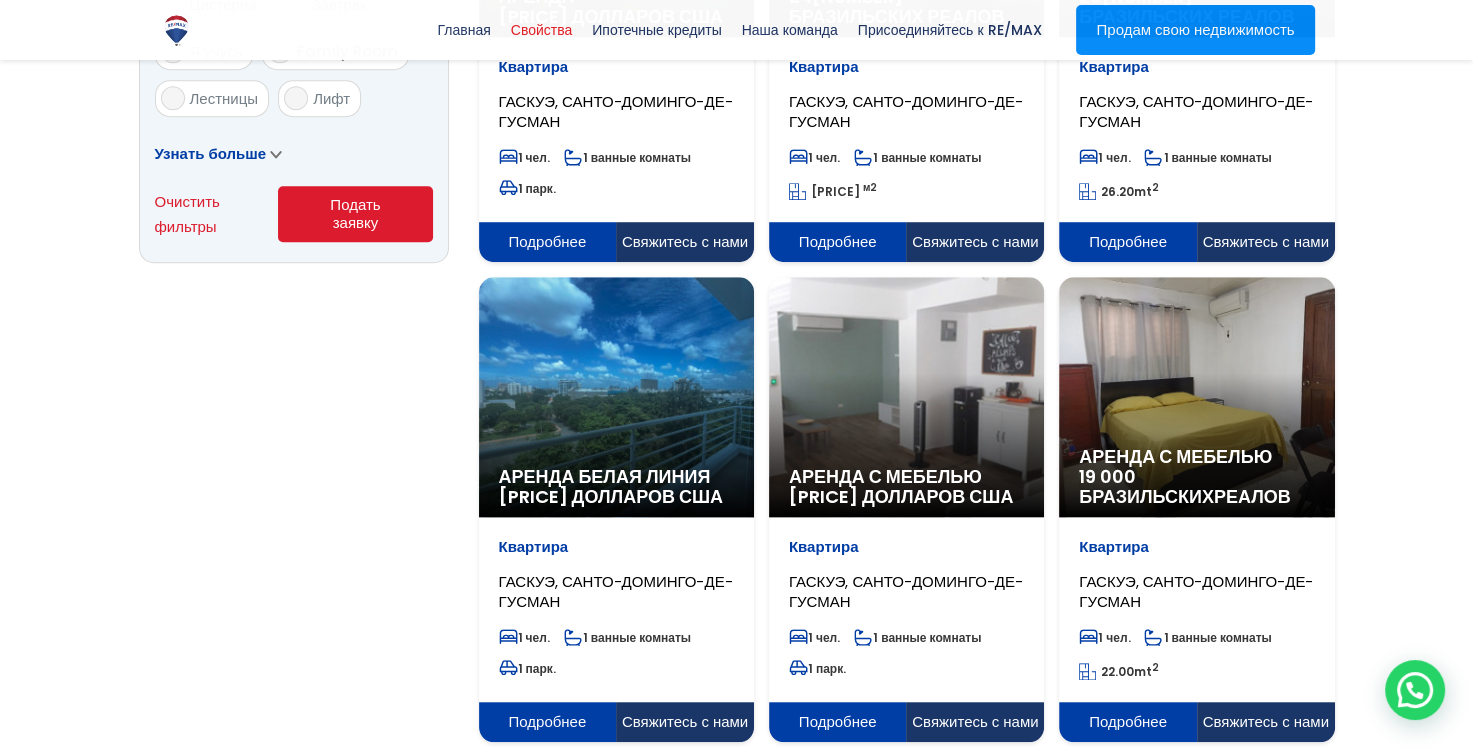 scroll, scrollTop: 1500, scrollLeft: 0, axis: vertical 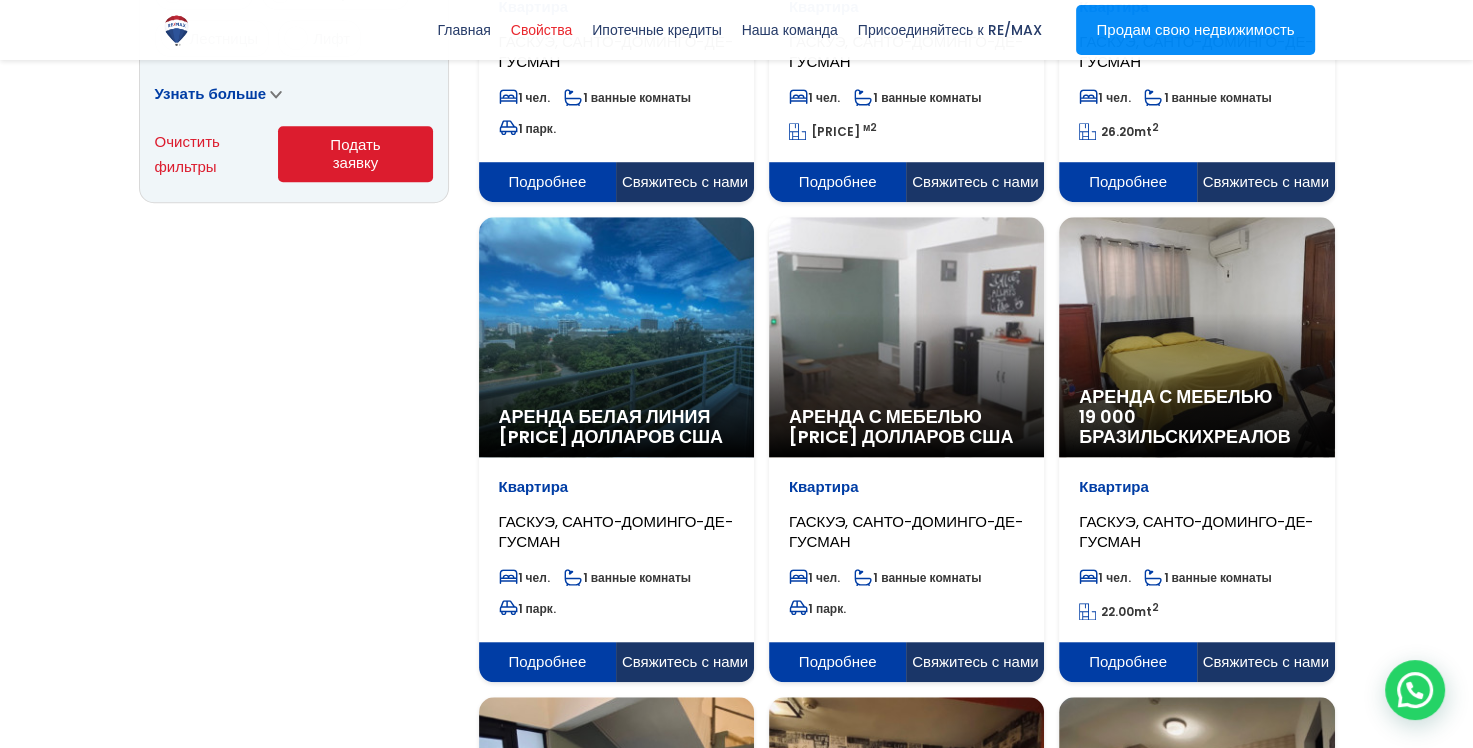 click on "Подать заявку" at bounding box center (355, 154) 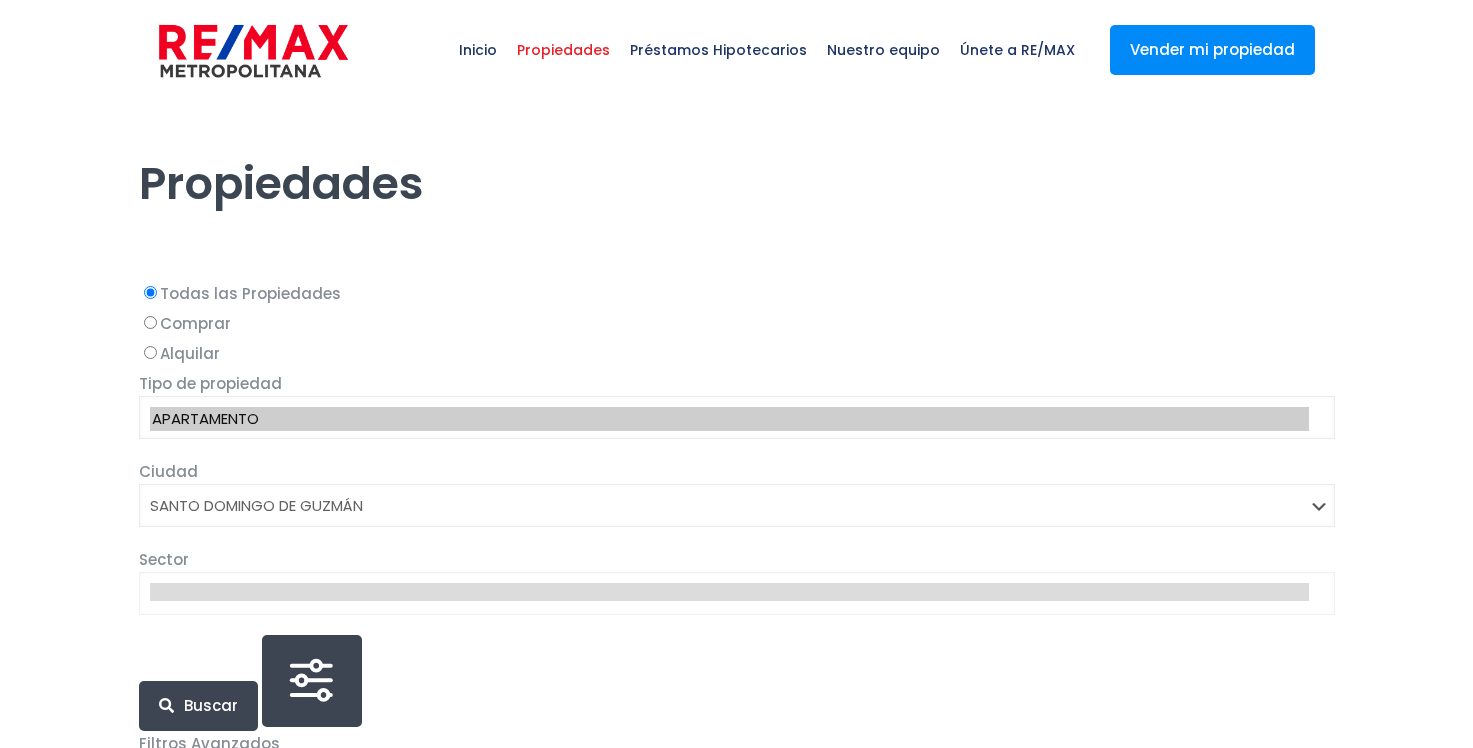 select on "1" 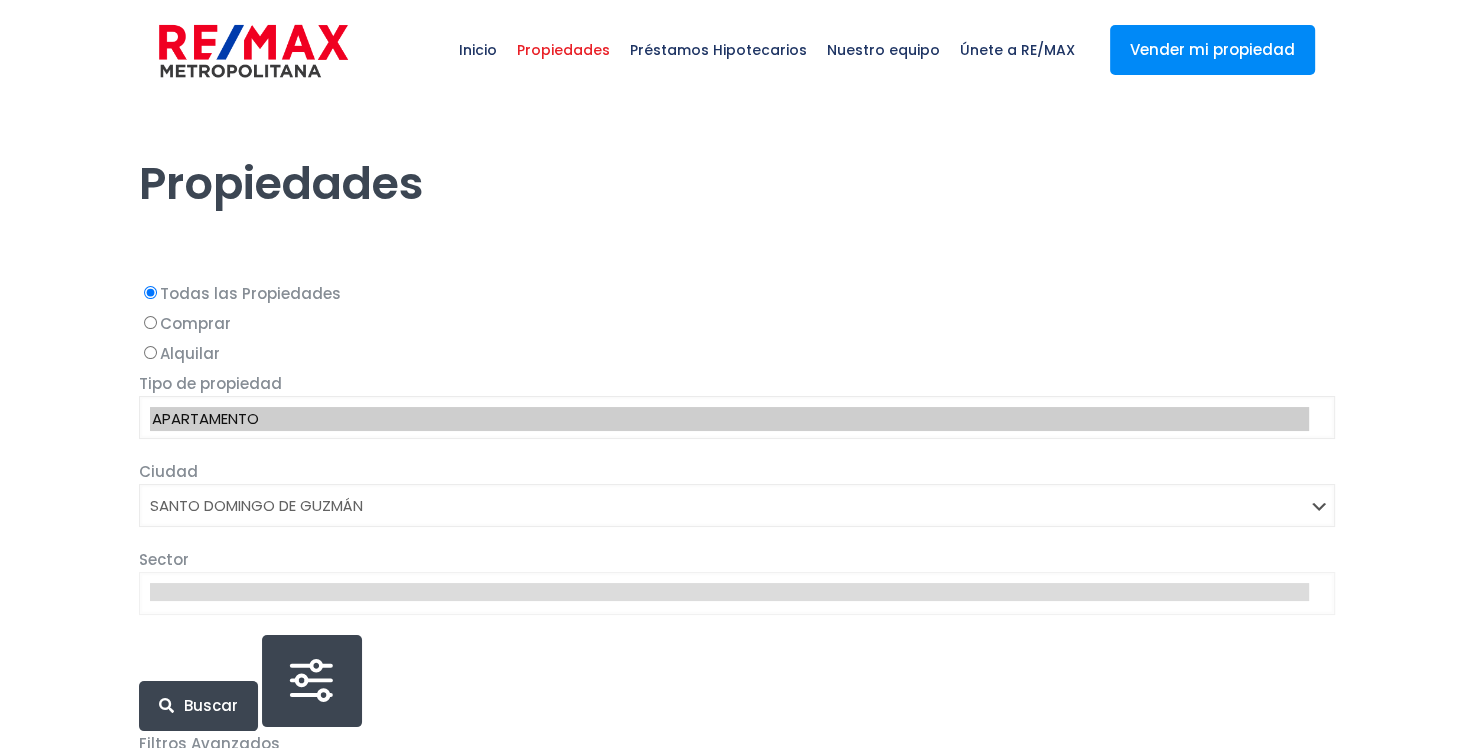 scroll, scrollTop: 0, scrollLeft: 0, axis: both 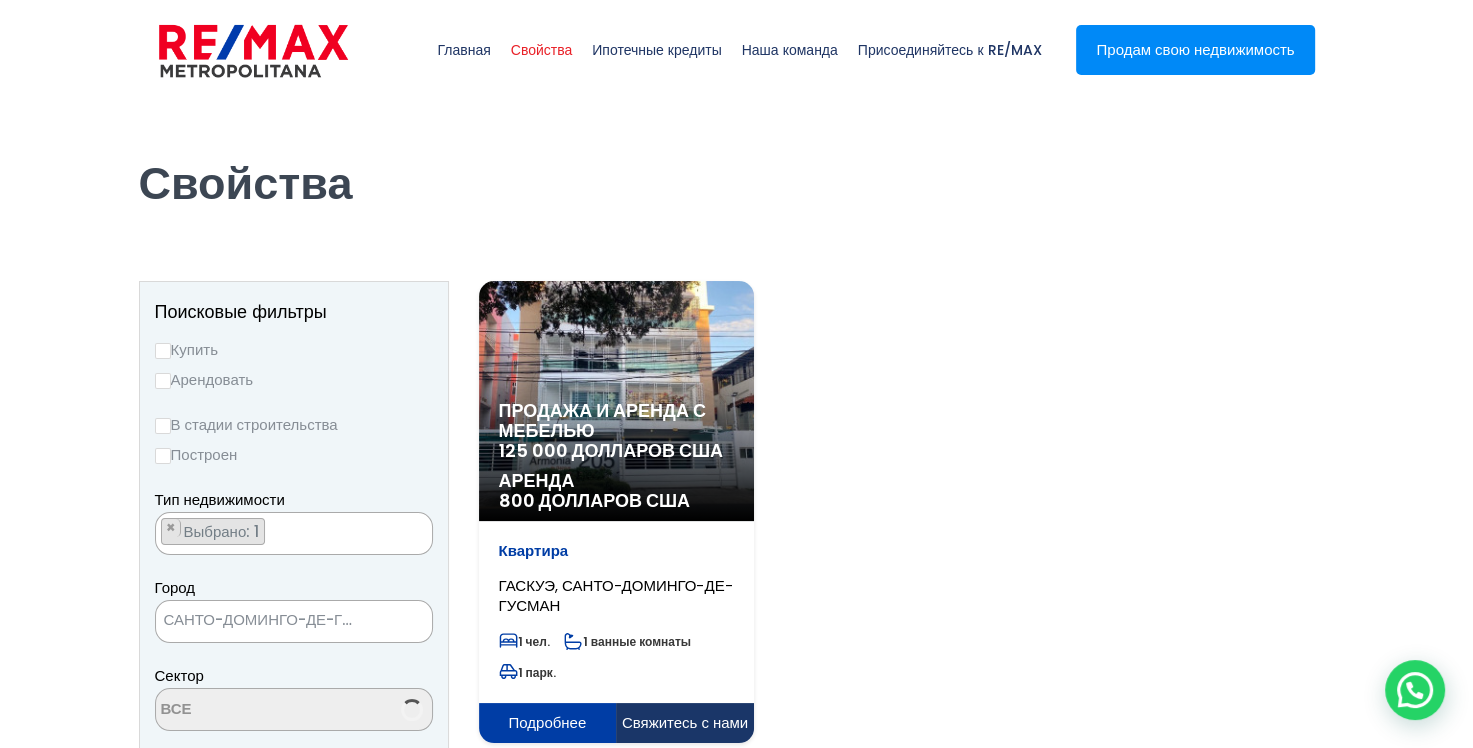 select on "206" 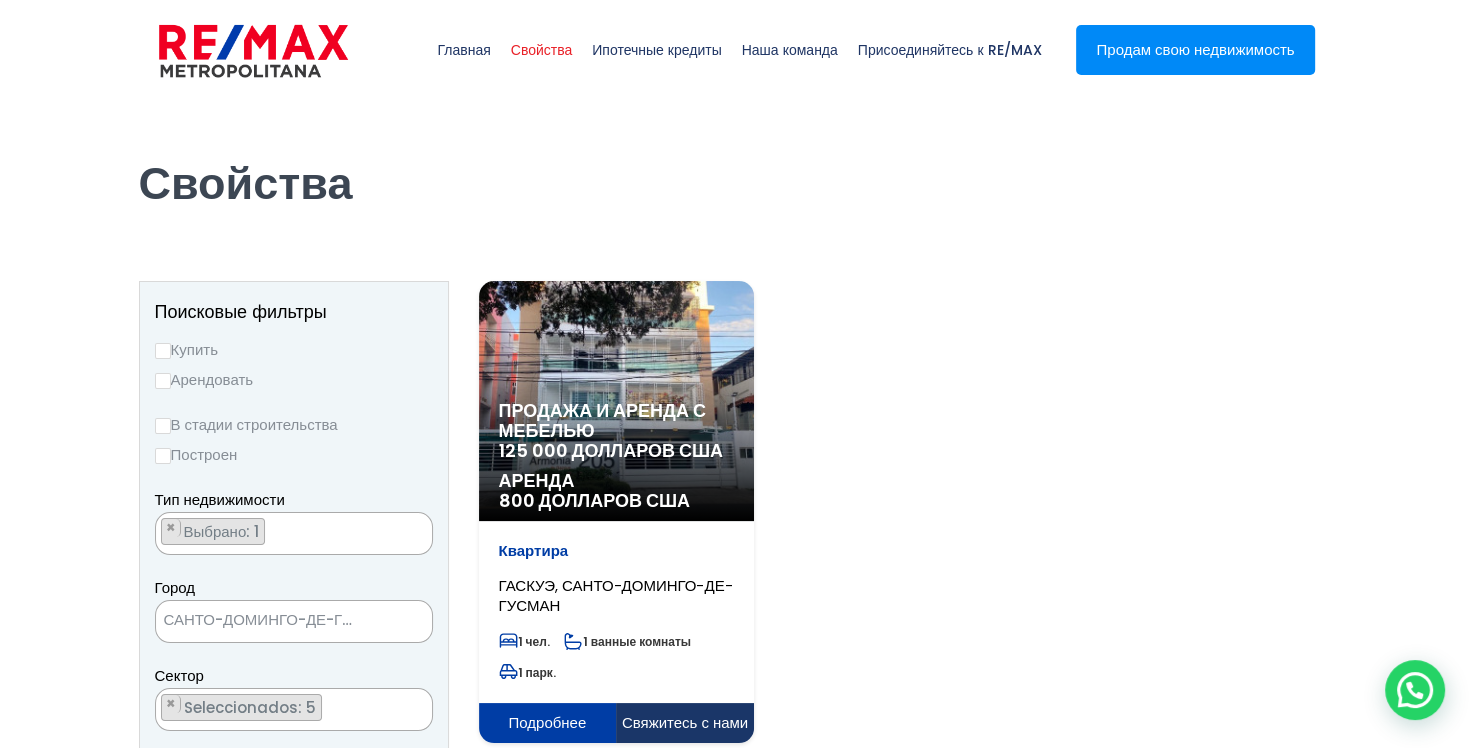 scroll, scrollTop: 5985, scrollLeft: 0, axis: vertical 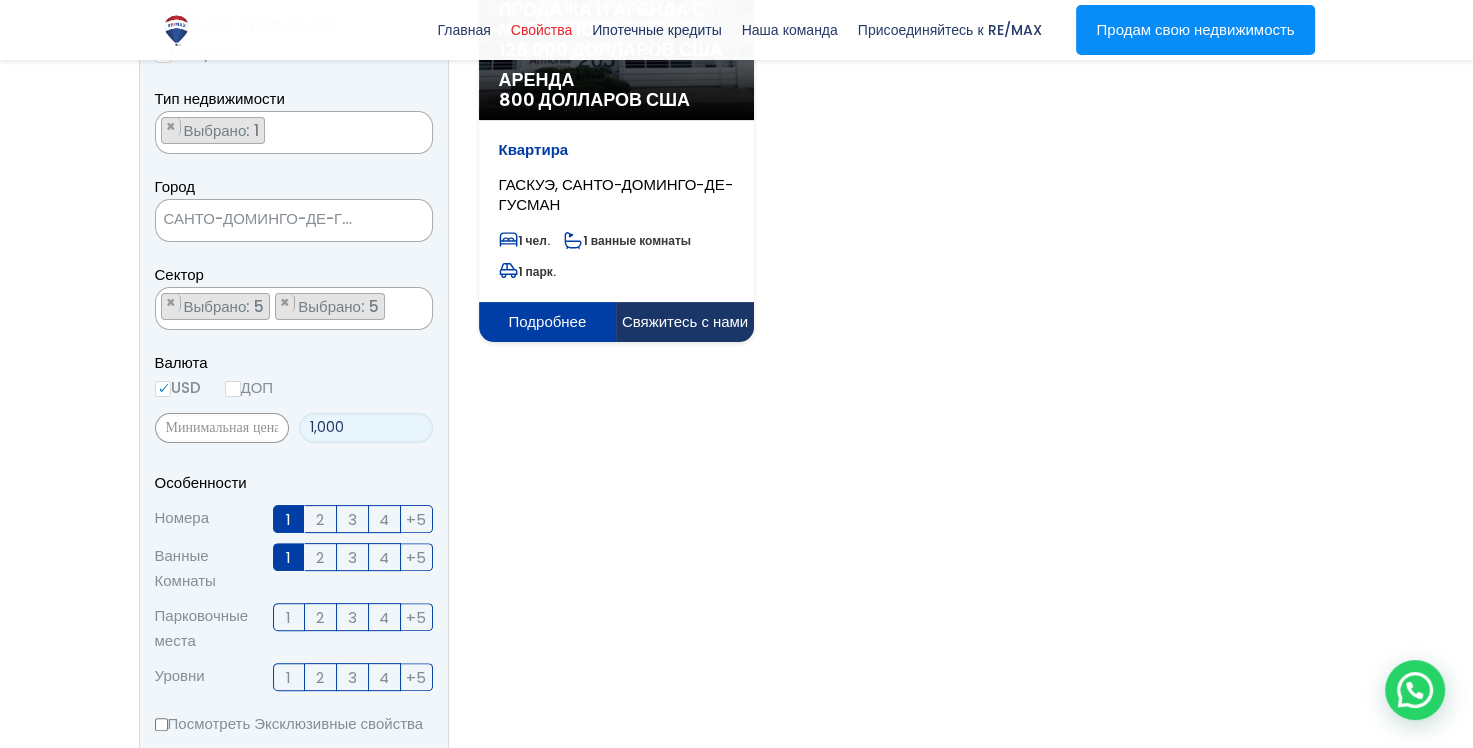 drag, startPoint x: 356, startPoint y: 421, endPoint x: 288, endPoint y: 426, distance: 68.18358 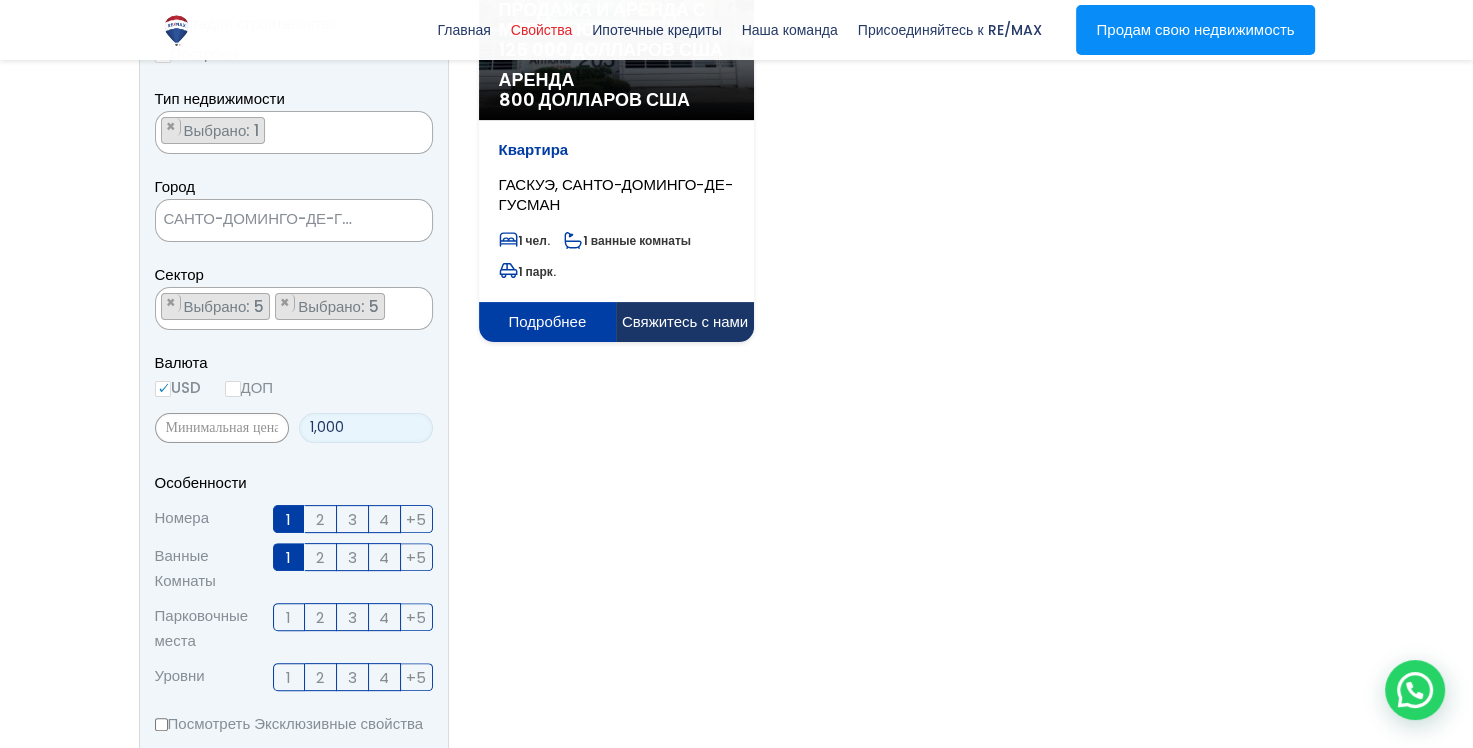 click on "1,000" at bounding box center (294, 427) 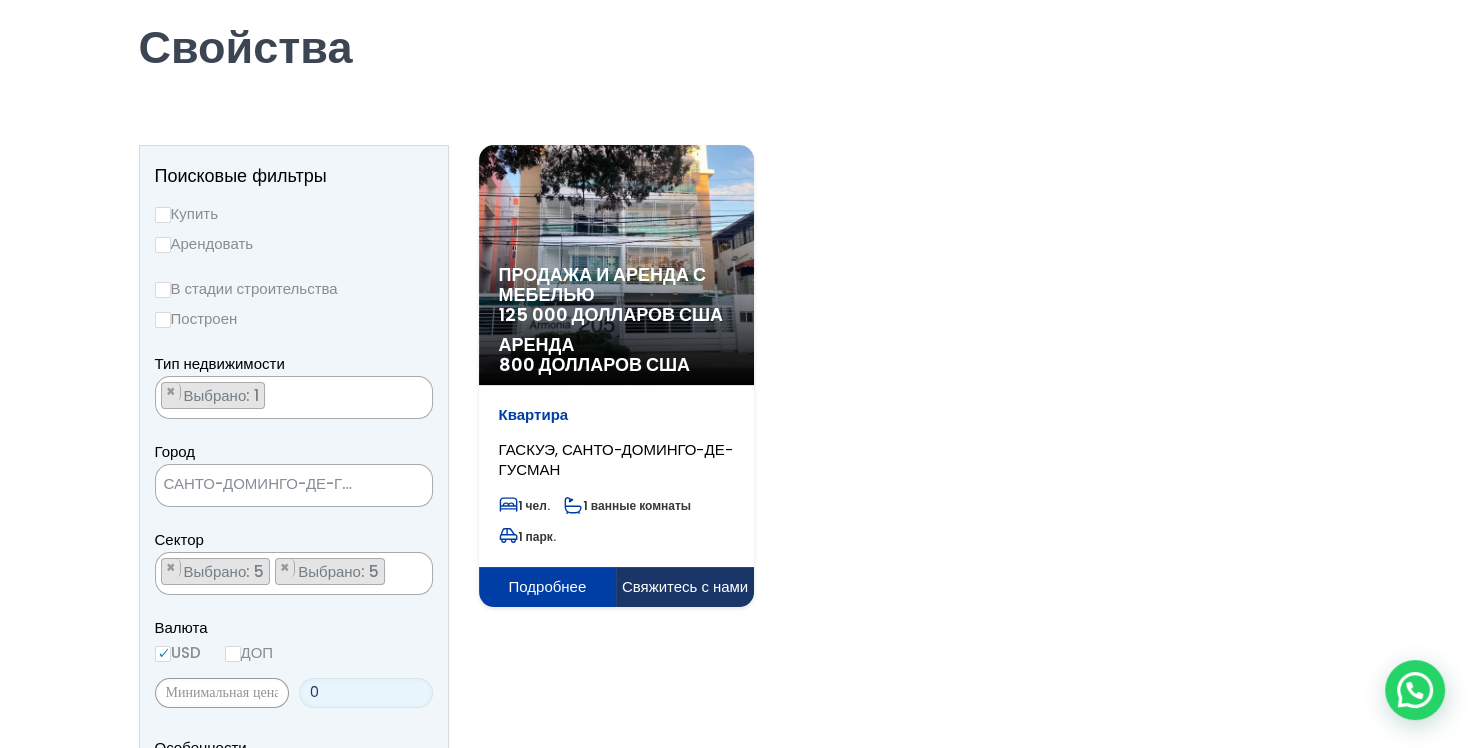 scroll, scrollTop: 100, scrollLeft: 0, axis: vertical 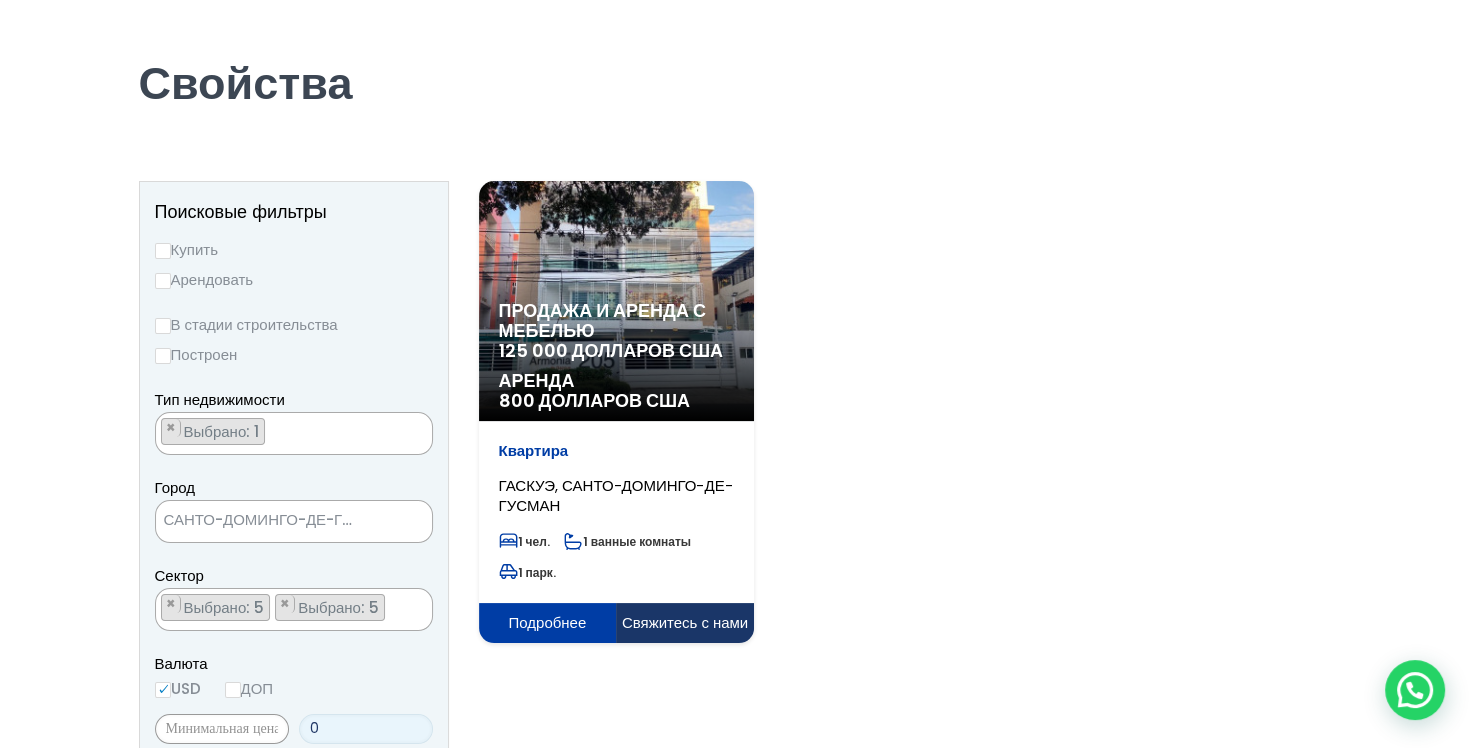 type on "0" 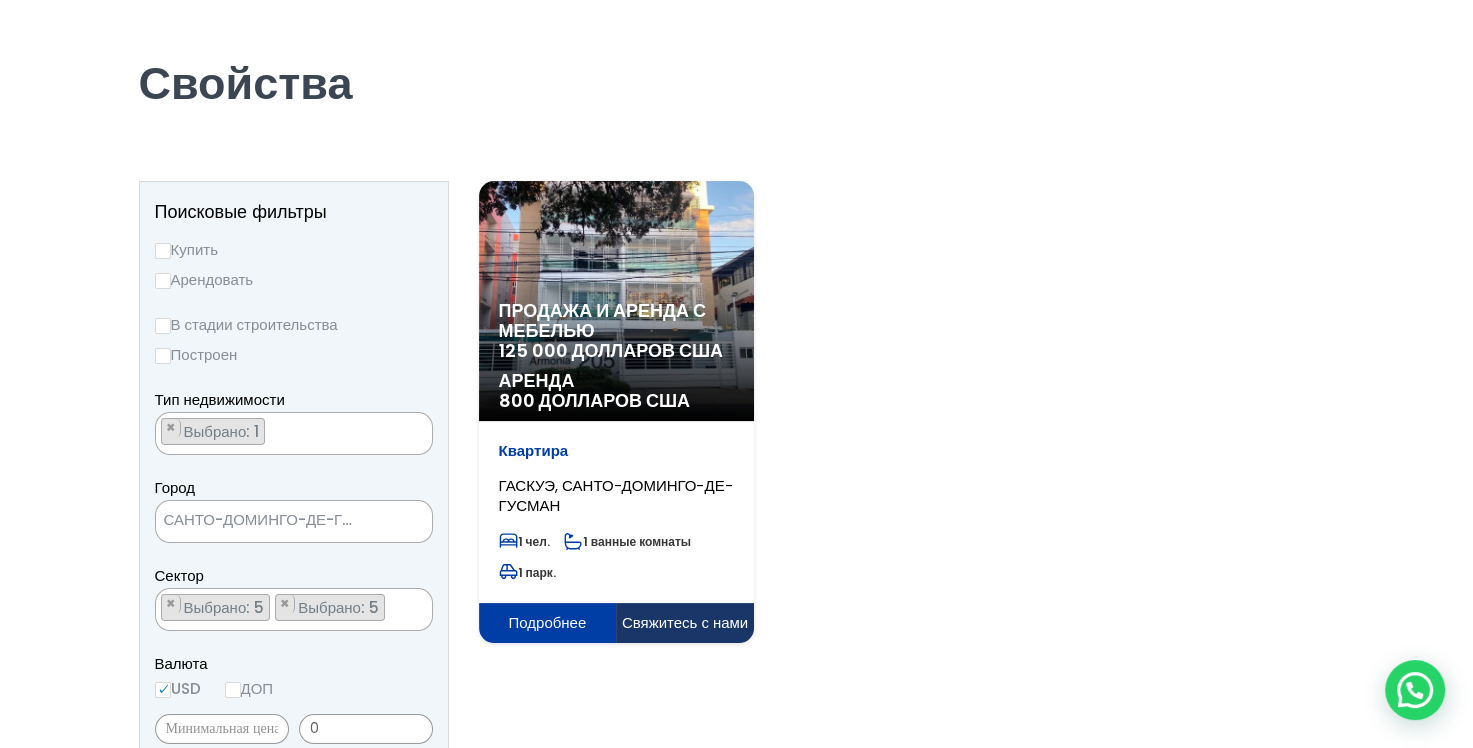 click on "Арендовать" at bounding box center (212, 279) 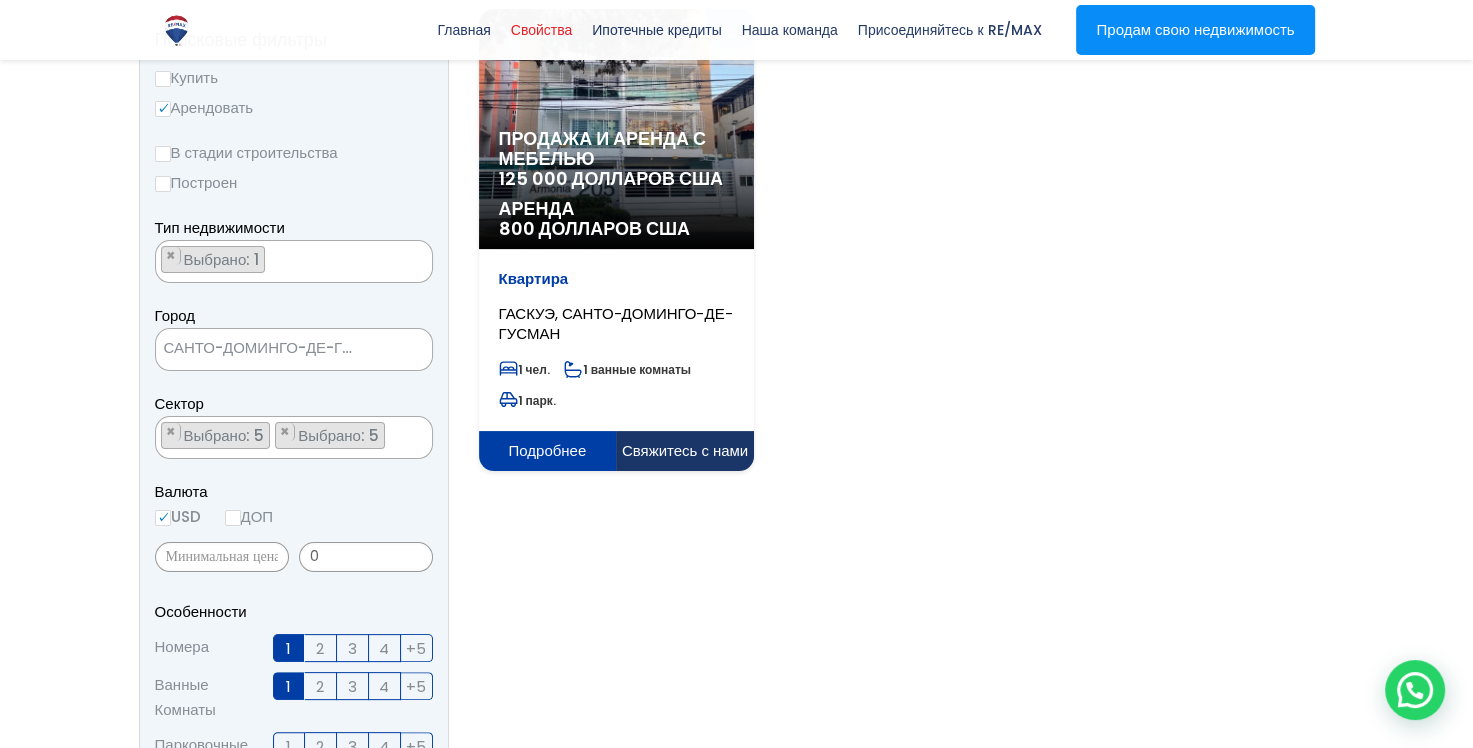 scroll, scrollTop: 300, scrollLeft: 0, axis: vertical 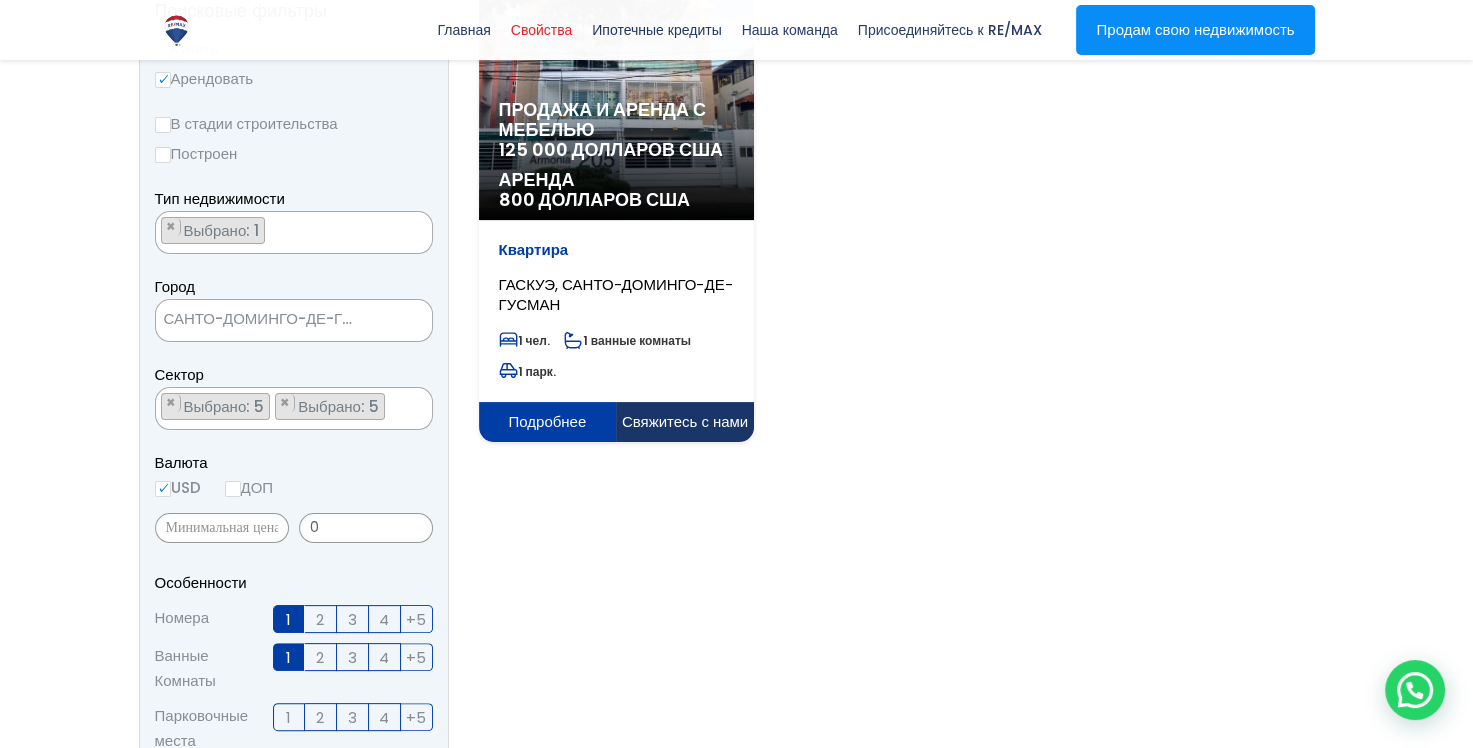 click on "Построен" at bounding box center [163, 155] 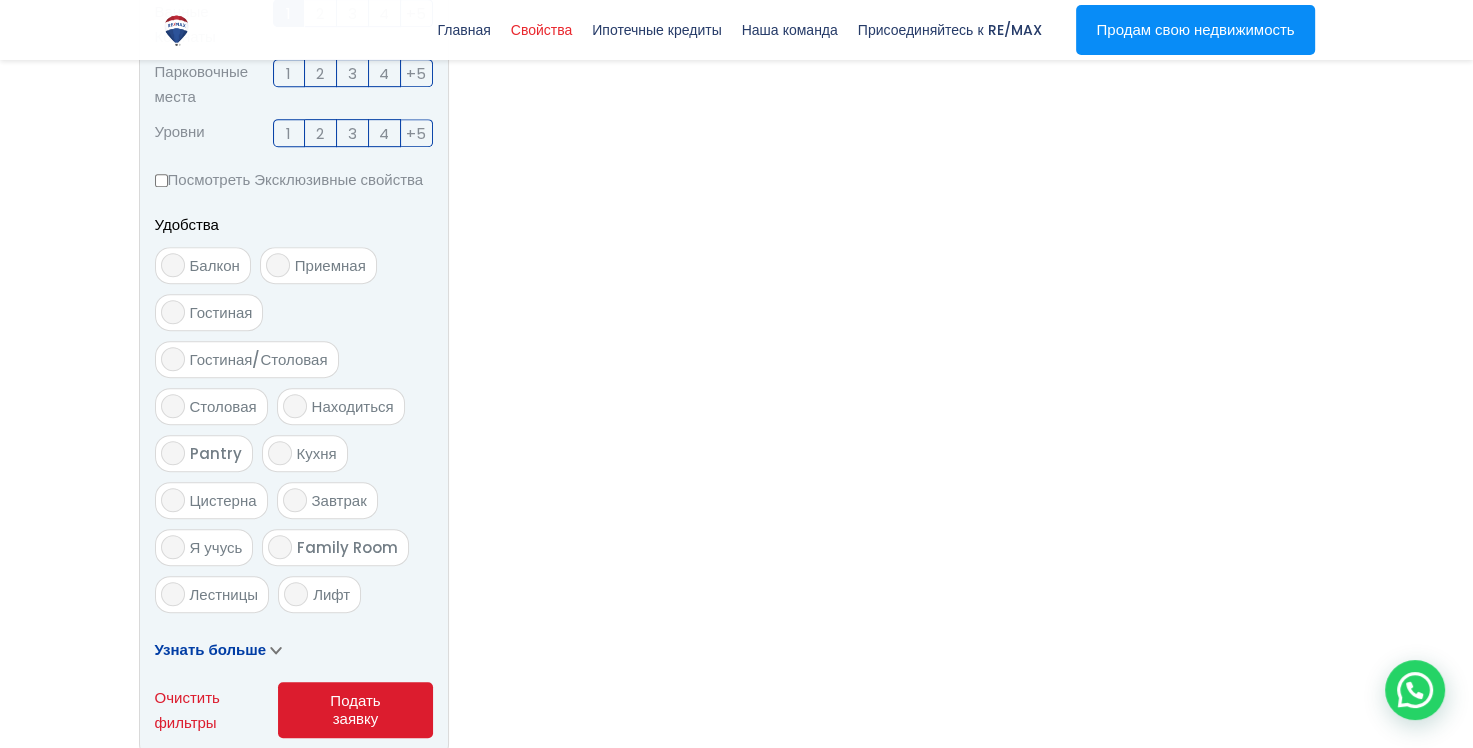 scroll, scrollTop: 1000, scrollLeft: 0, axis: vertical 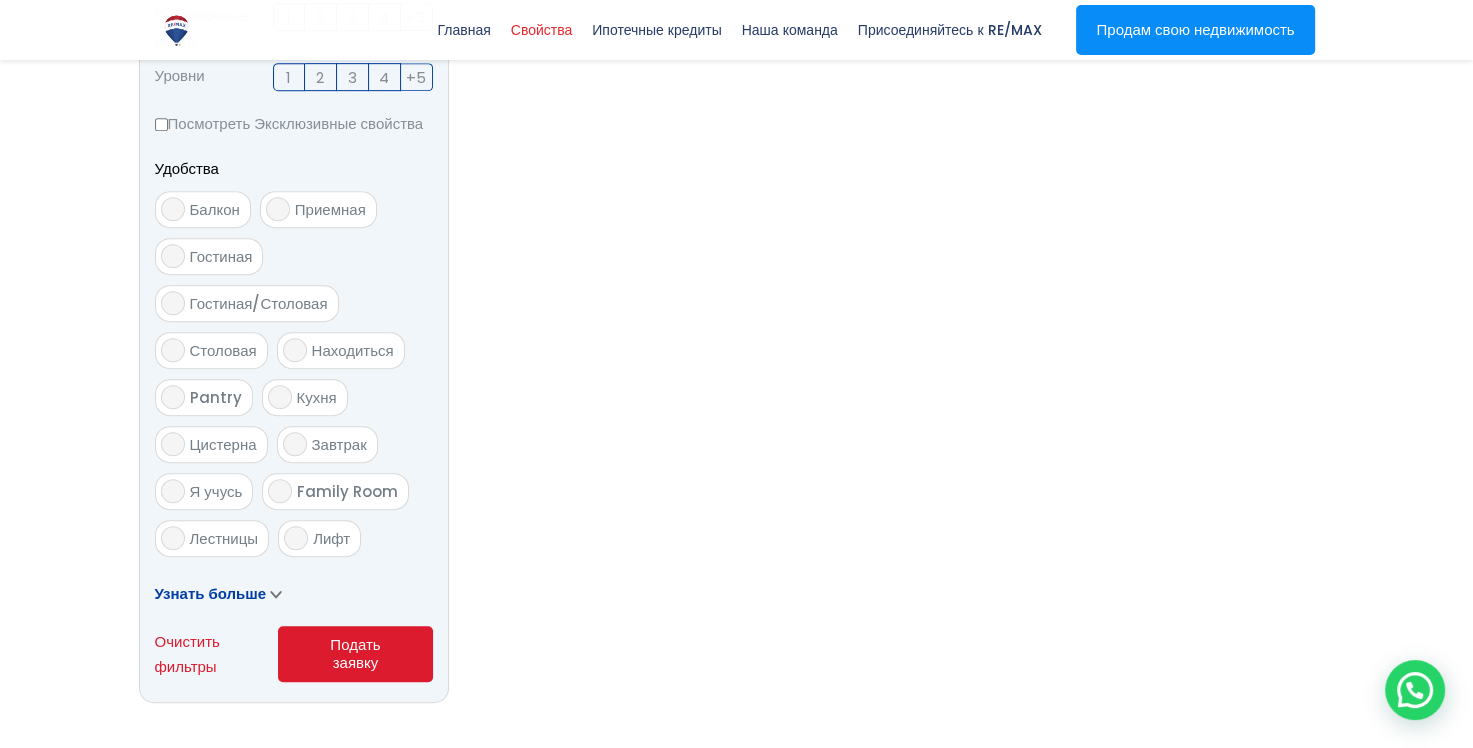 click on "Подать заявку" at bounding box center (355, 654) 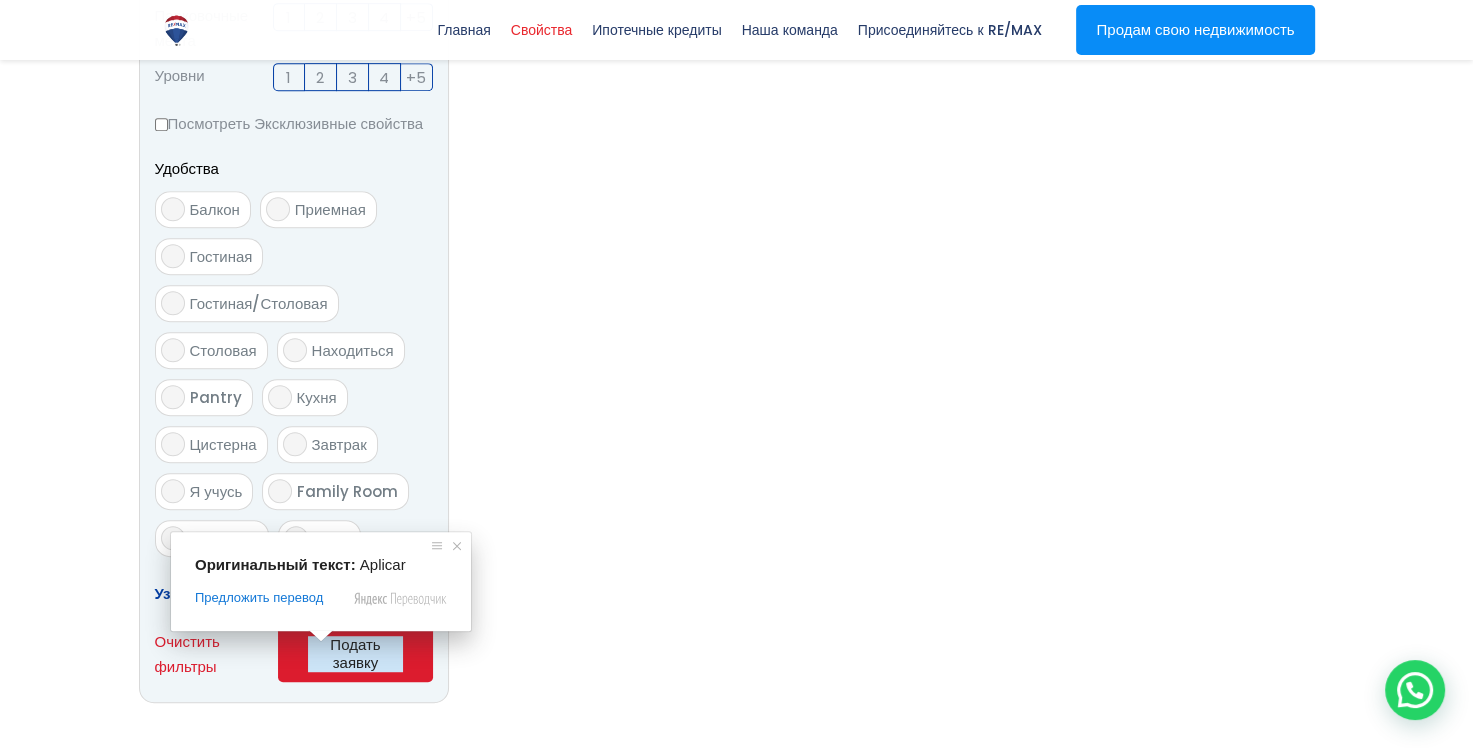 click on "Подать заявку" at bounding box center [355, 654] 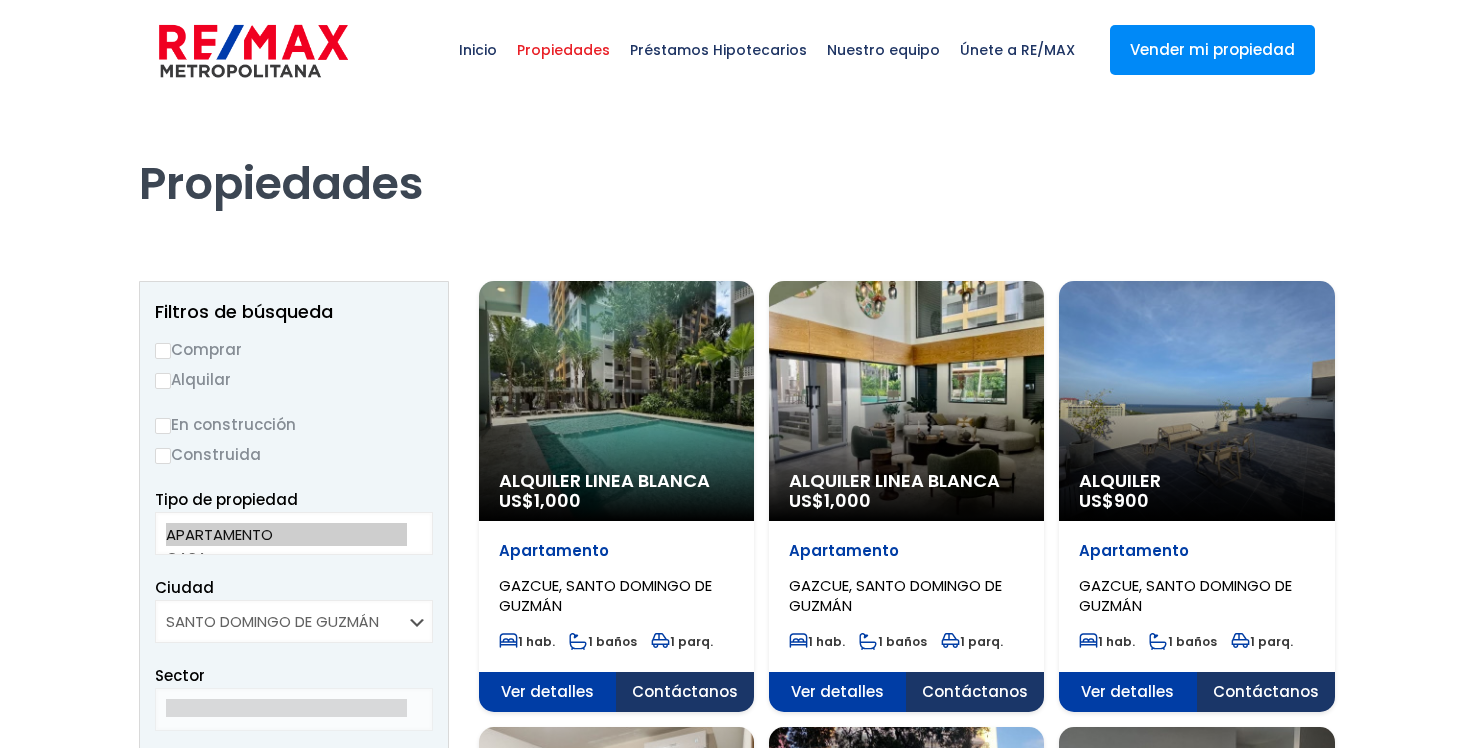 scroll, scrollTop: 0, scrollLeft: 0, axis: both 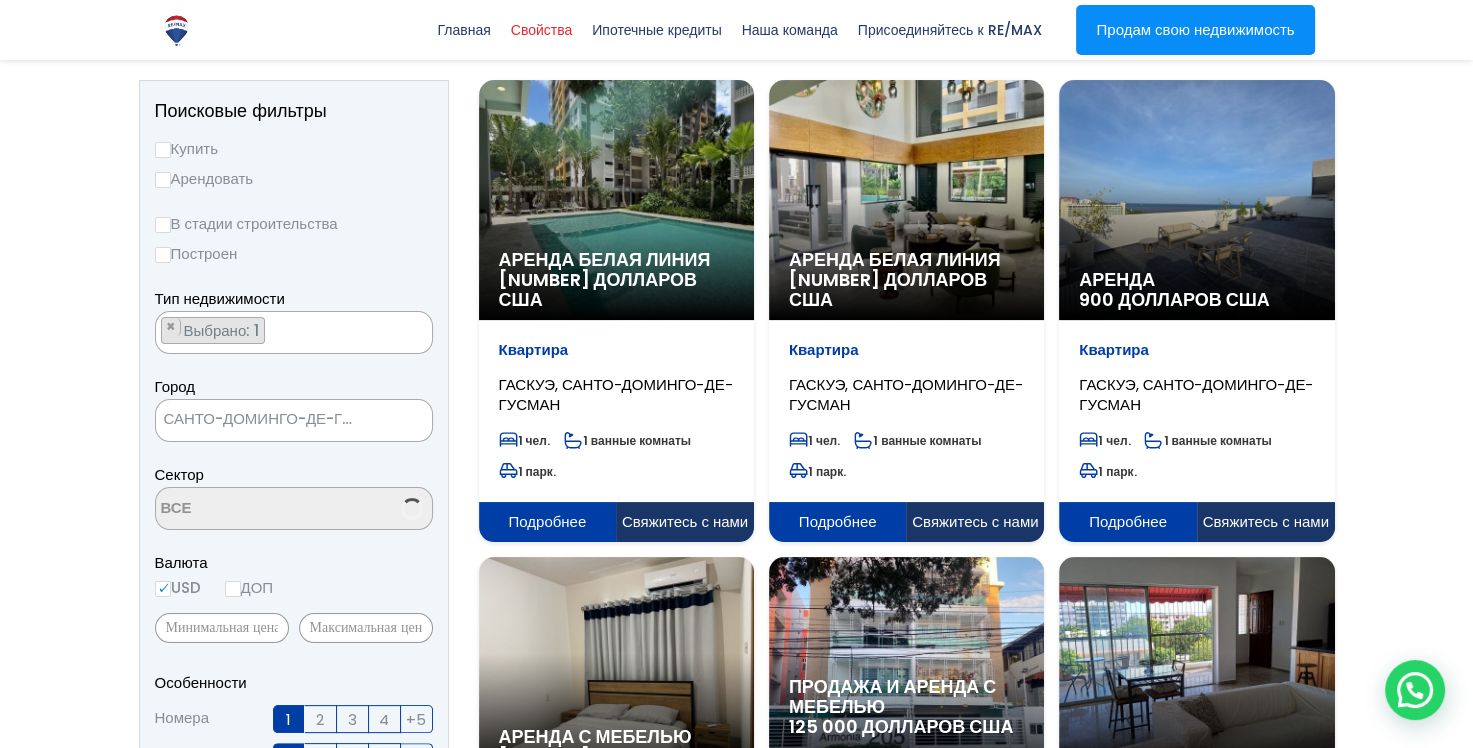 select on "206" 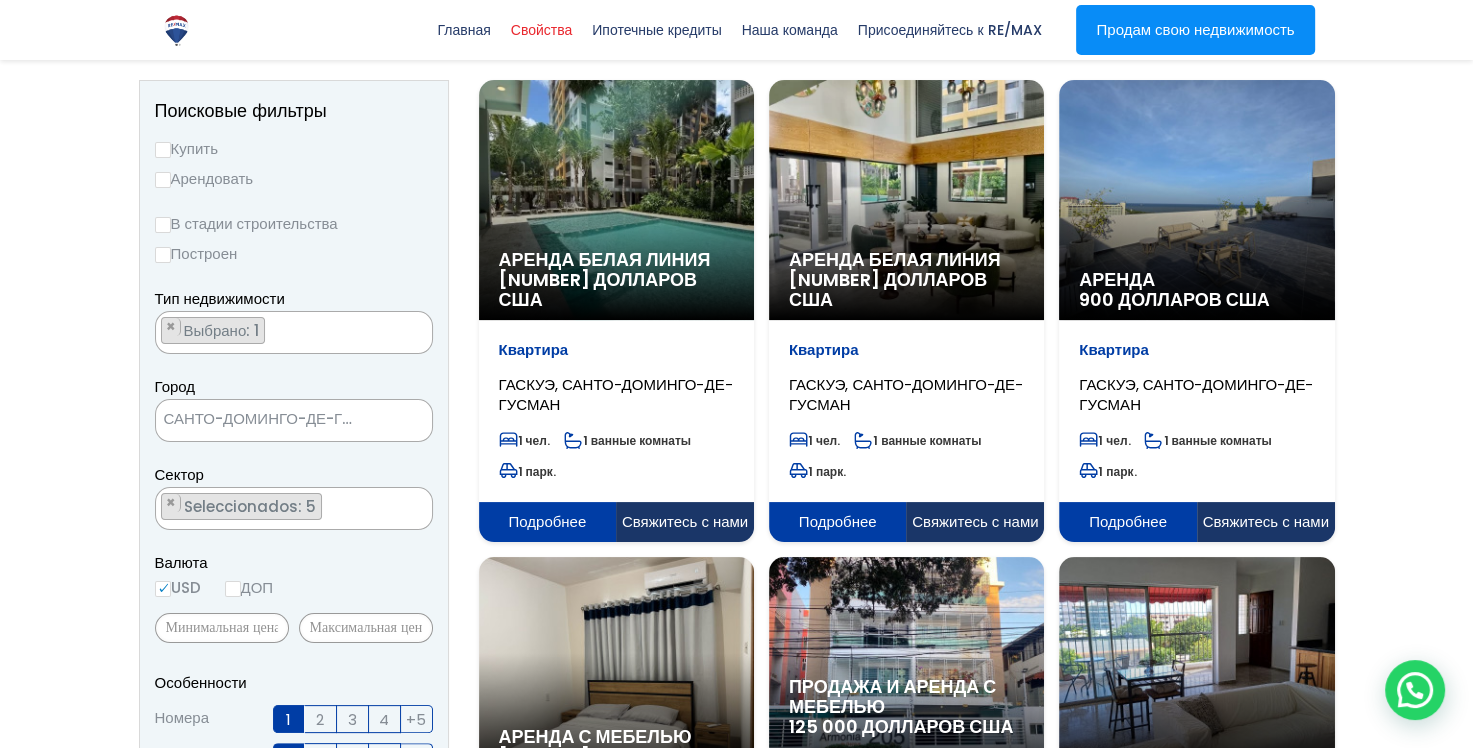 scroll, scrollTop: 5985, scrollLeft: 0, axis: vertical 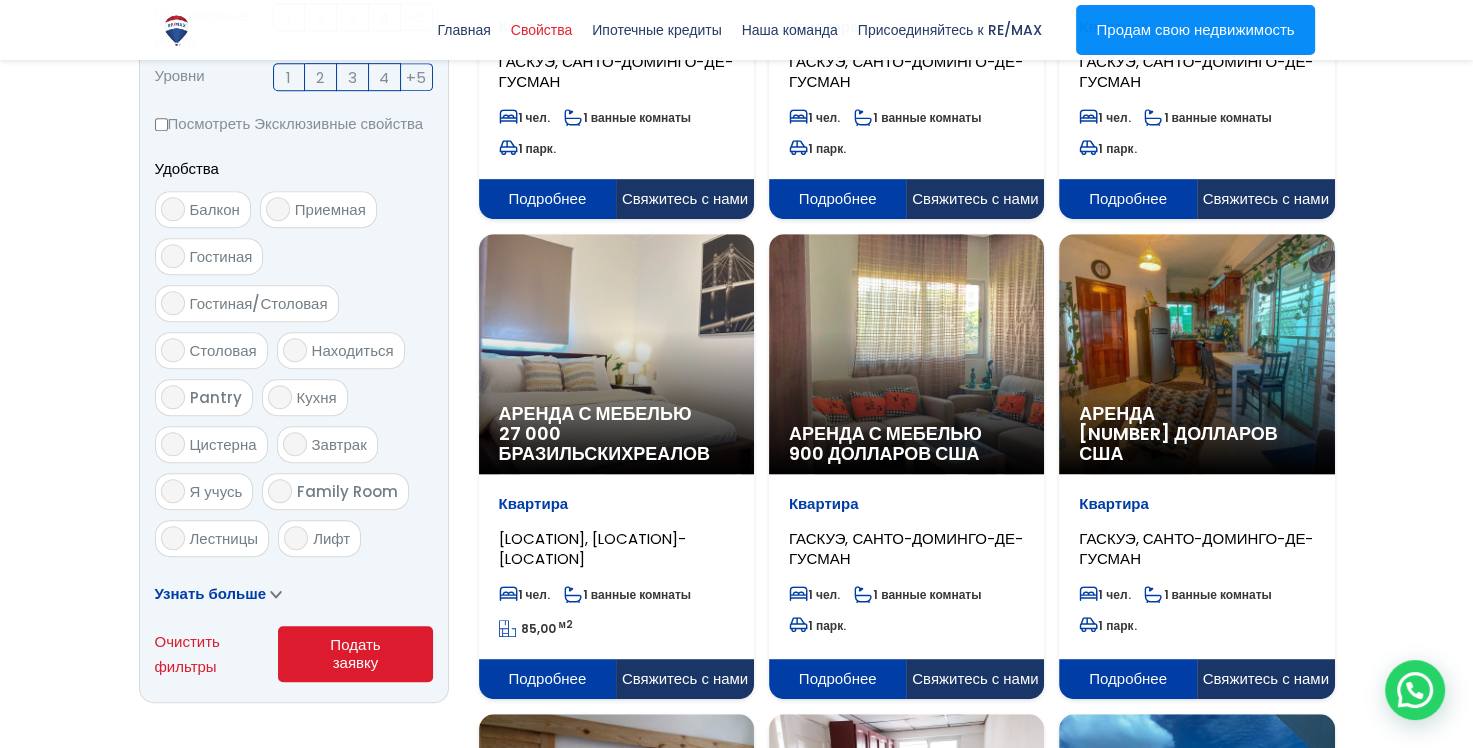 click on "Аренда с мебелью
[CURRENCY] [NUMBER] реалов" at bounding box center [616, -600] 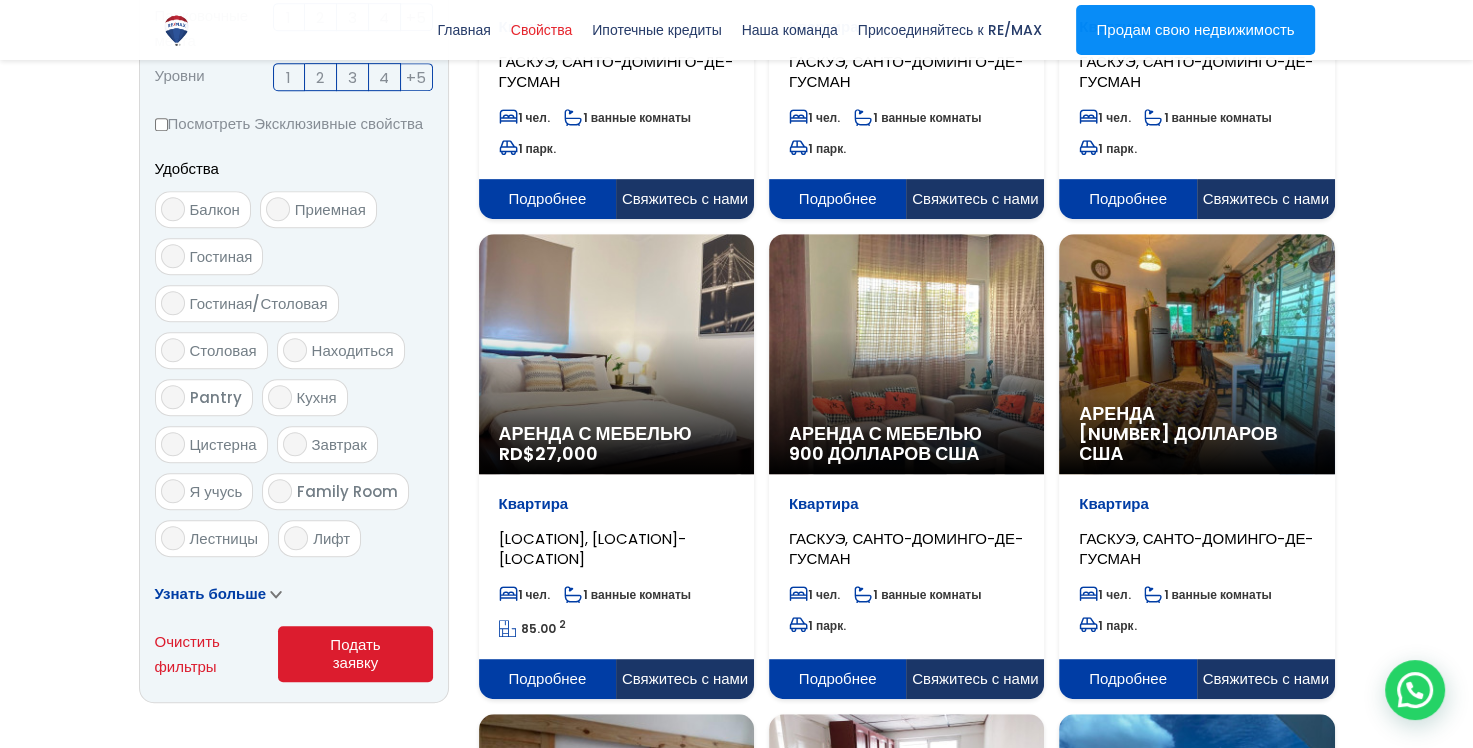 click on "Аренда с мебелью
[CURRENCY]  [NUMBER]" at bounding box center [616, -600] 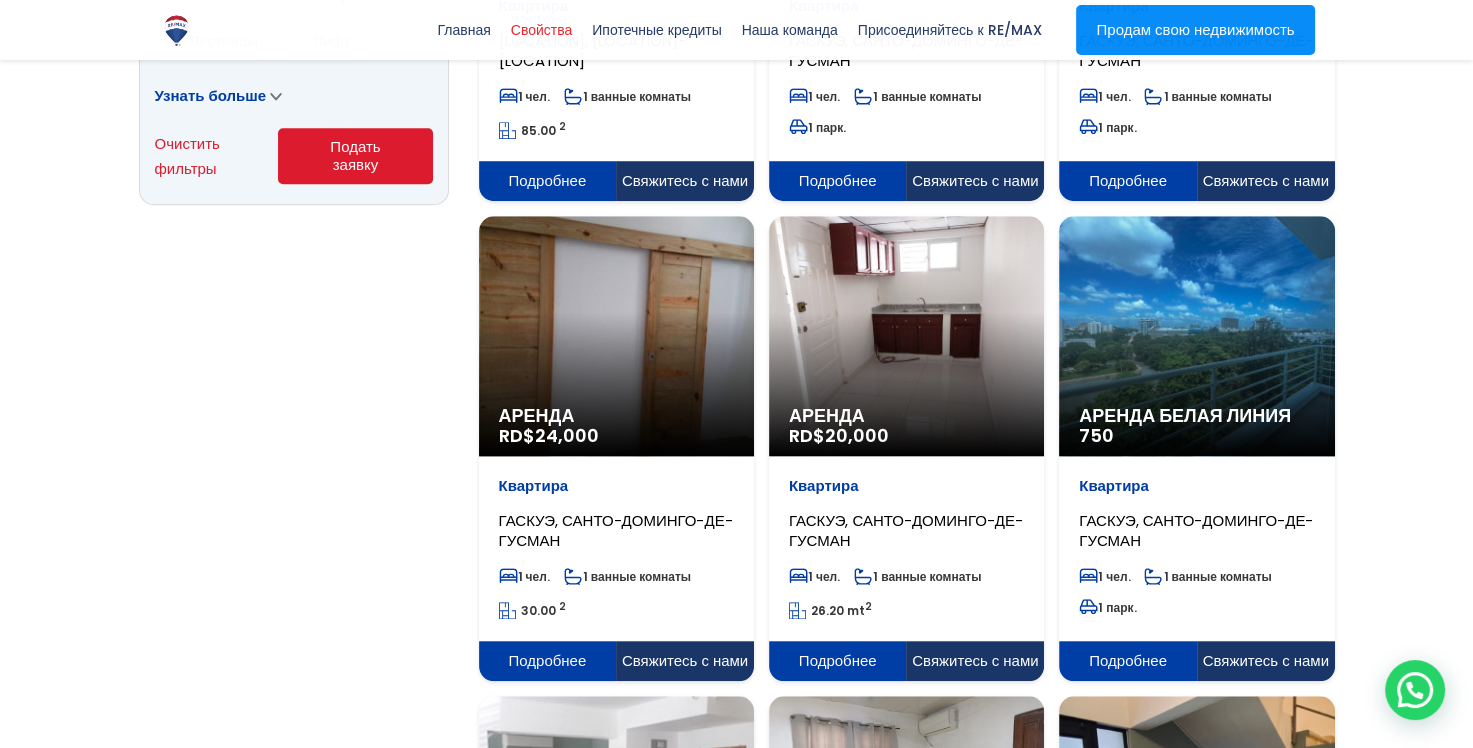 scroll, scrollTop: 1500, scrollLeft: 0, axis: vertical 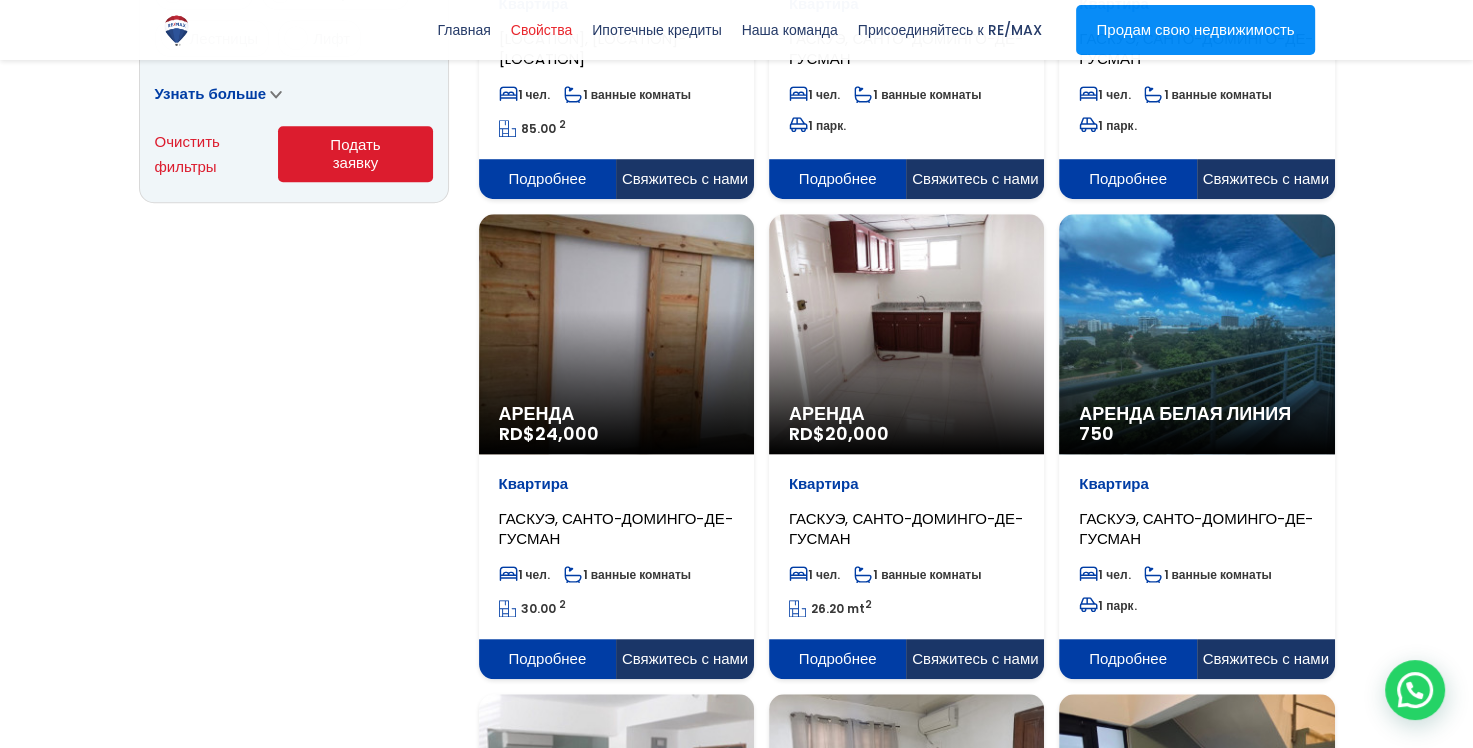 click on "Аренда" at bounding box center (616, -1040) 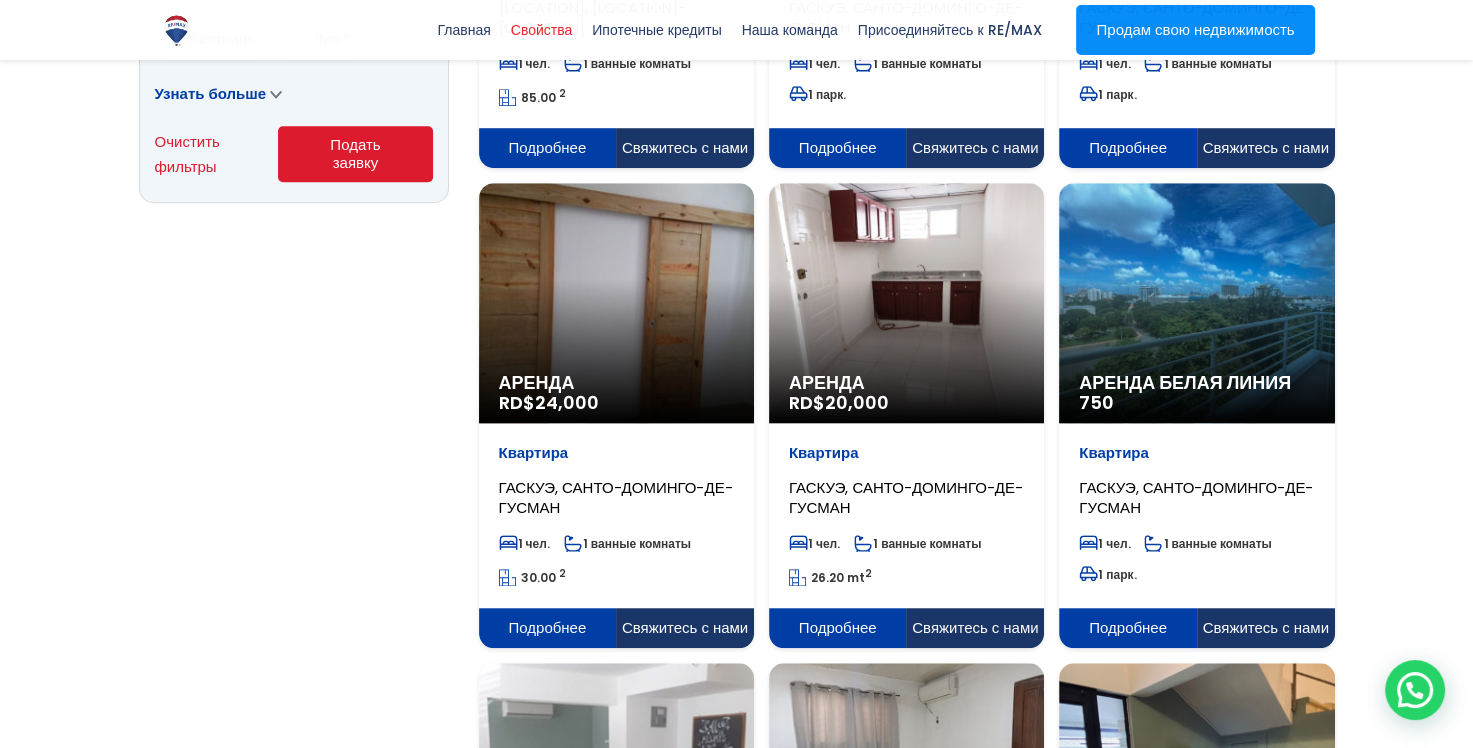 click on "Аренда
RD$  20,000" at bounding box center [616, -1100] 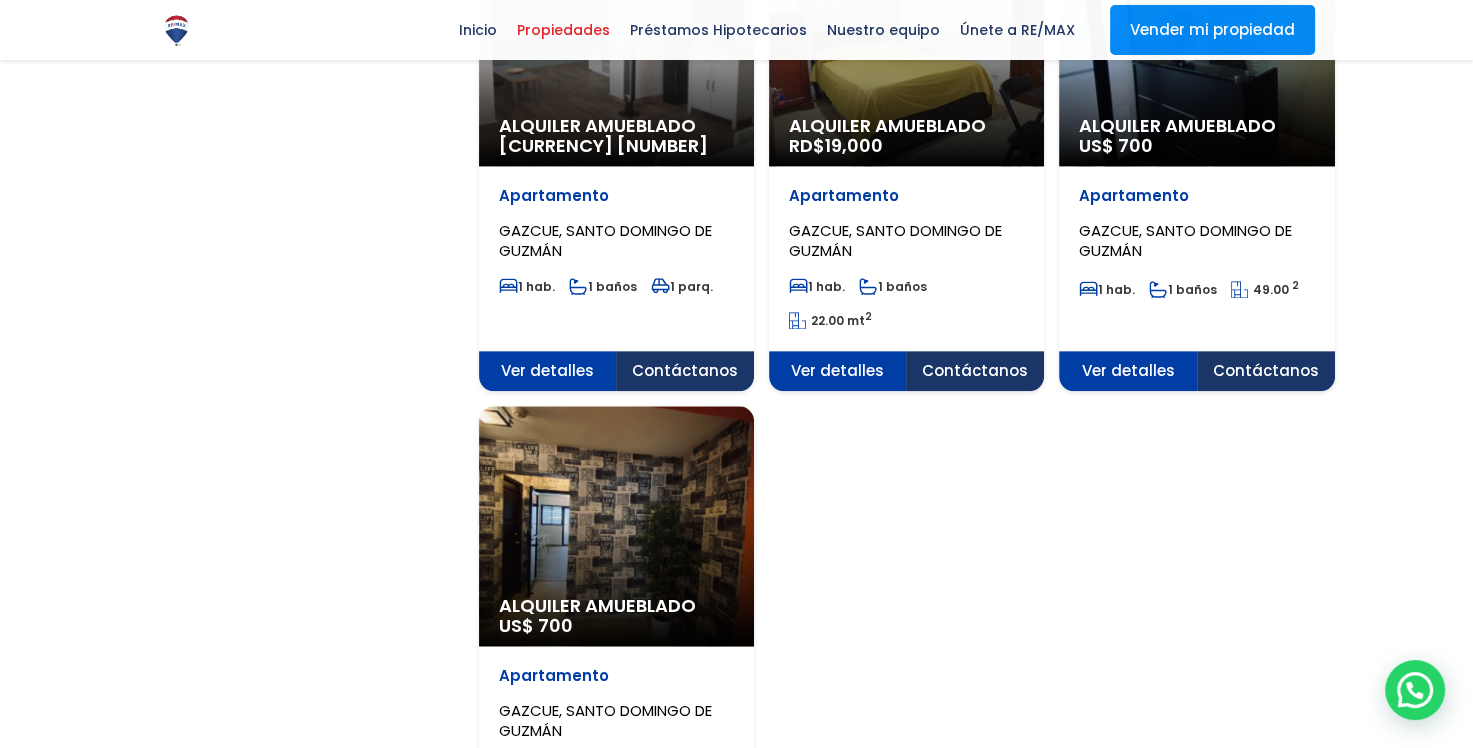 scroll, scrollTop: 2000, scrollLeft: 0, axis: vertical 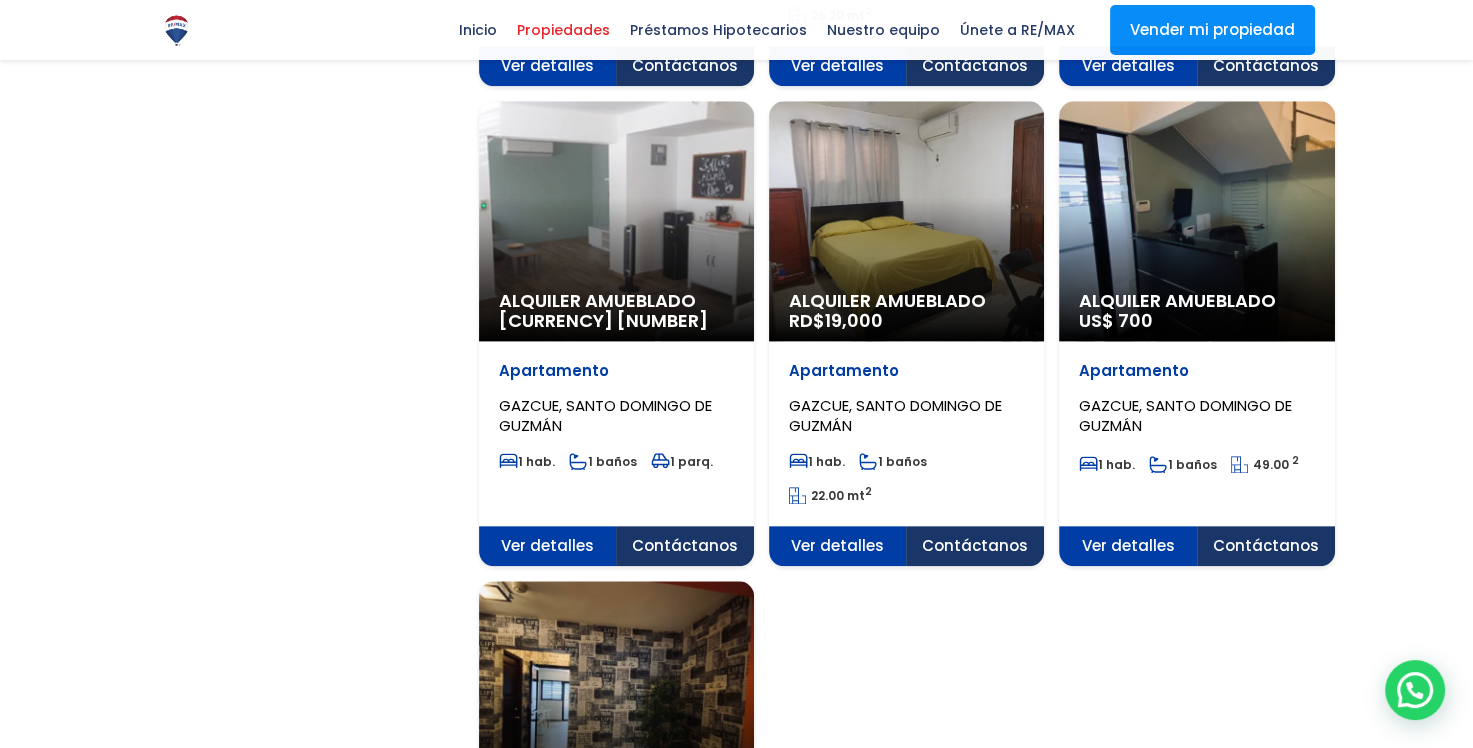 click on "GAZCUE, SANTO DOMINGO DE GUZMÁN" at bounding box center [616, -1405] 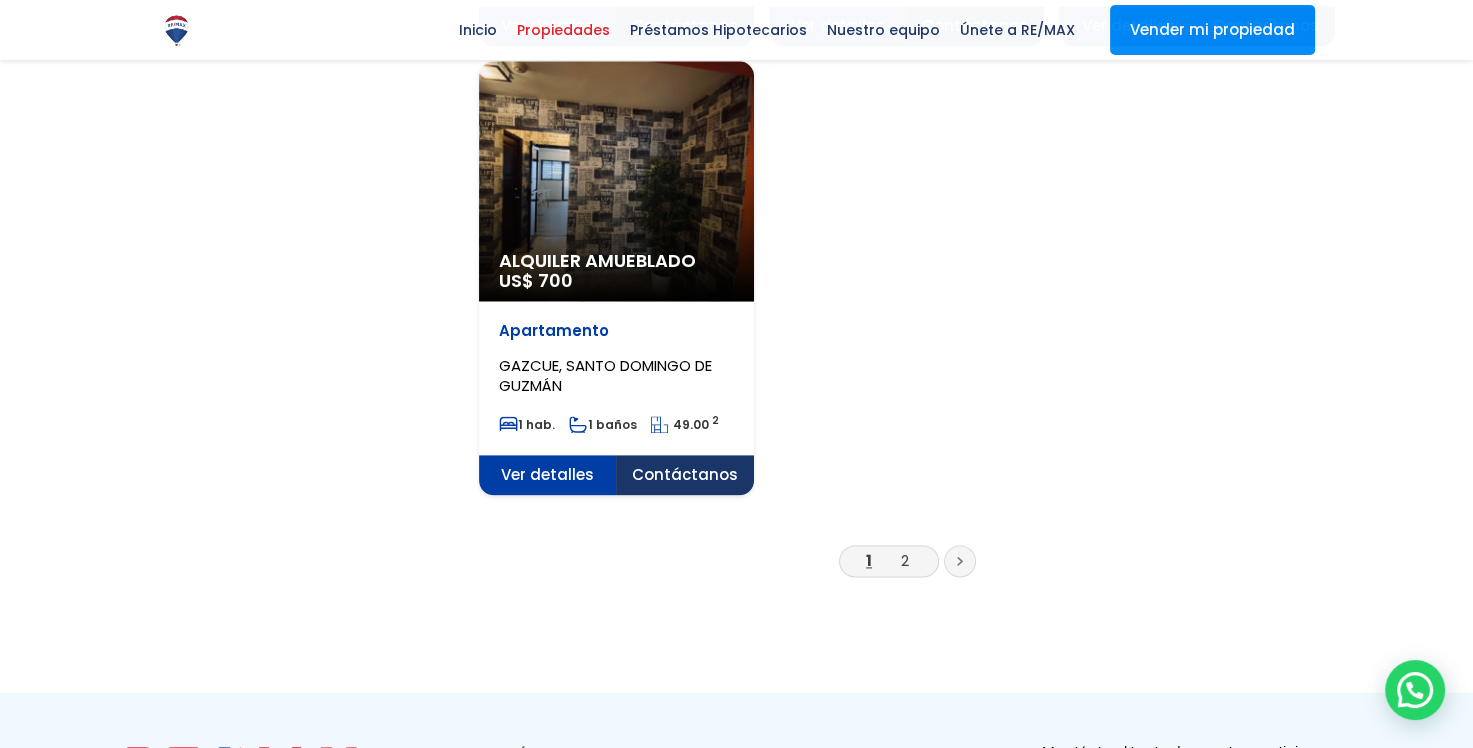 scroll, scrollTop: 2700, scrollLeft: 0, axis: vertical 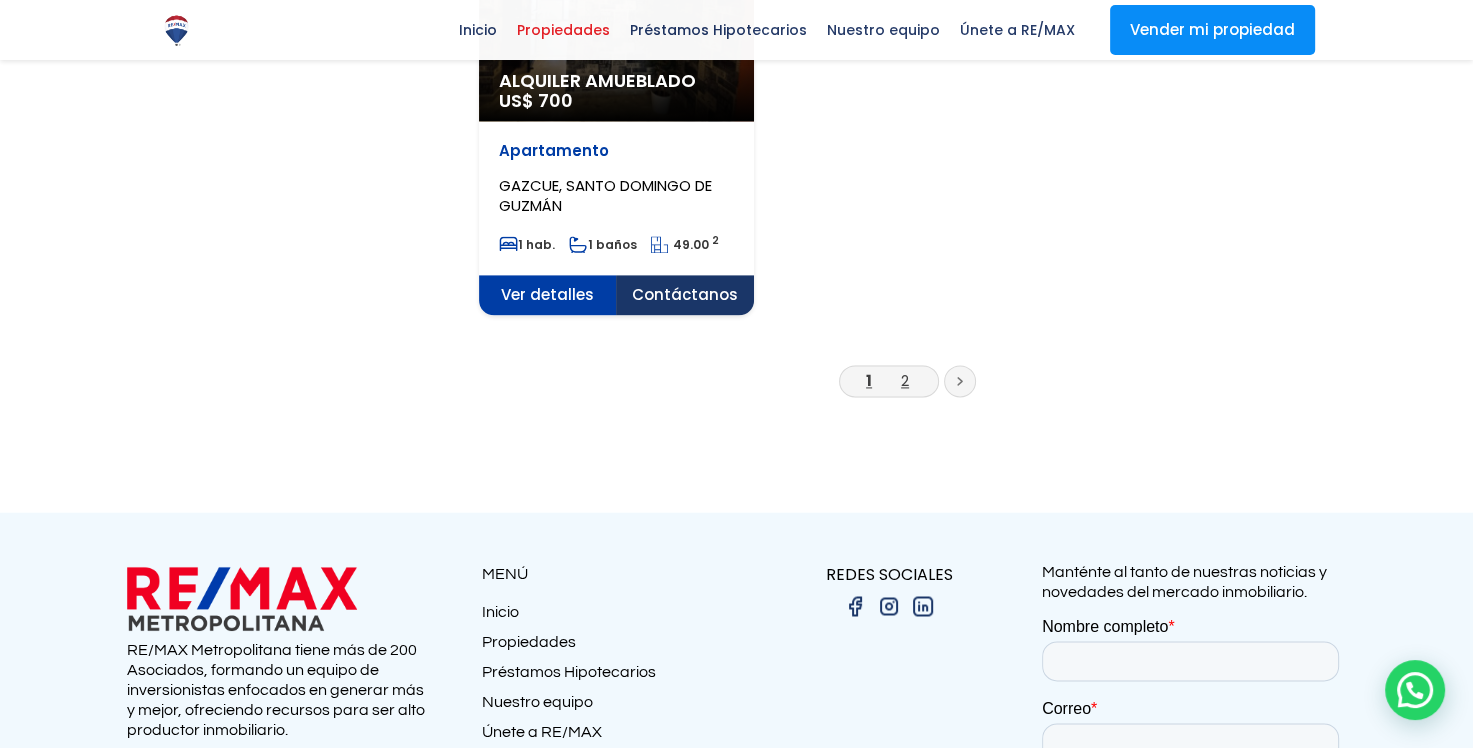 click on "2" at bounding box center (905, 380) 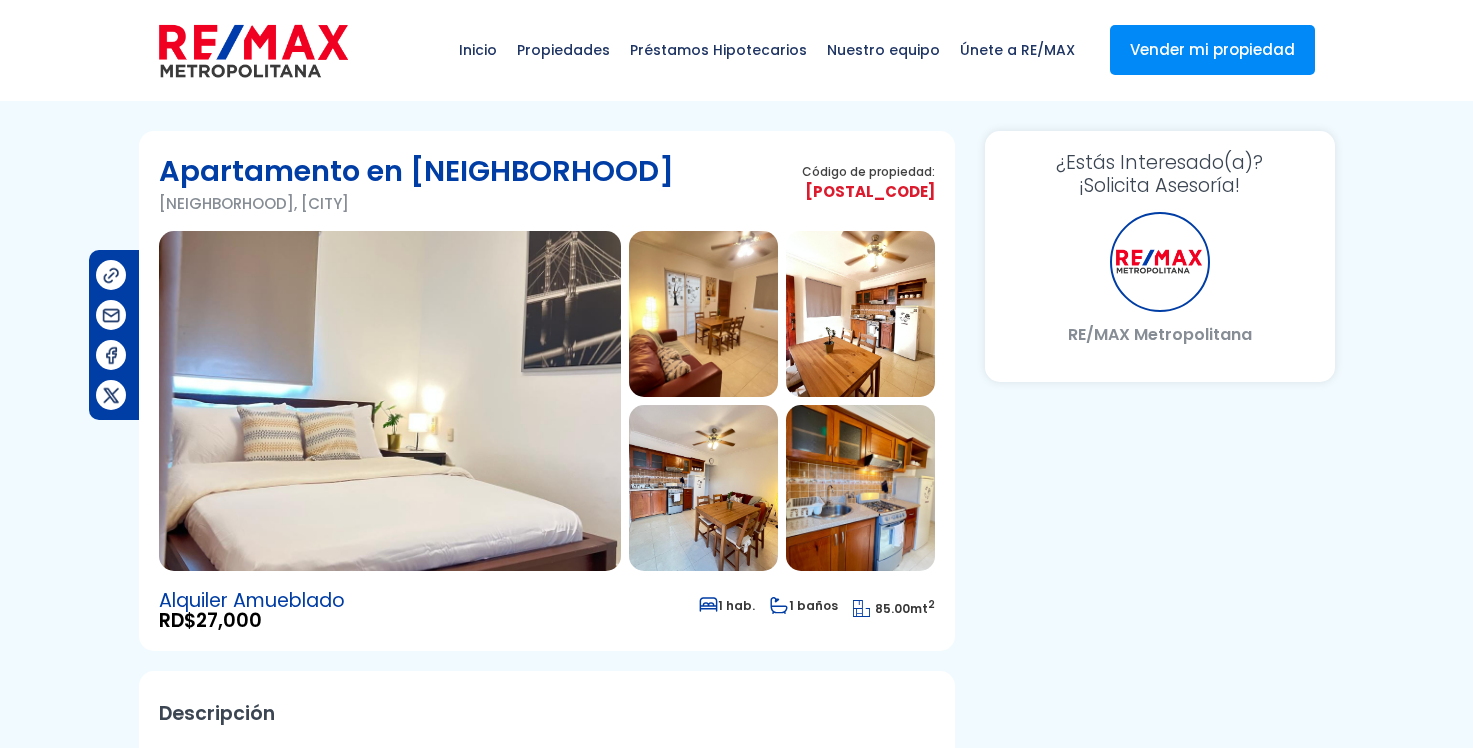 scroll, scrollTop: 0, scrollLeft: 0, axis: both 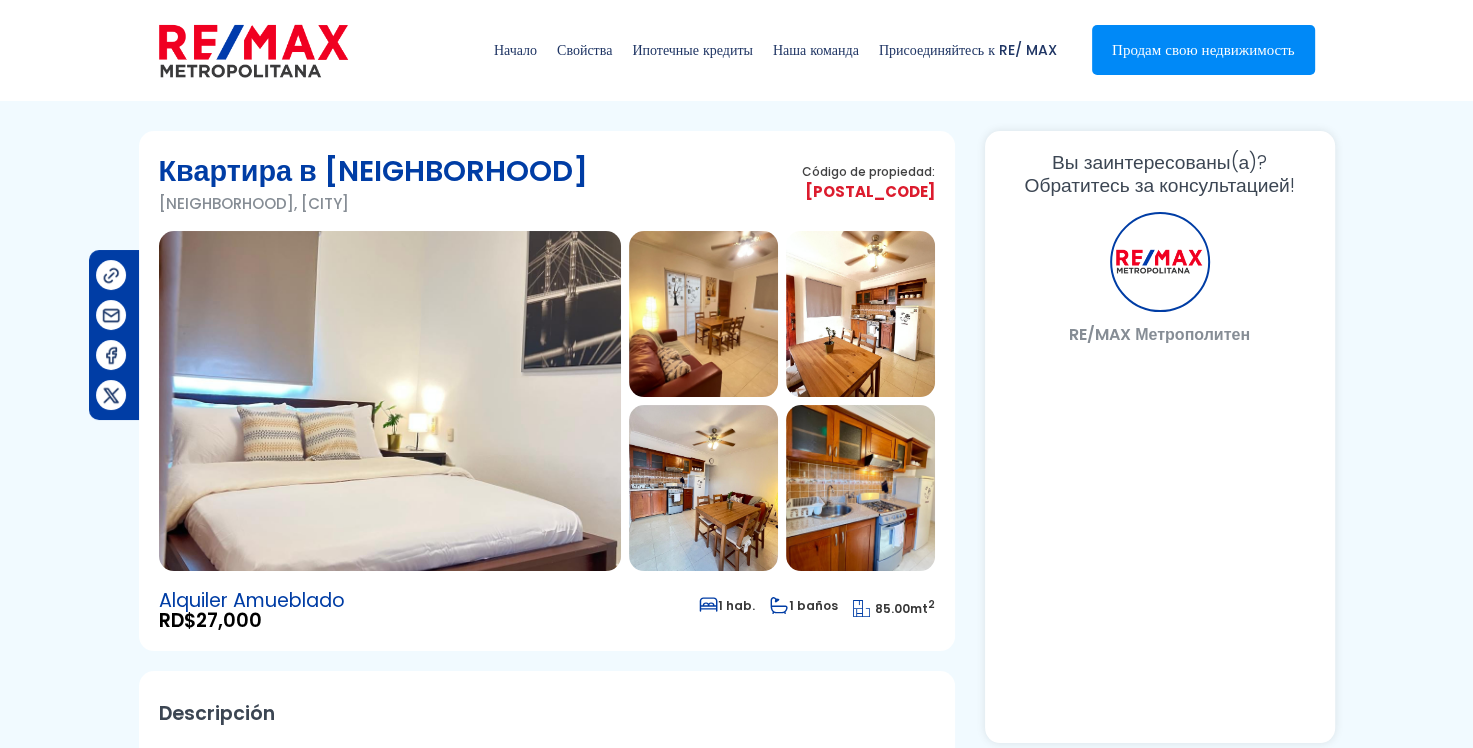 select on "FI" 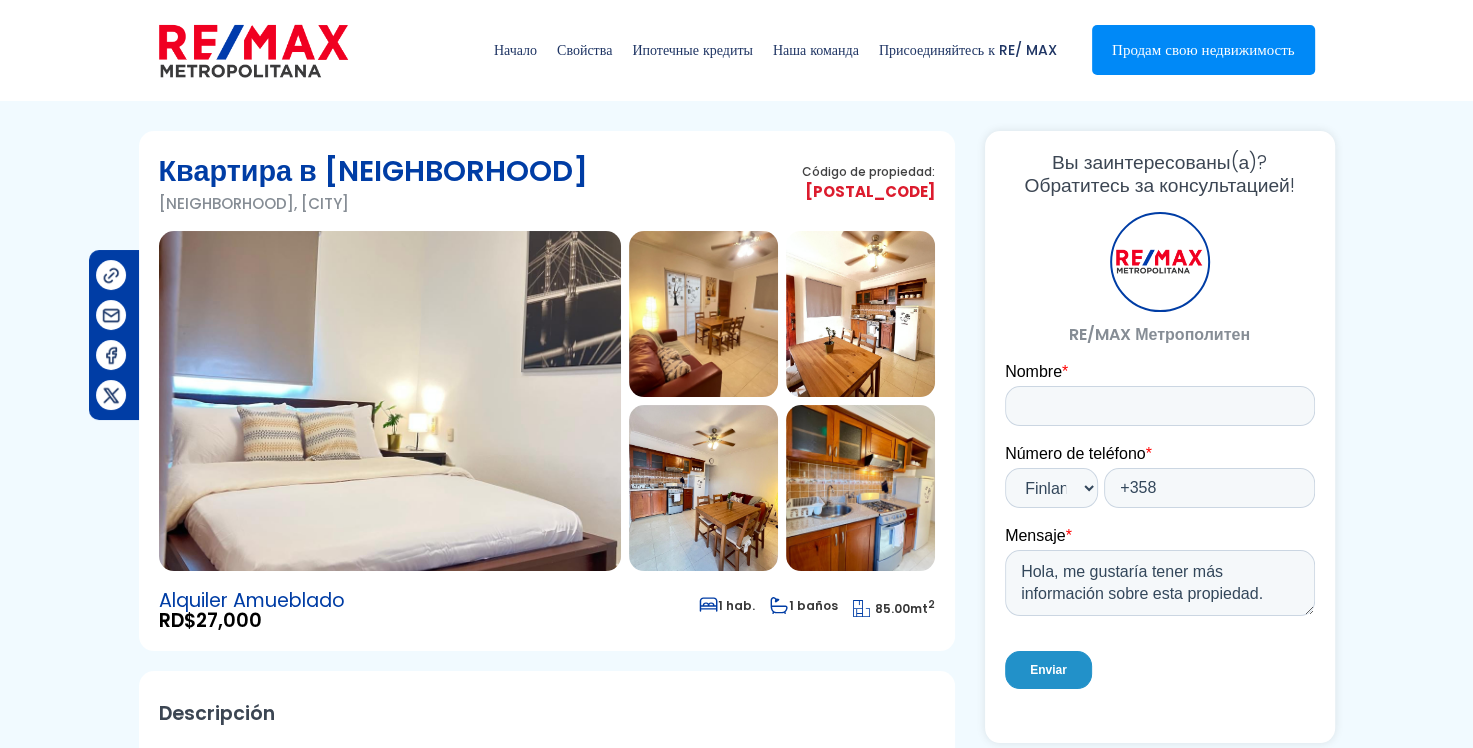 scroll, scrollTop: 0, scrollLeft: 0, axis: both 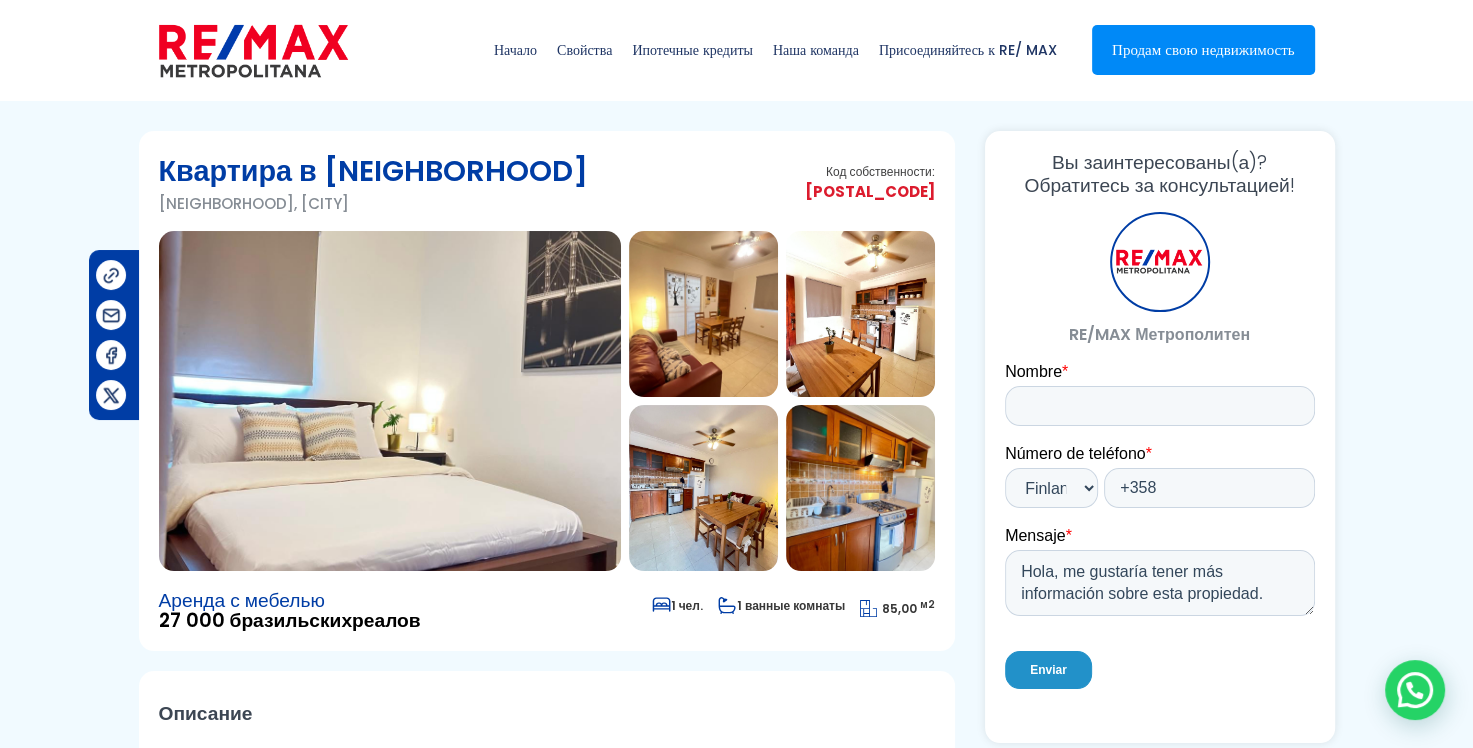 click at bounding box center [390, 401] 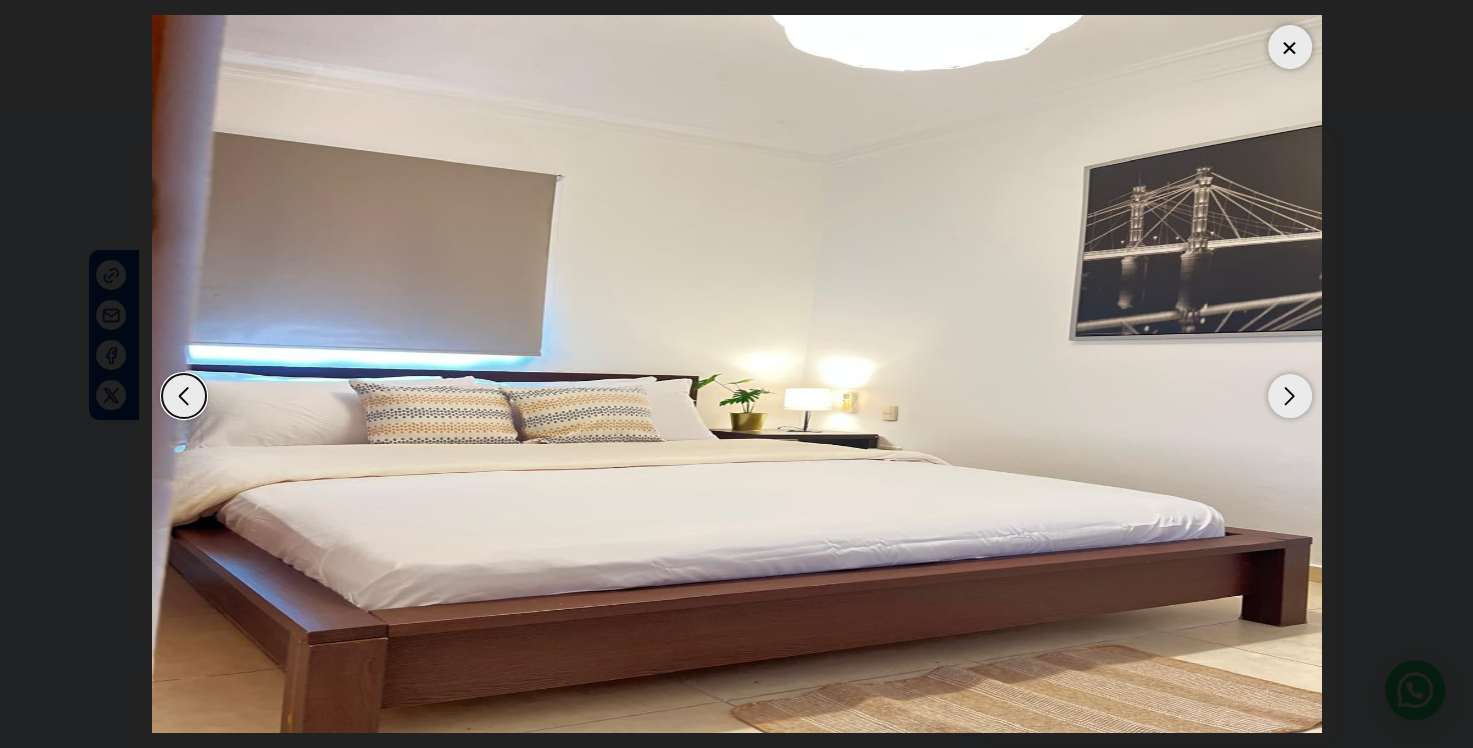 click at bounding box center (1290, 396) 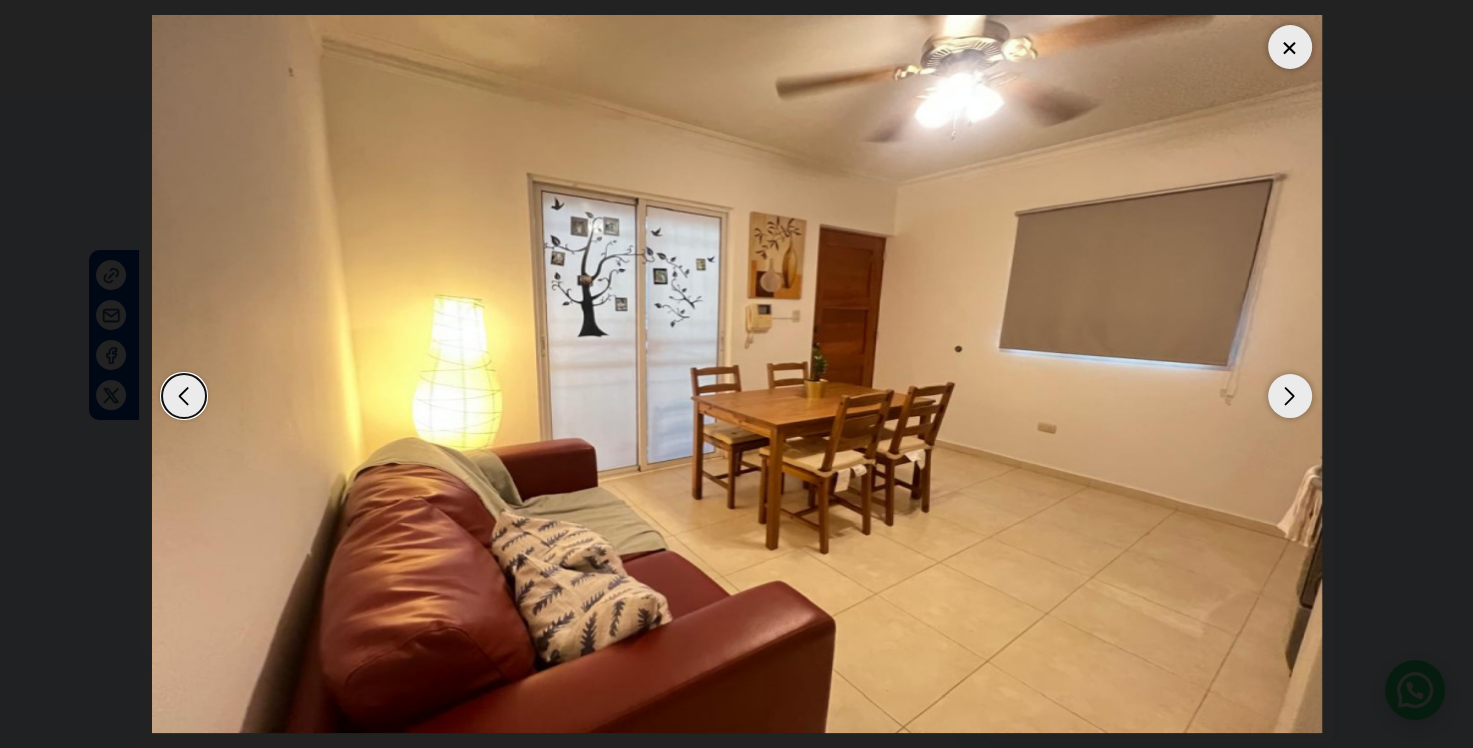 click at bounding box center [1290, 396] 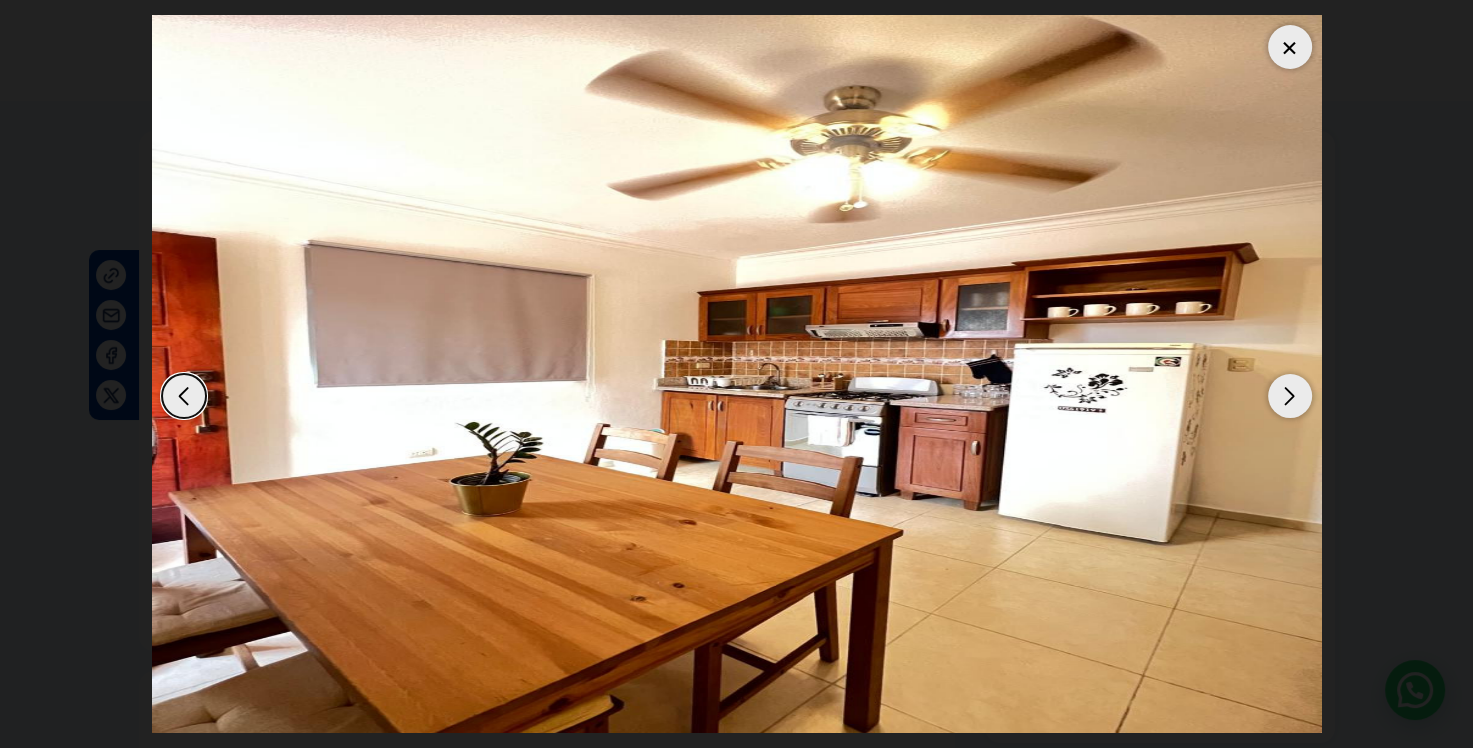 click at bounding box center (1290, 396) 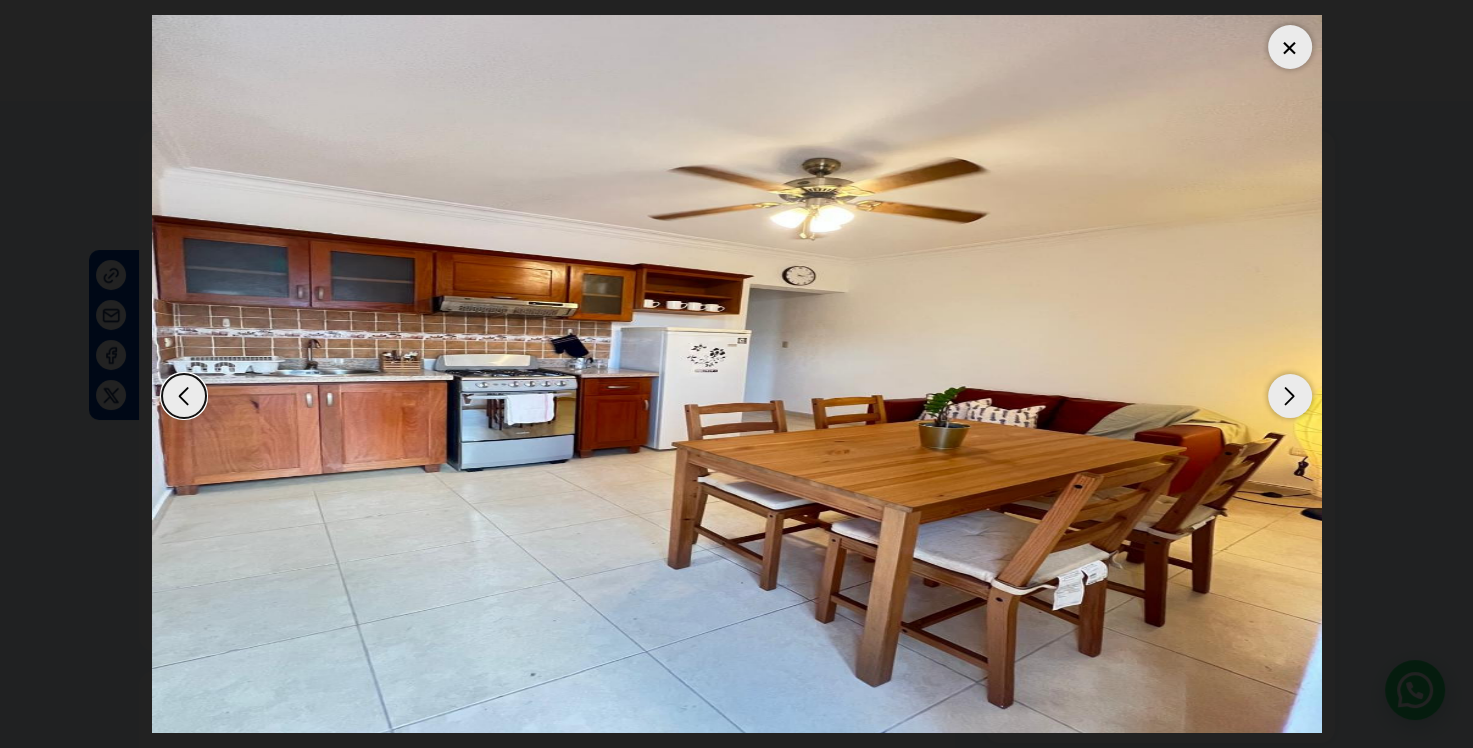 click at bounding box center (1290, 396) 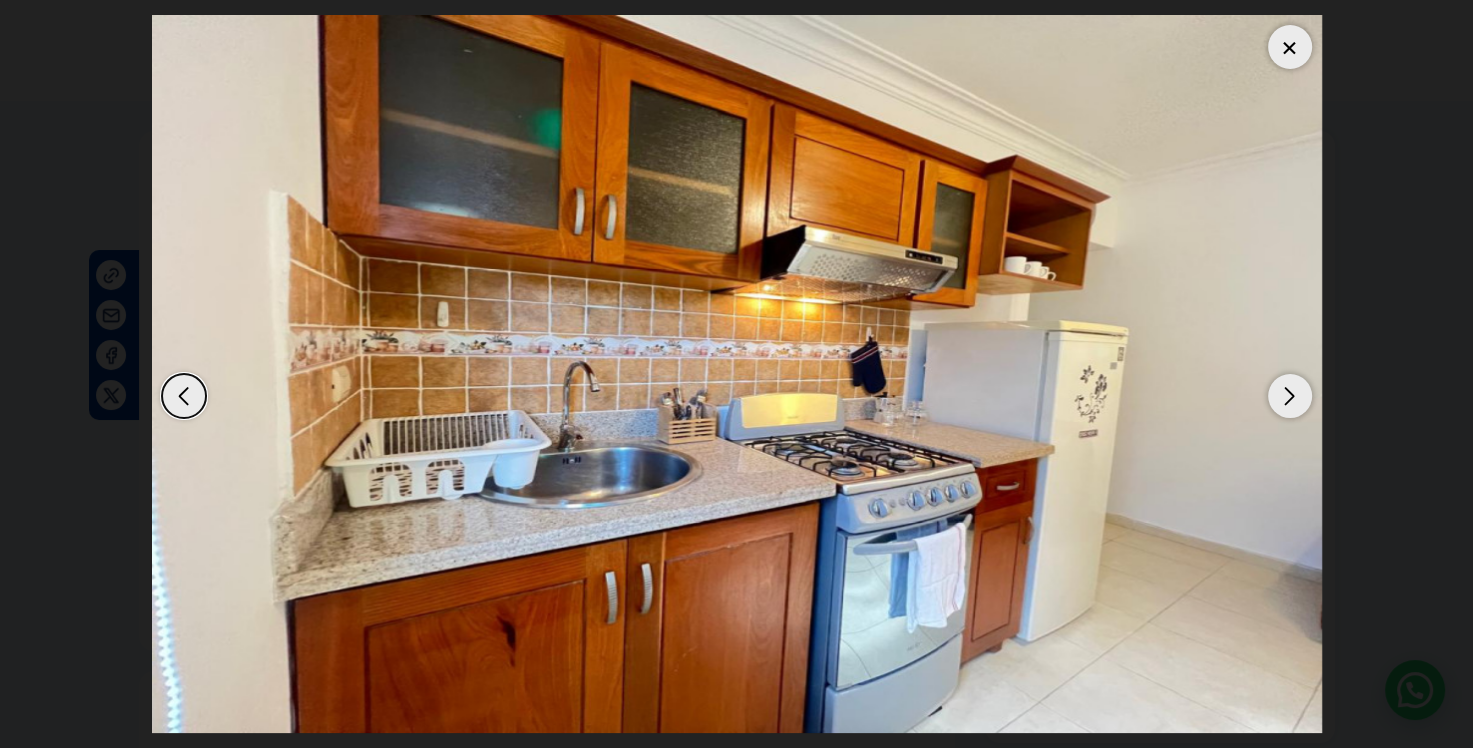 click at bounding box center [1290, 396] 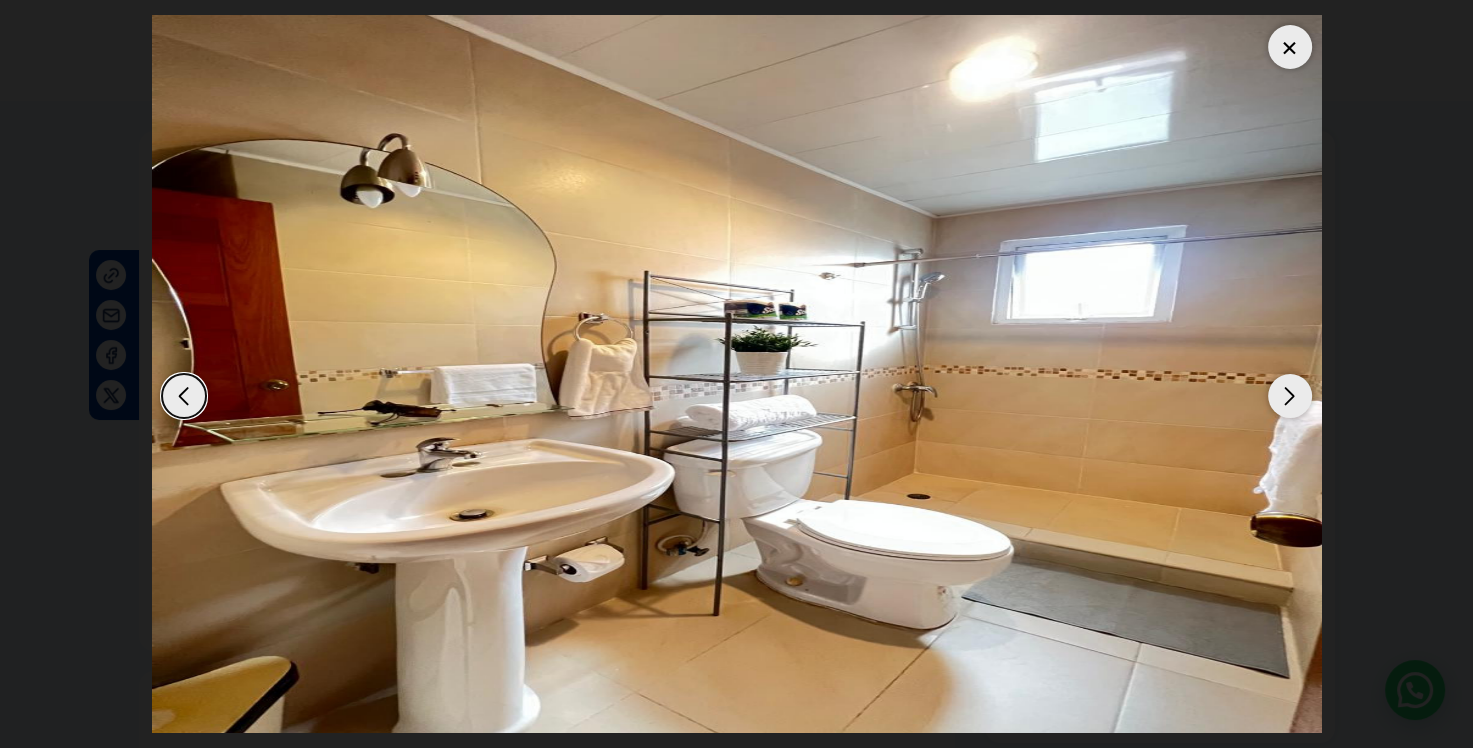 click at bounding box center (1290, 396) 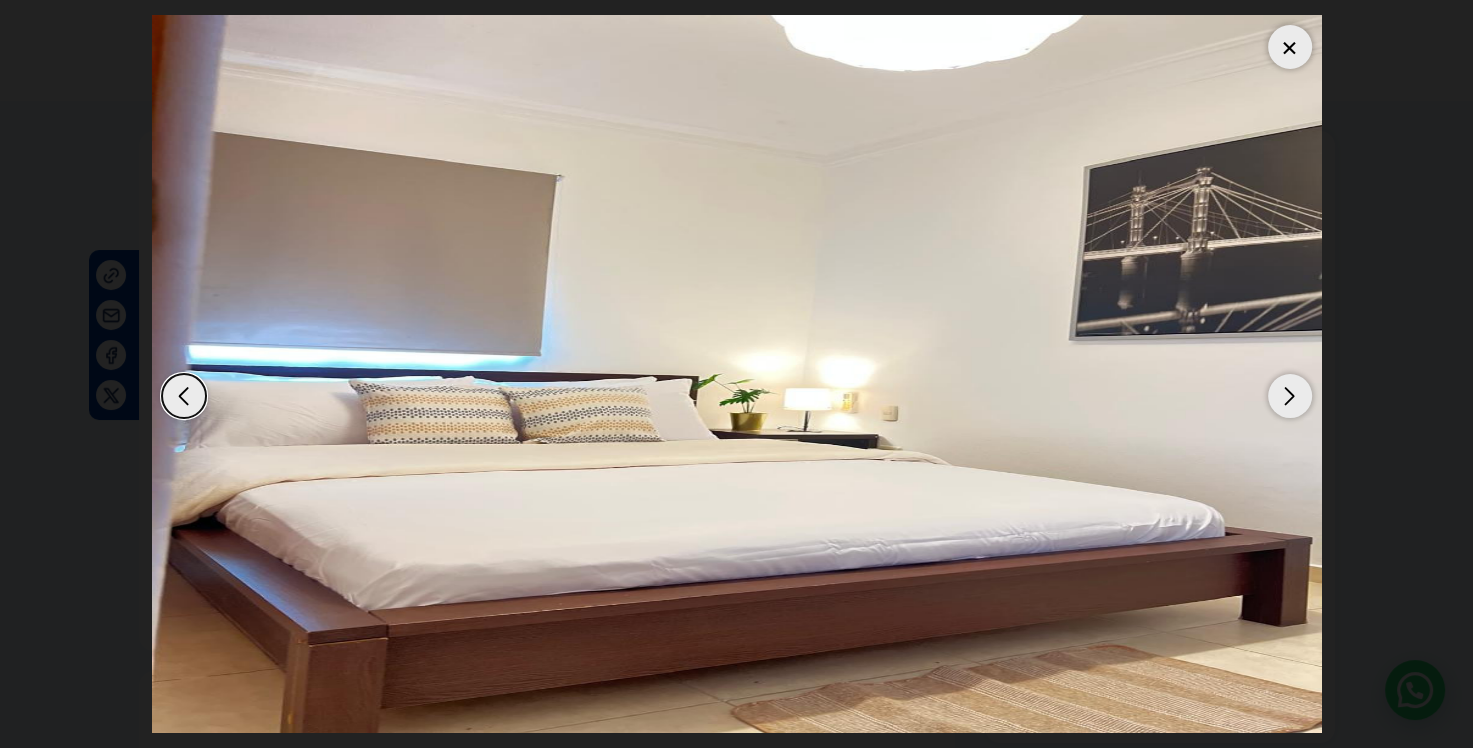 click at bounding box center [1290, 396] 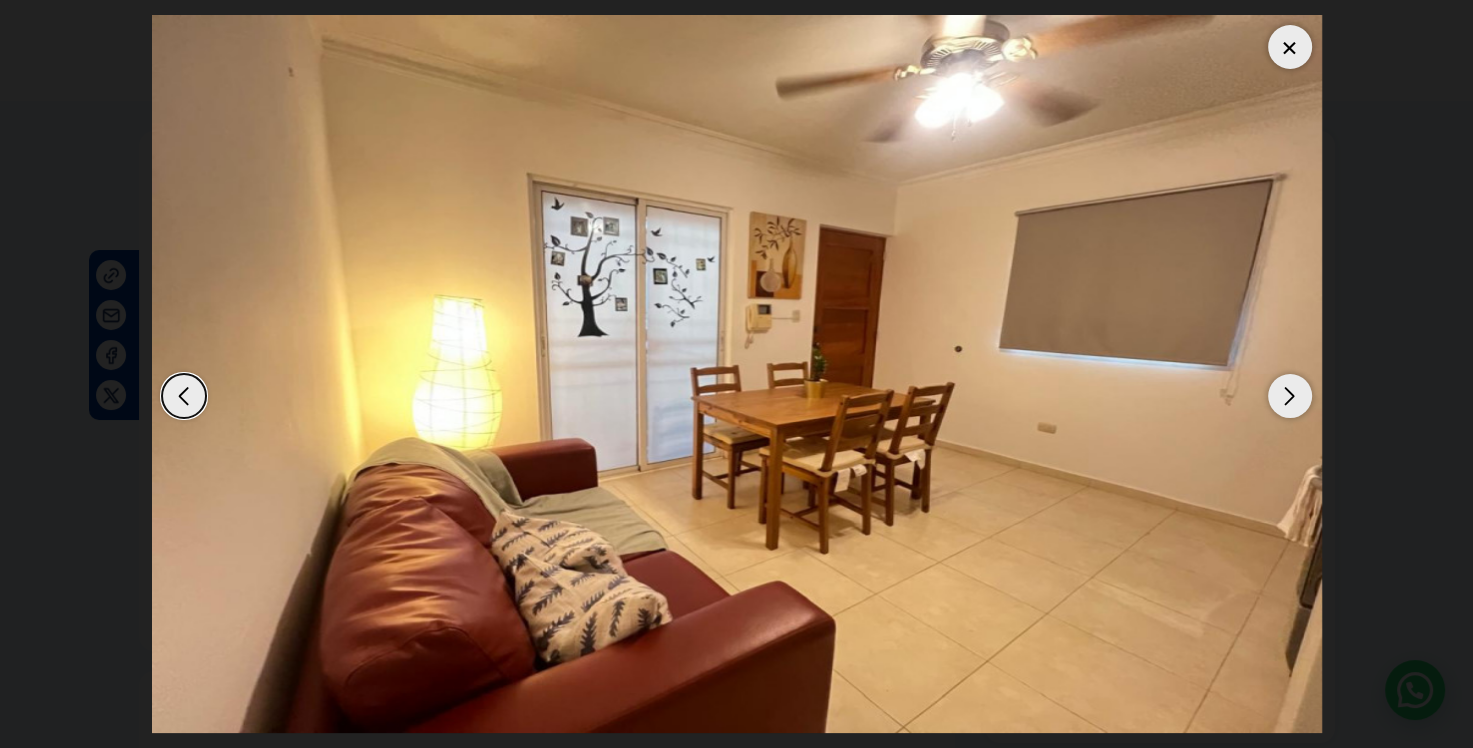 click at bounding box center (1290, 47) 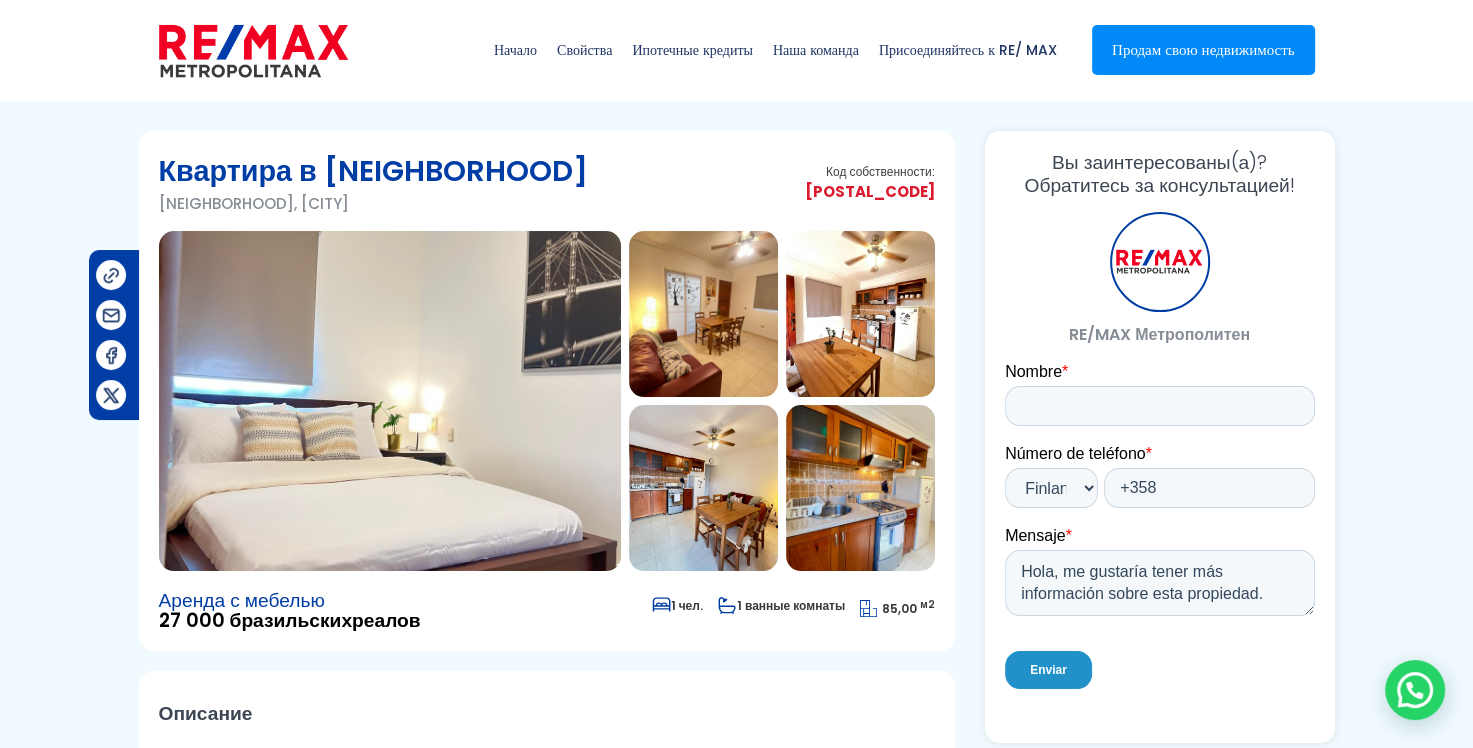 scroll, scrollTop: 0, scrollLeft: 0, axis: both 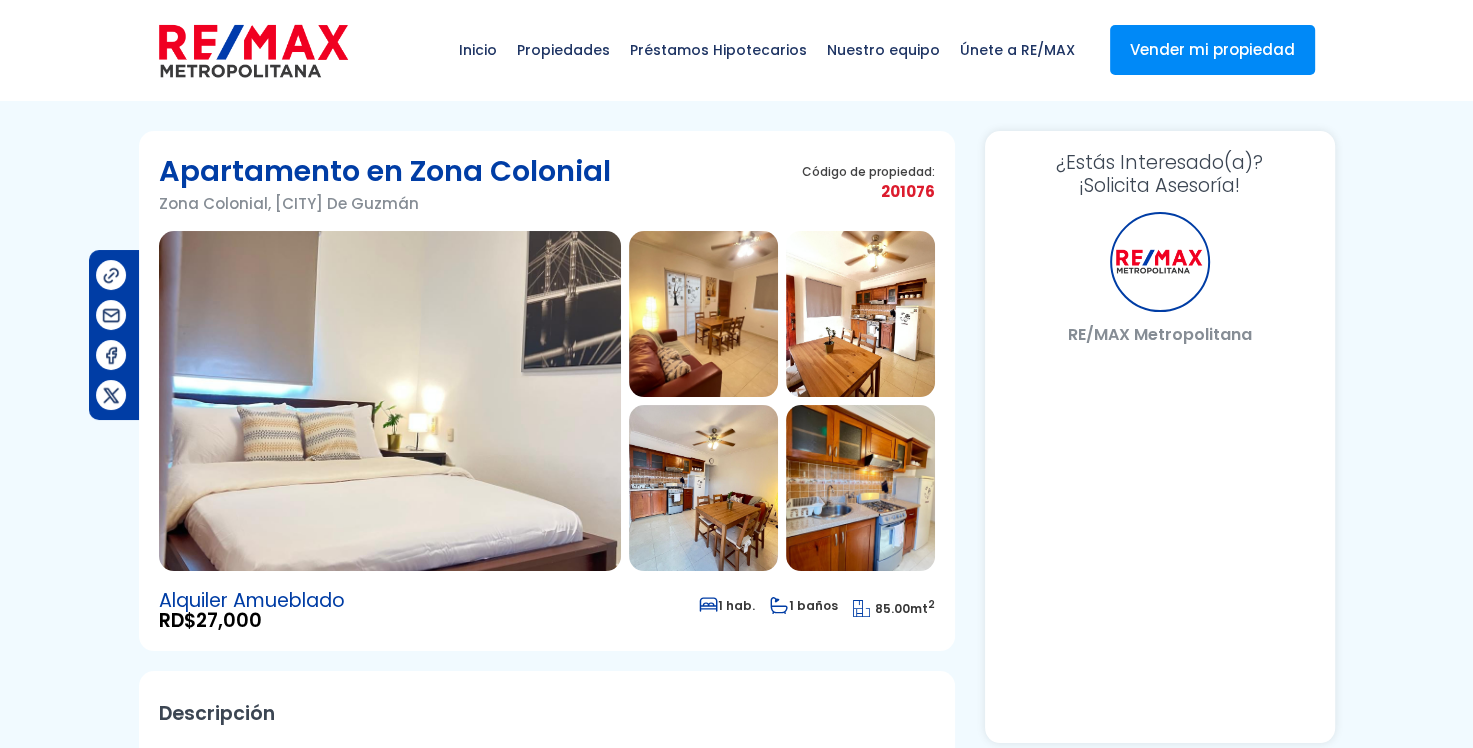 select on "FI" 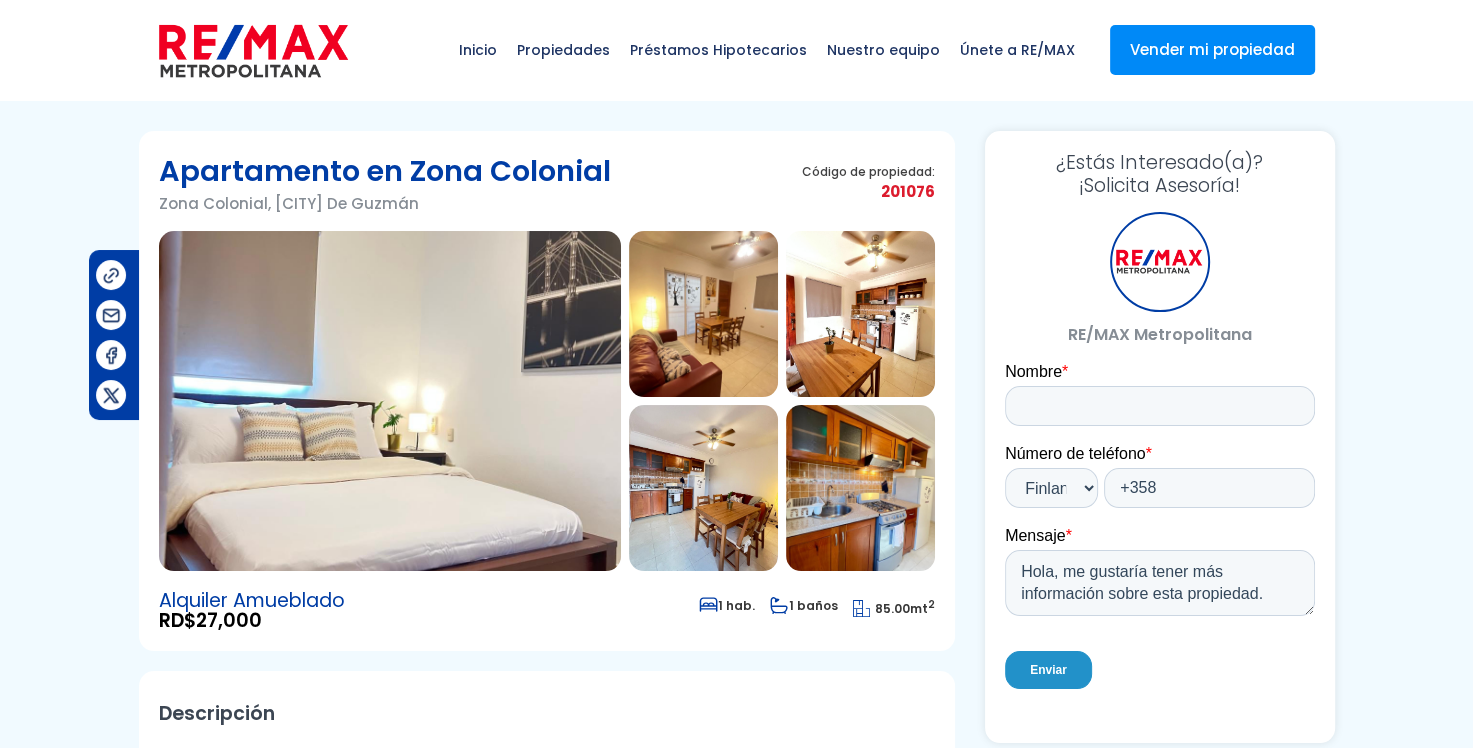 scroll, scrollTop: 0, scrollLeft: 0, axis: both 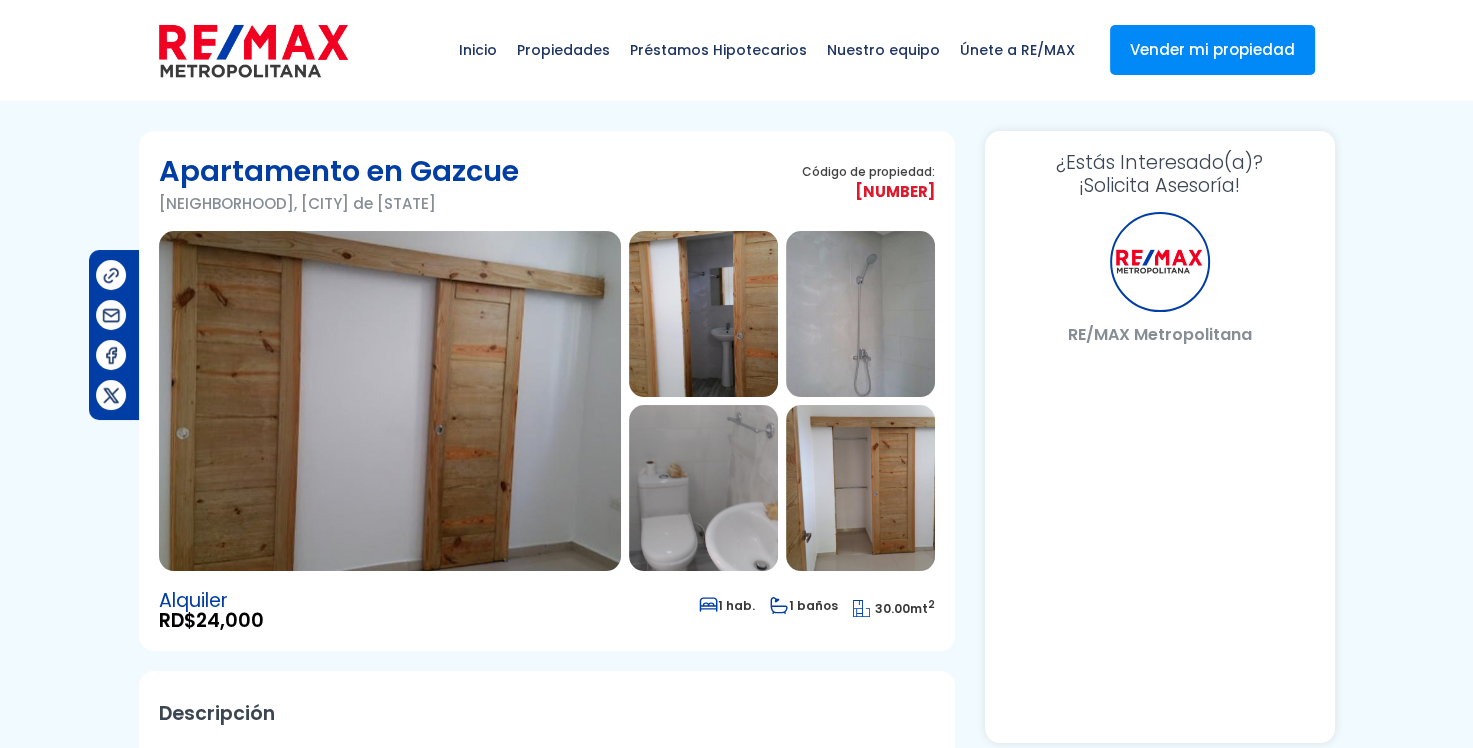 select on "FI" 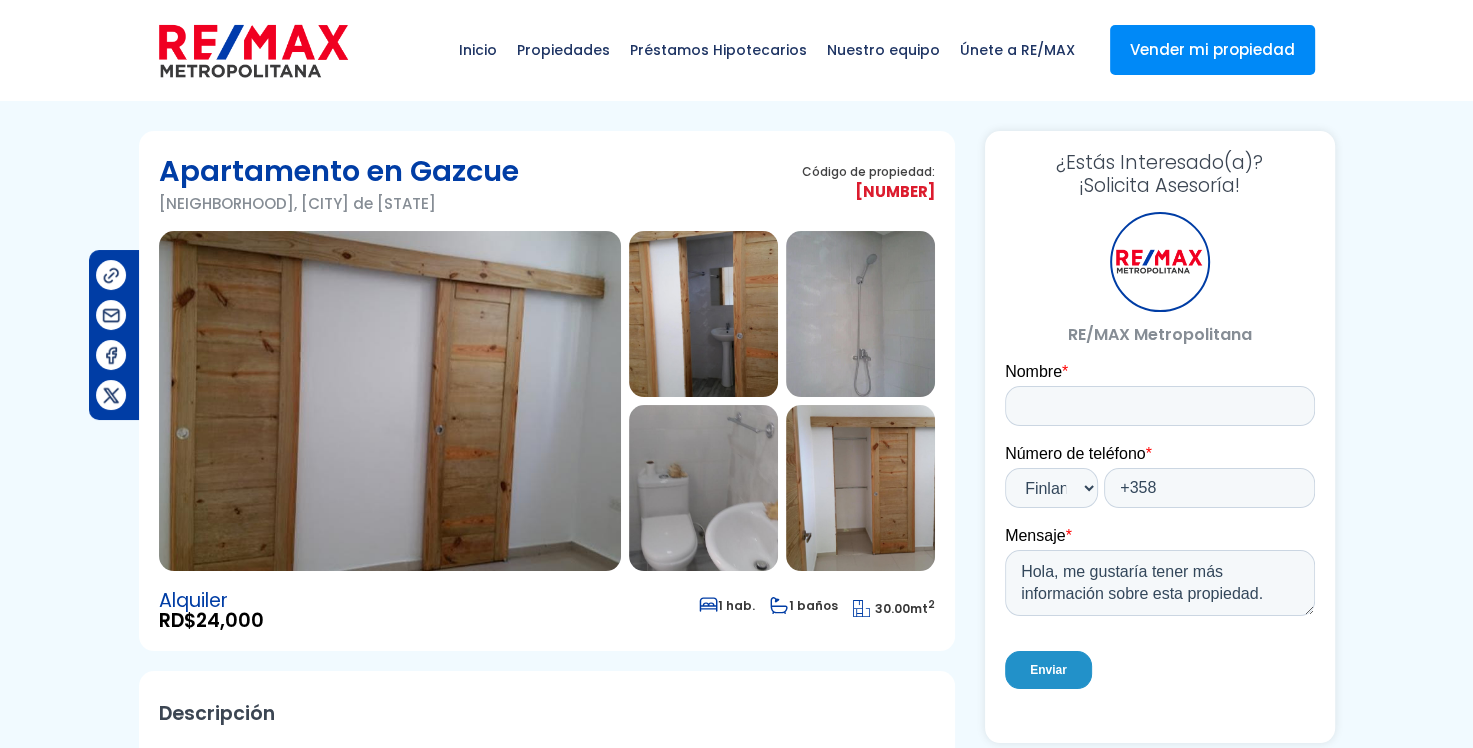 scroll, scrollTop: 0, scrollLeft: 0, axis: both 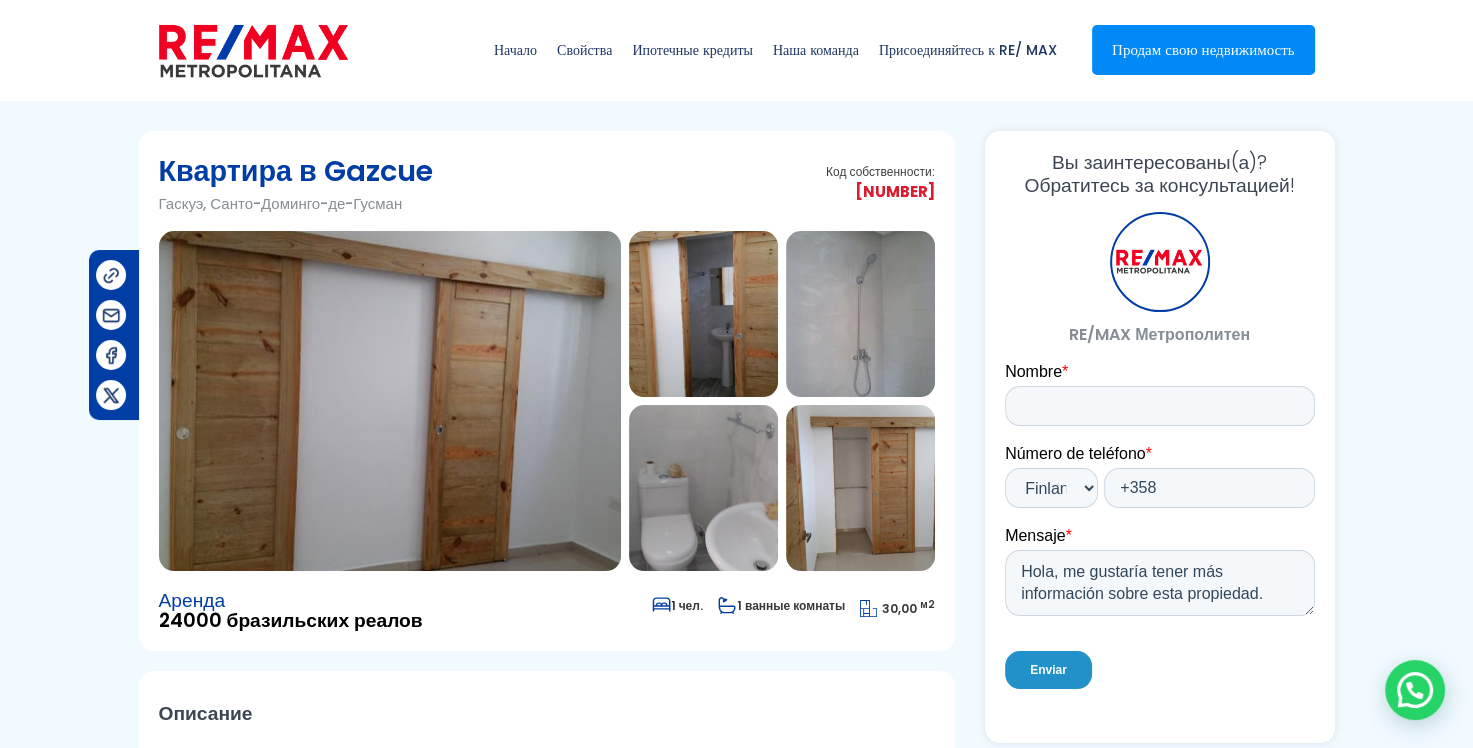 click at bounding box center (390, 401) 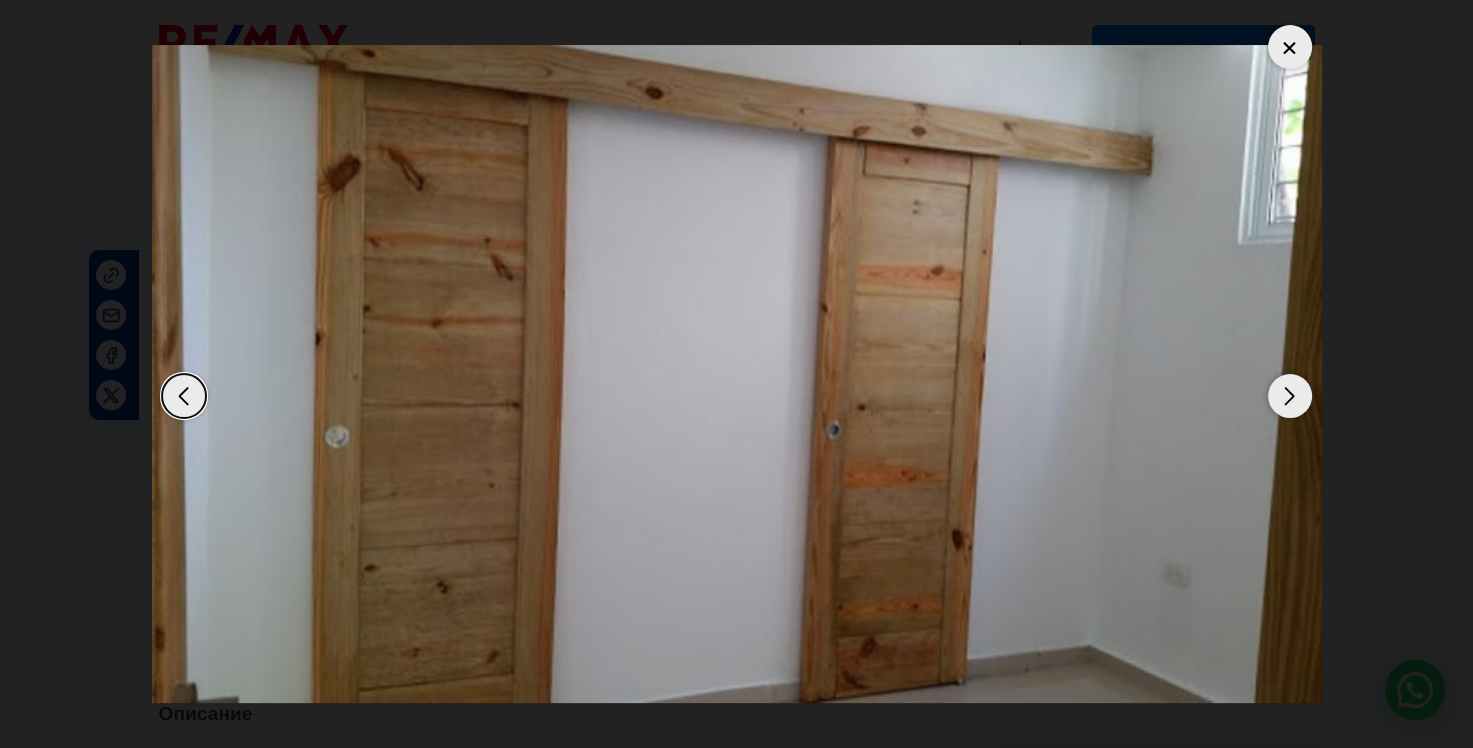 click at bounding box center [1290, 396] 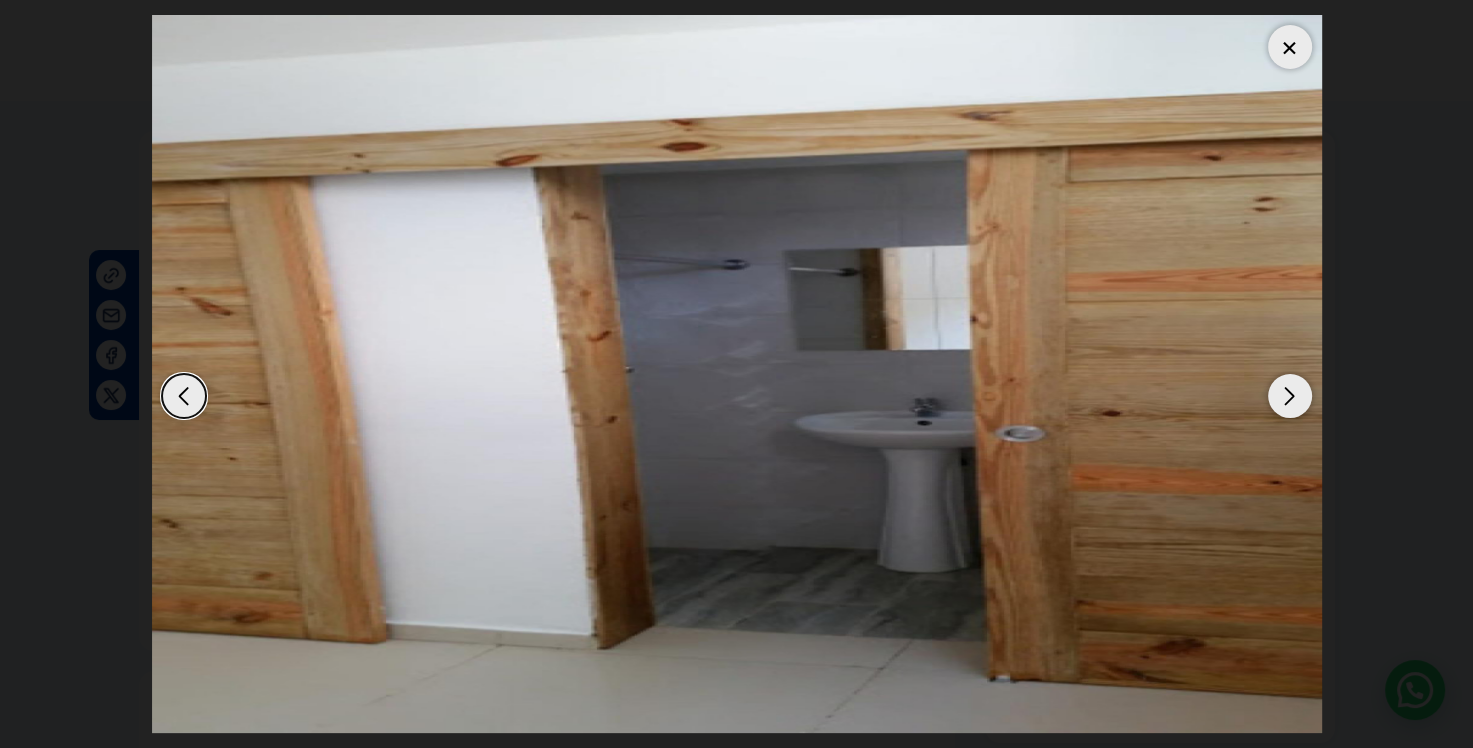 click at bounding box center [1290, 396] 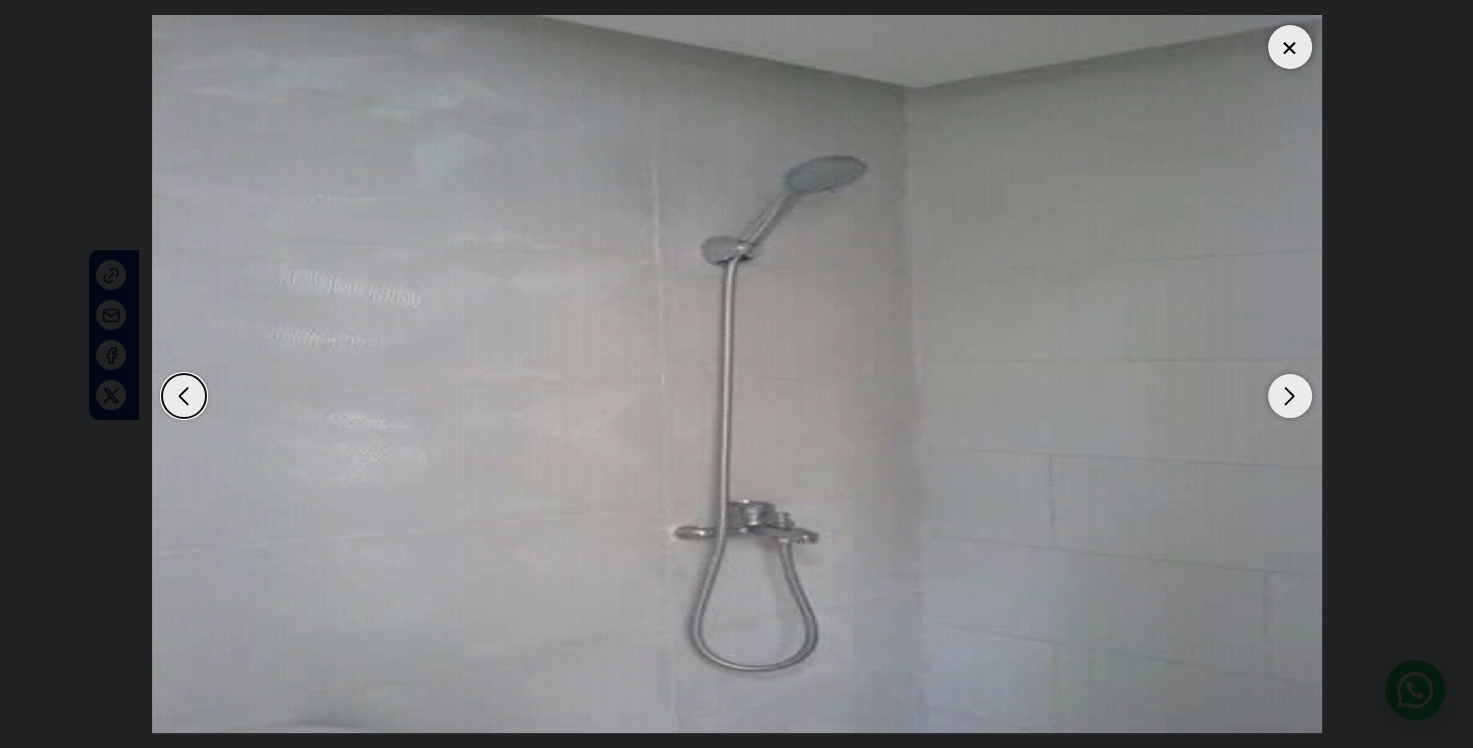 click at bounding box center (1290, 396) 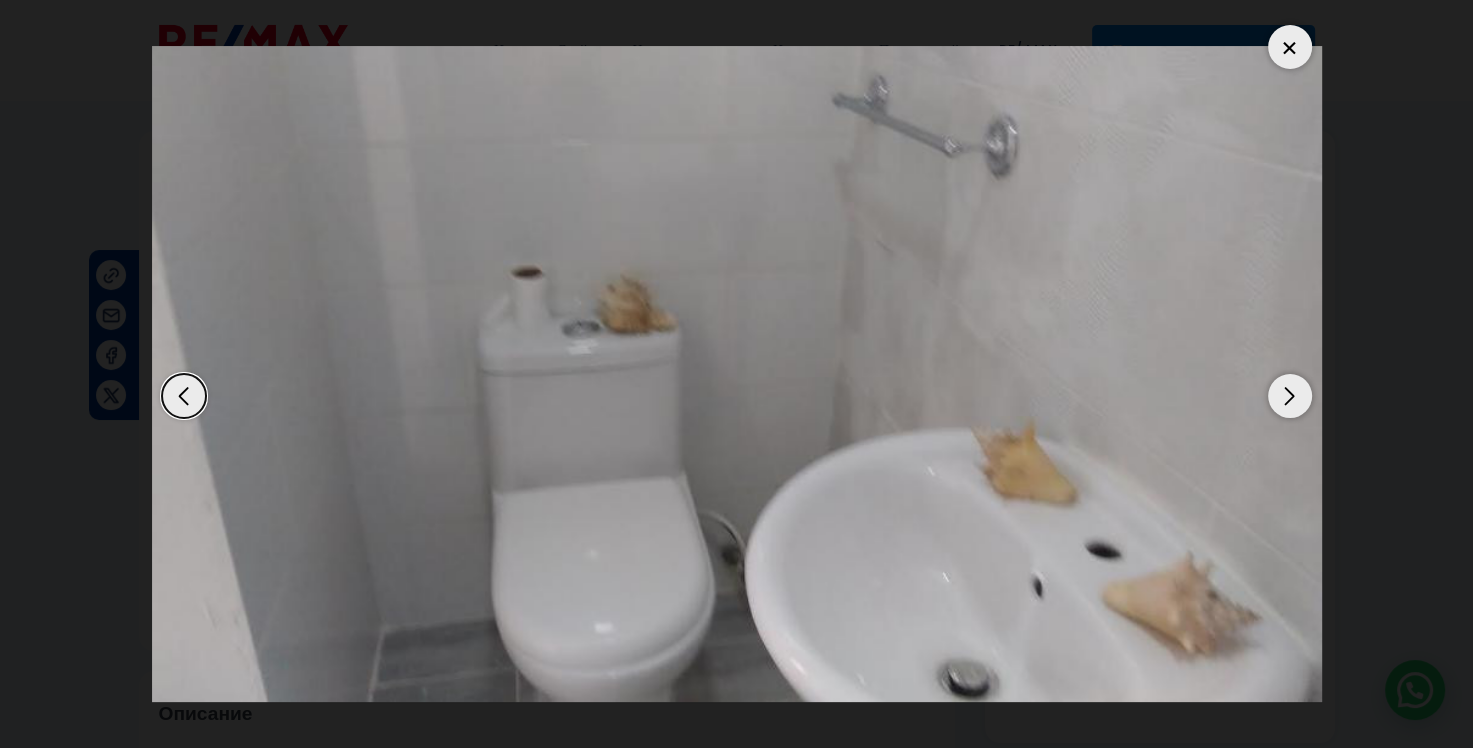 click at bounding box center [1290, 396] 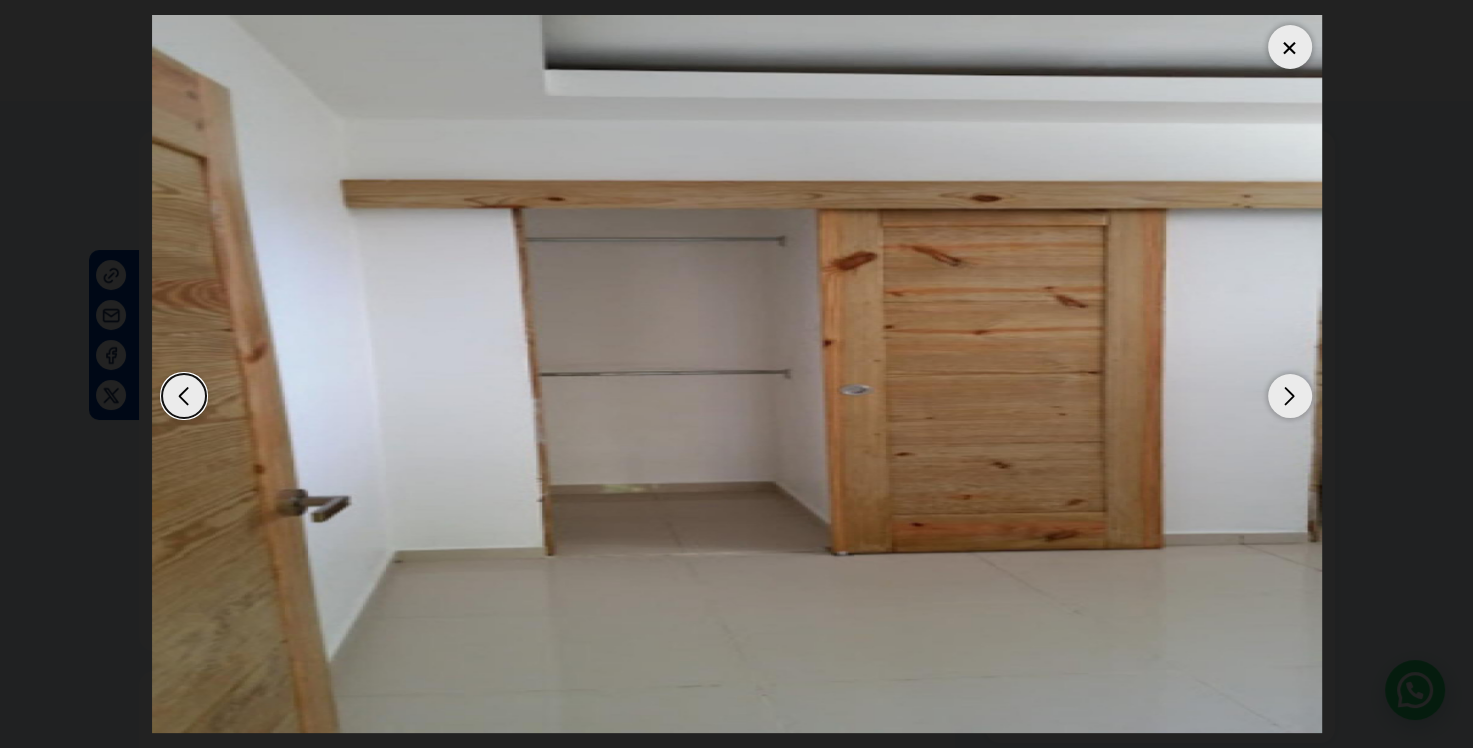 click at bounding box center [1290, 396] 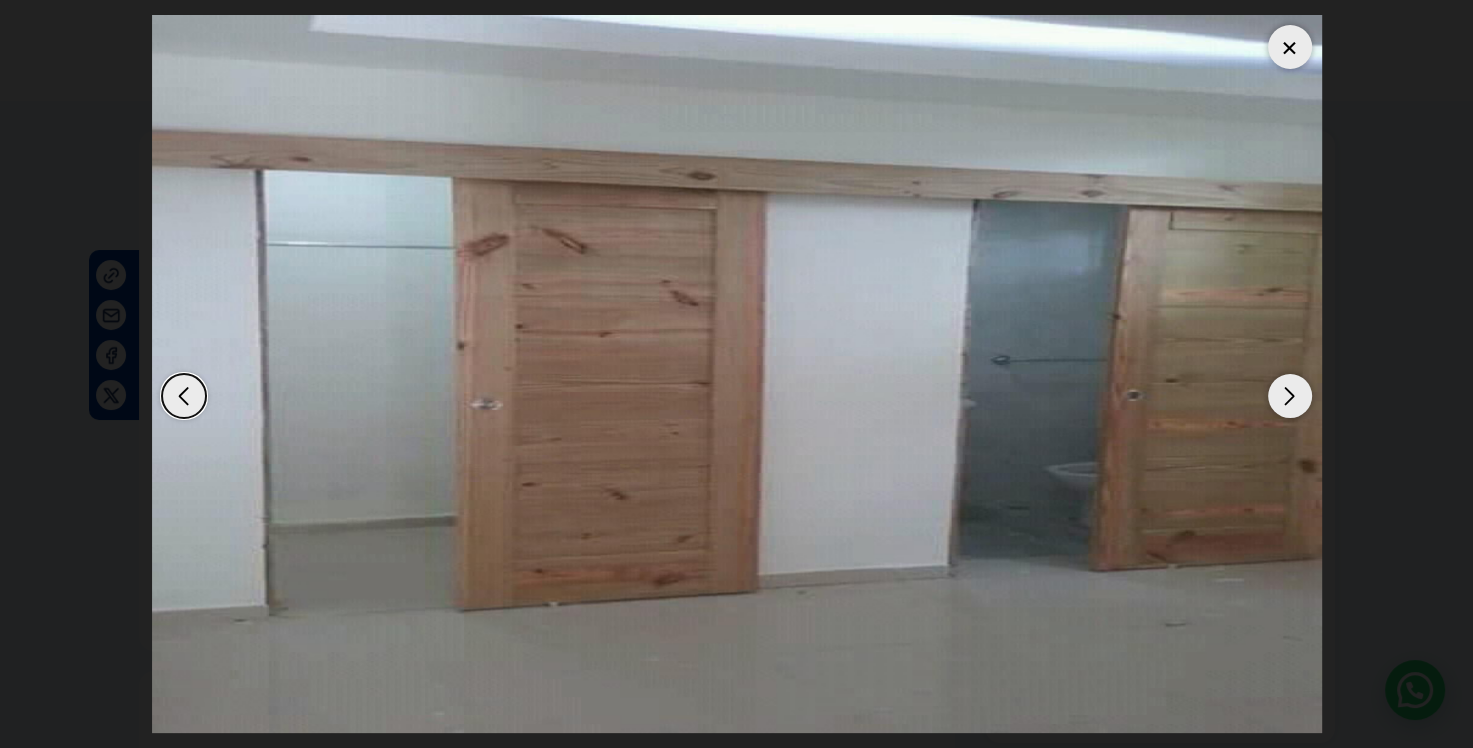 click at bounding box center [1290, 396] 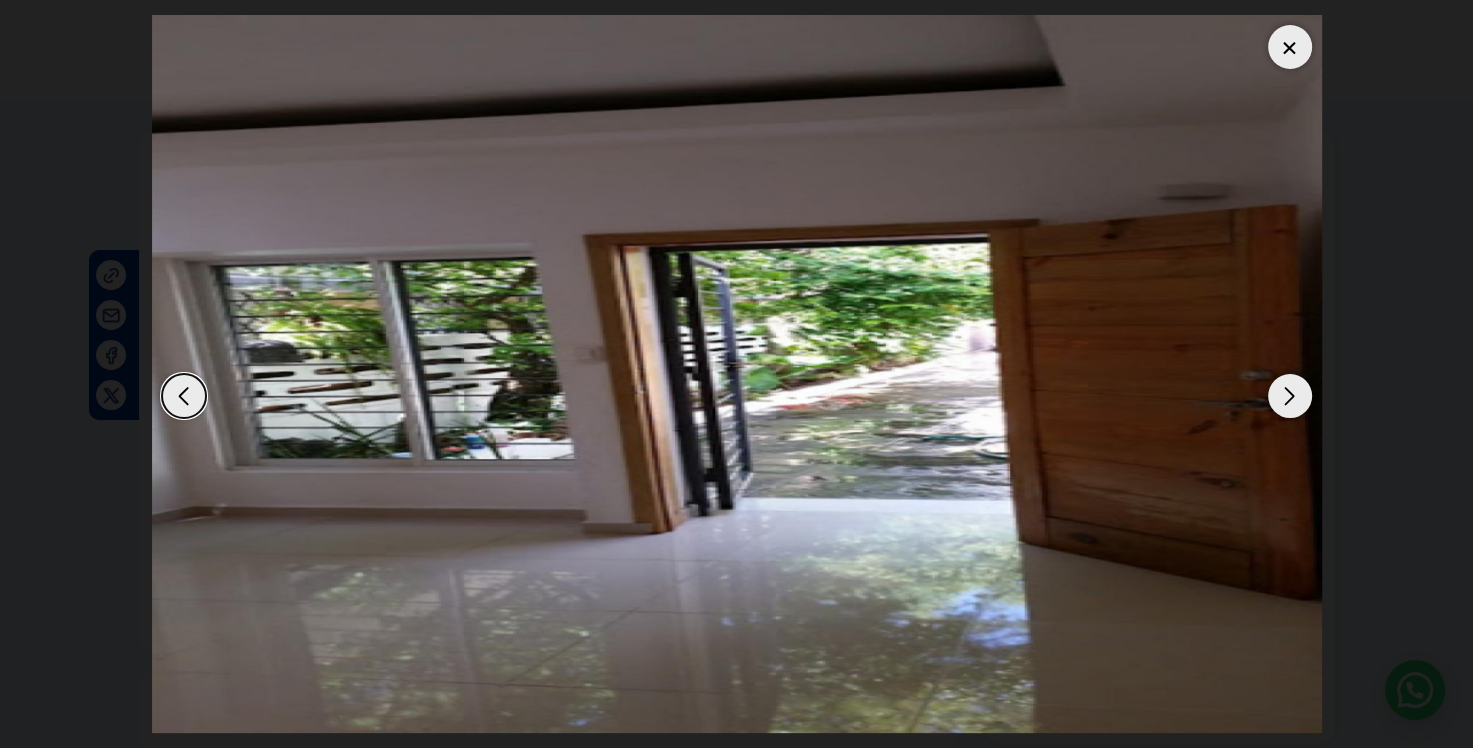 click at bounding box center (1290, 396) 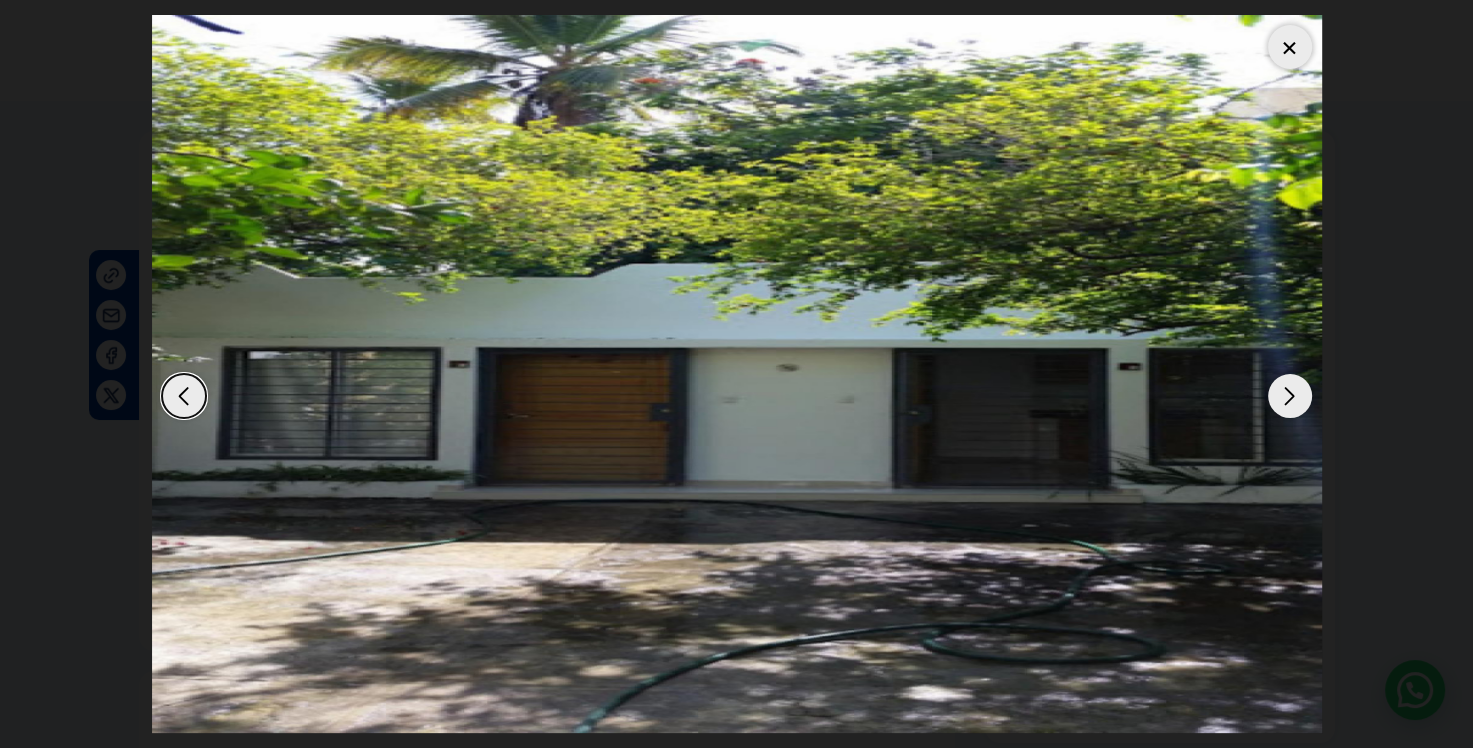 click at bounding box center [1290, 396] 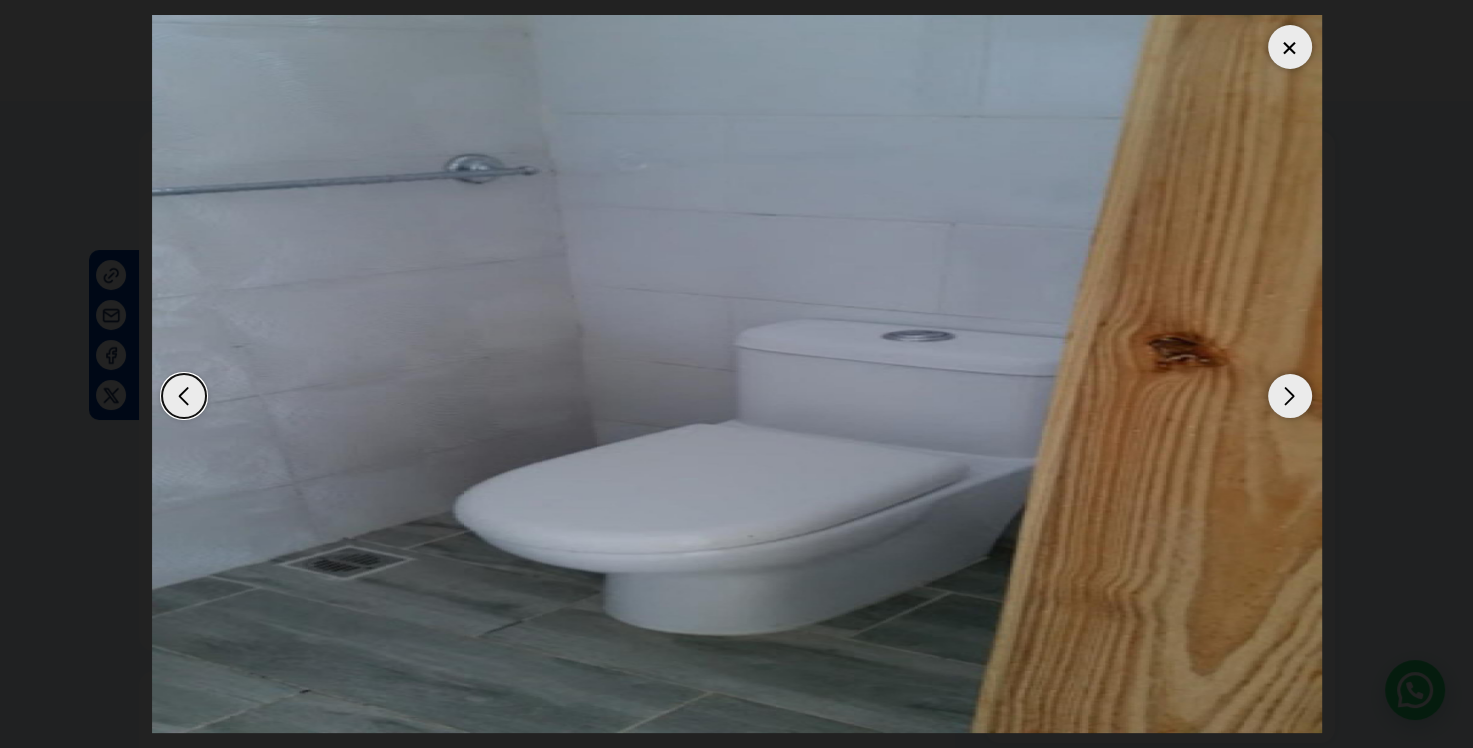 click at bounding box center [1290, 396] 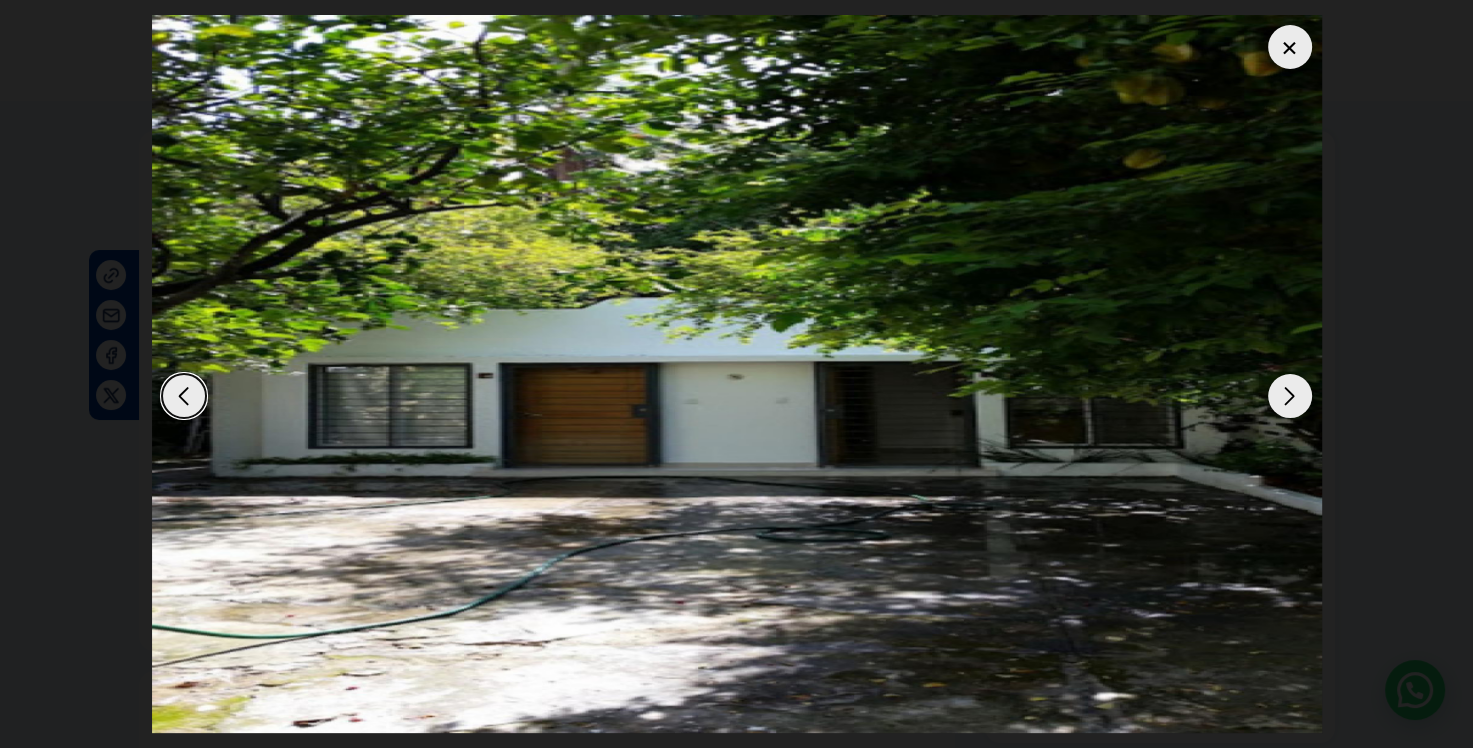 click at bounding box center (1290, 396) 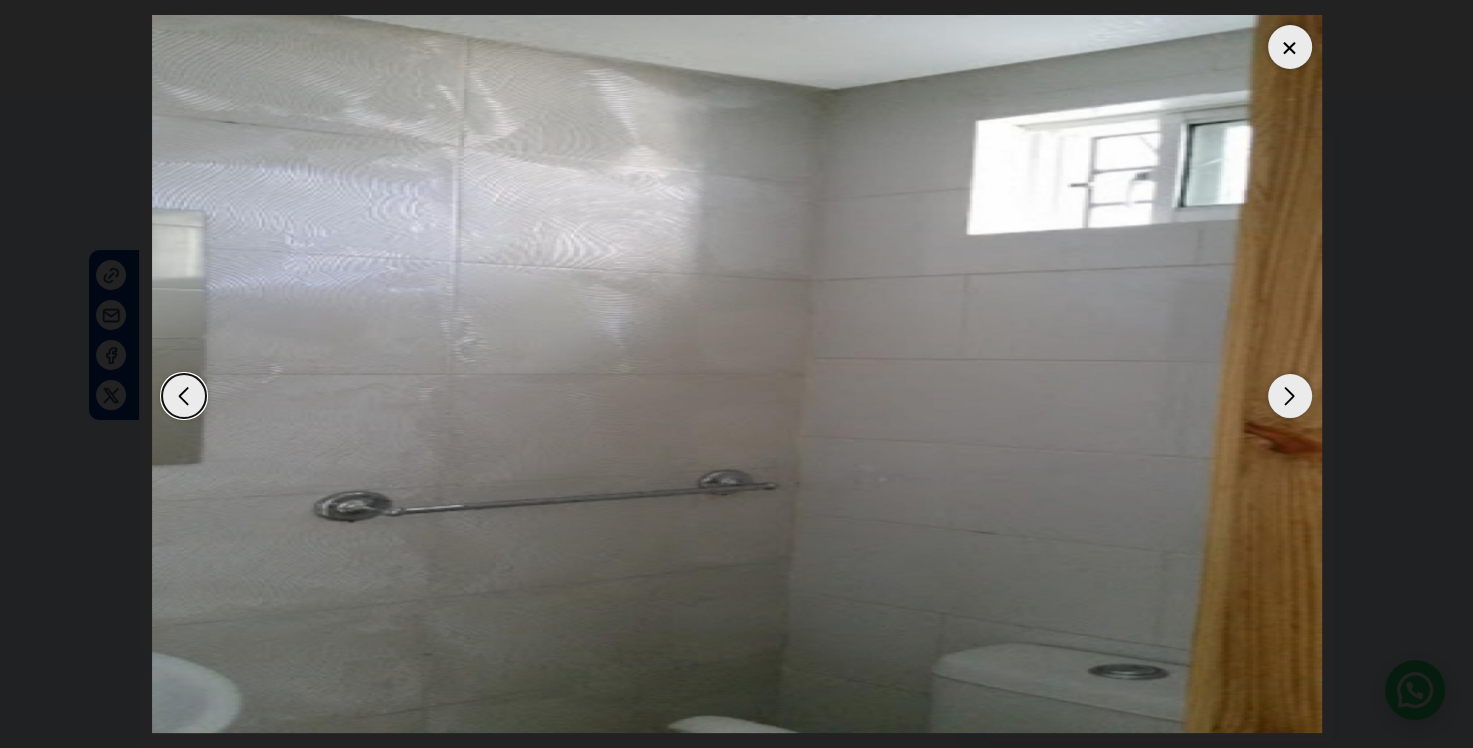 click at bounding box center [737, 374] 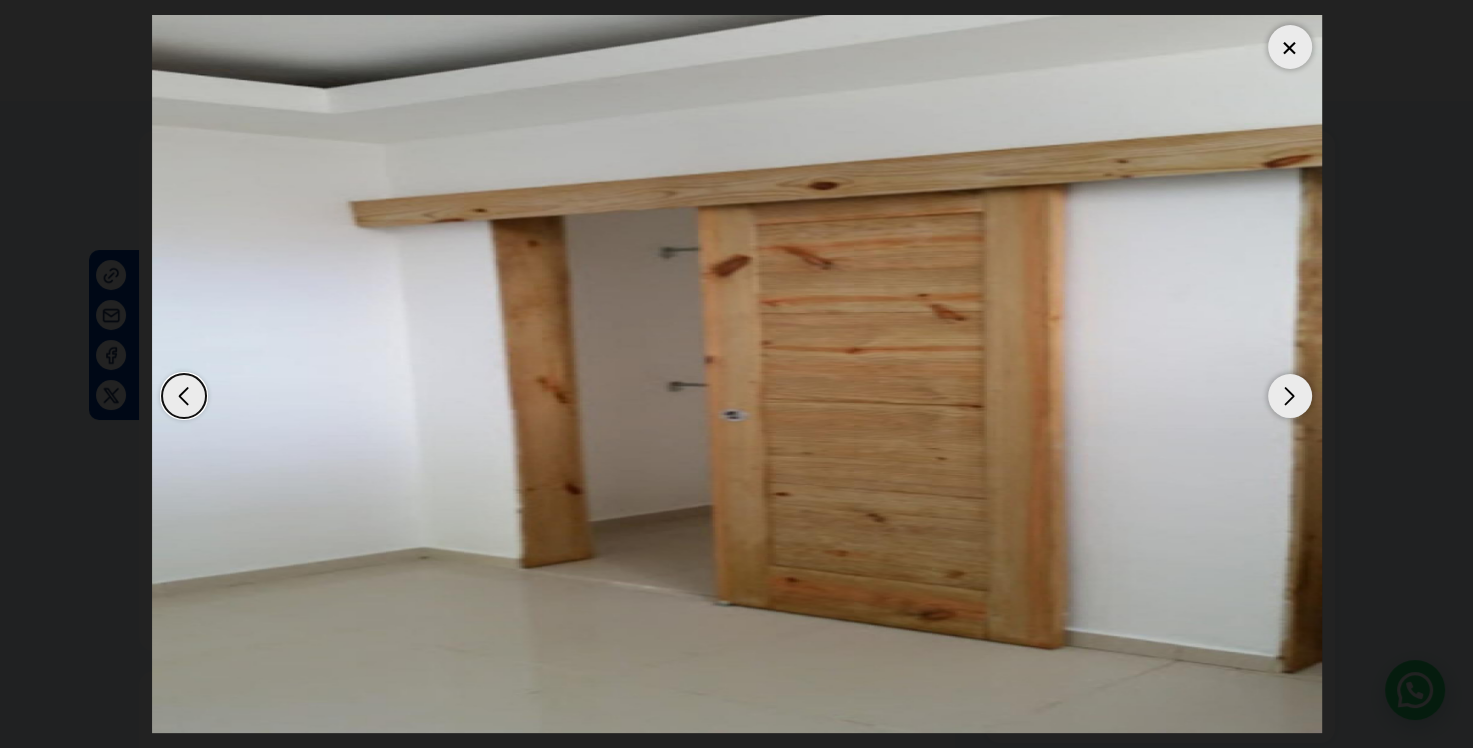 click at bounding box center (1290, 47) 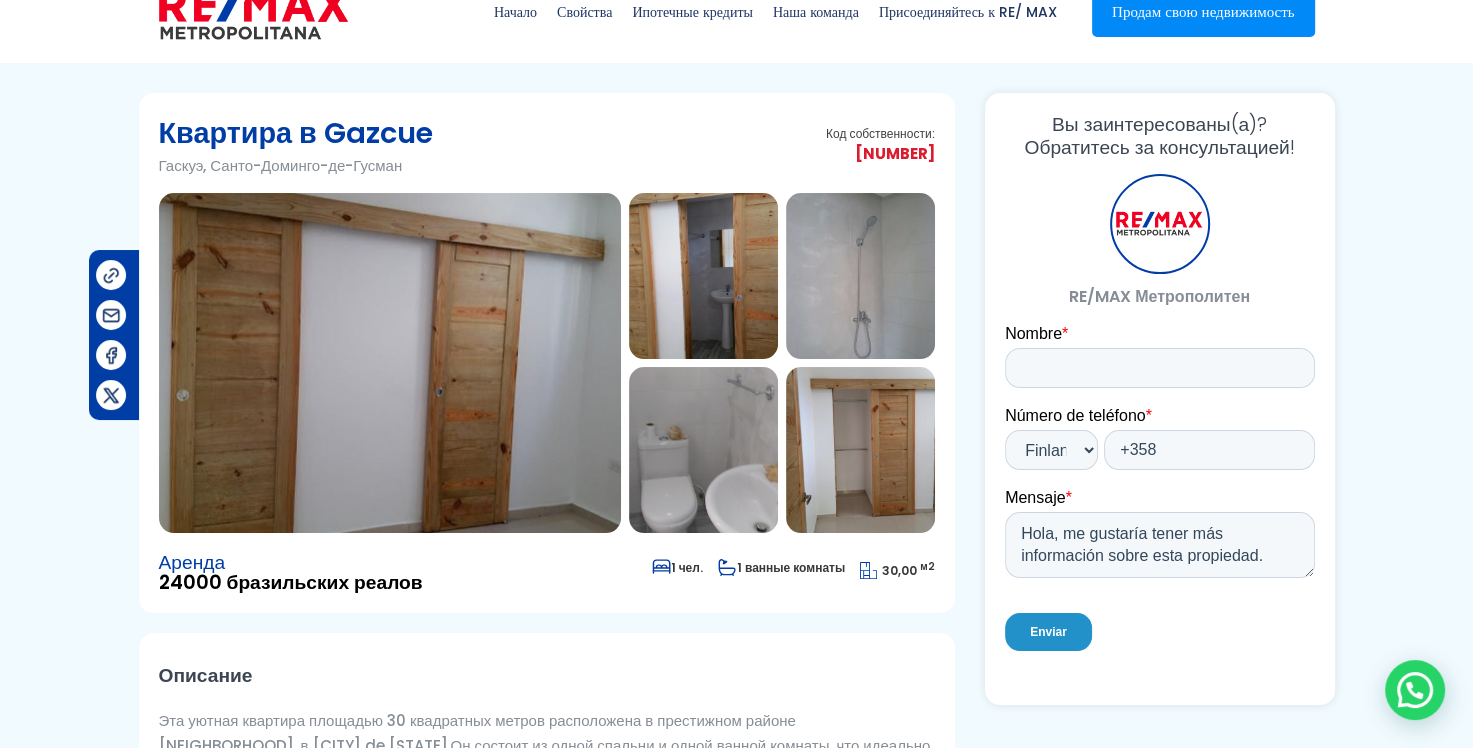 scroll, scrollTop: 0, scrollLeft: 0, axis: both 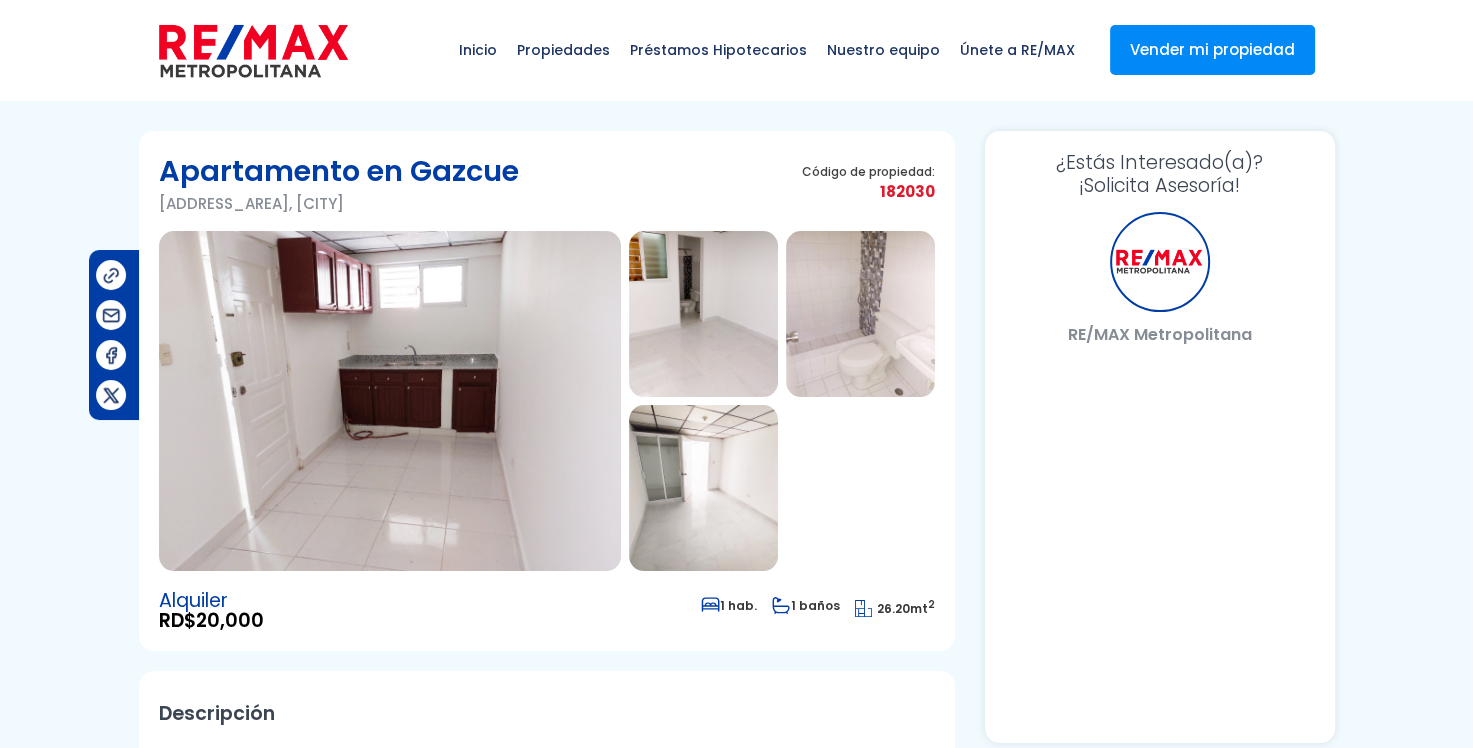 select on "FI" 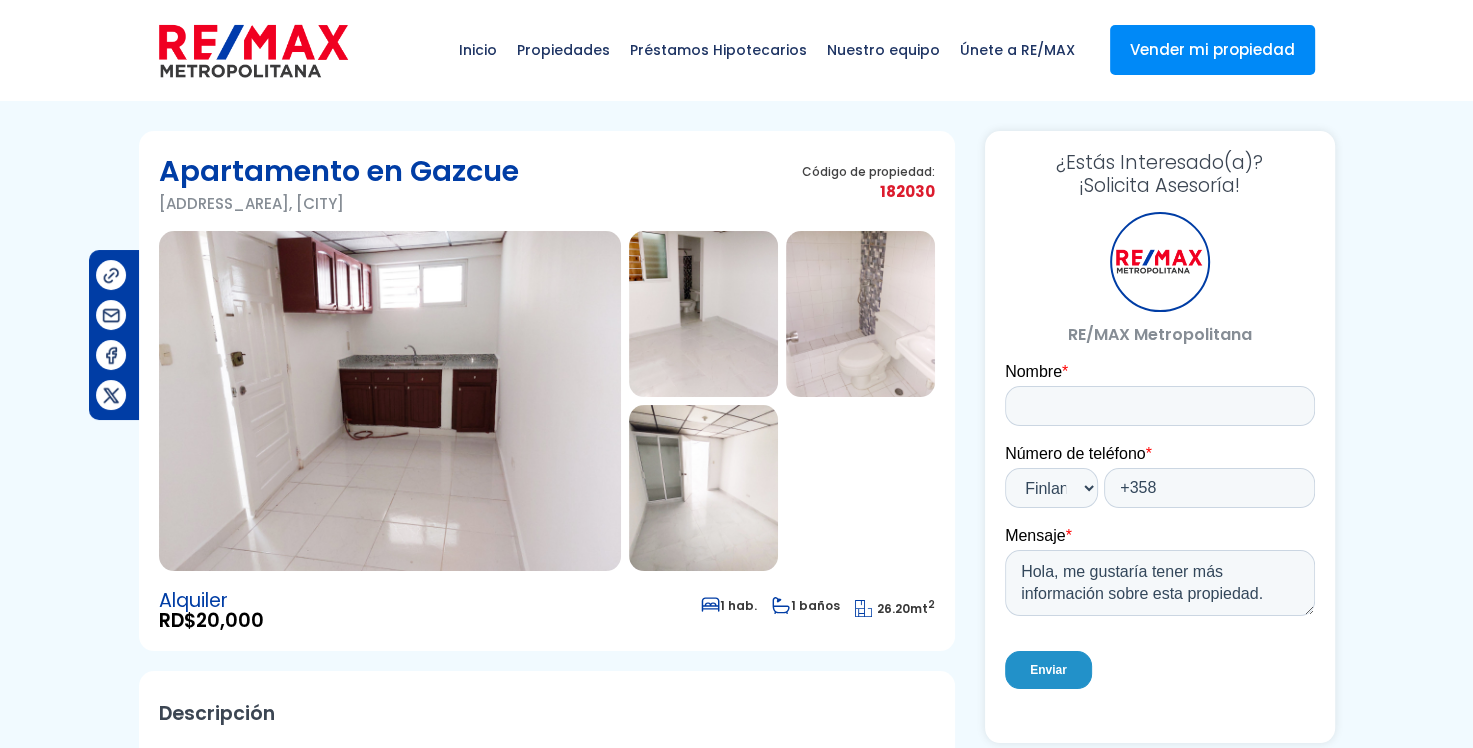scroll, scrollTop: 0, scrollLeft: 0, axis: both 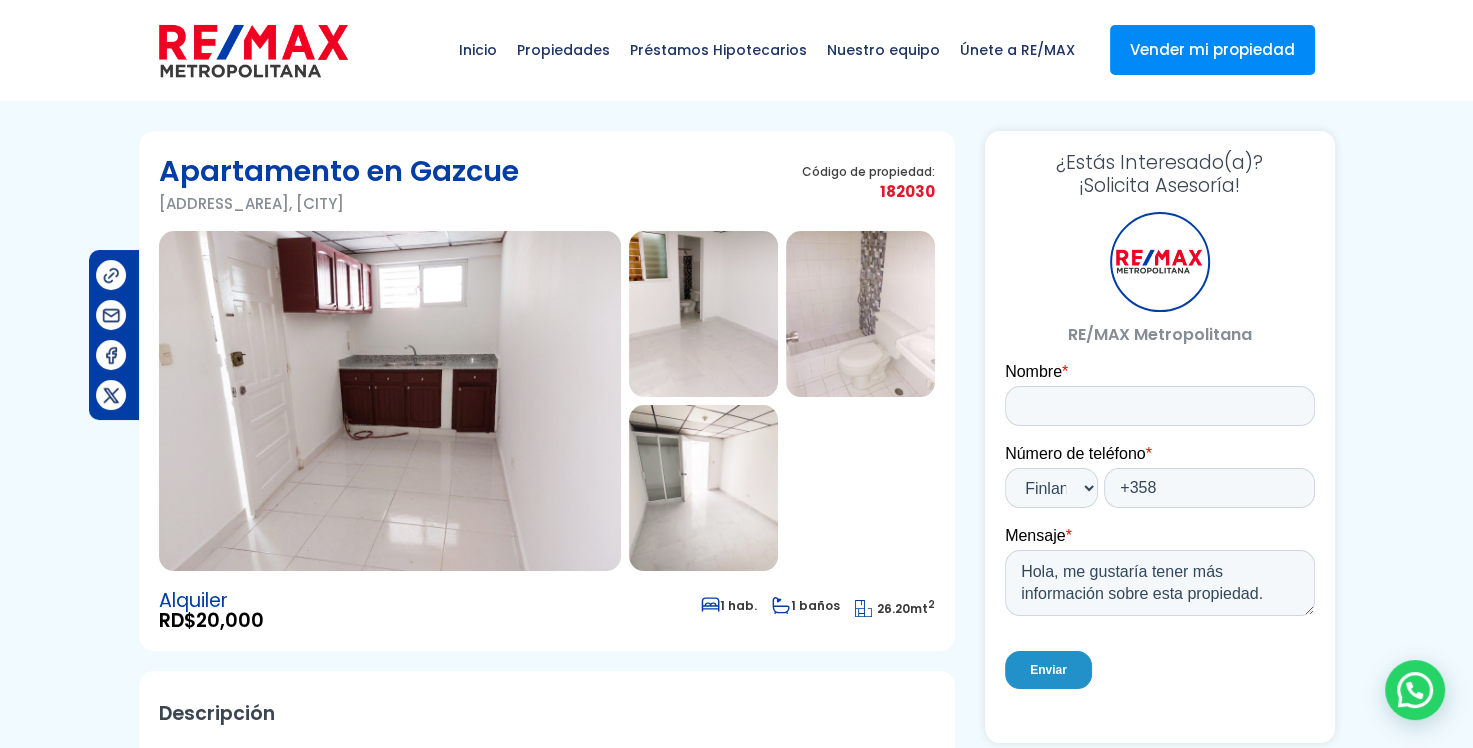 click at bounding box center [390, 401] 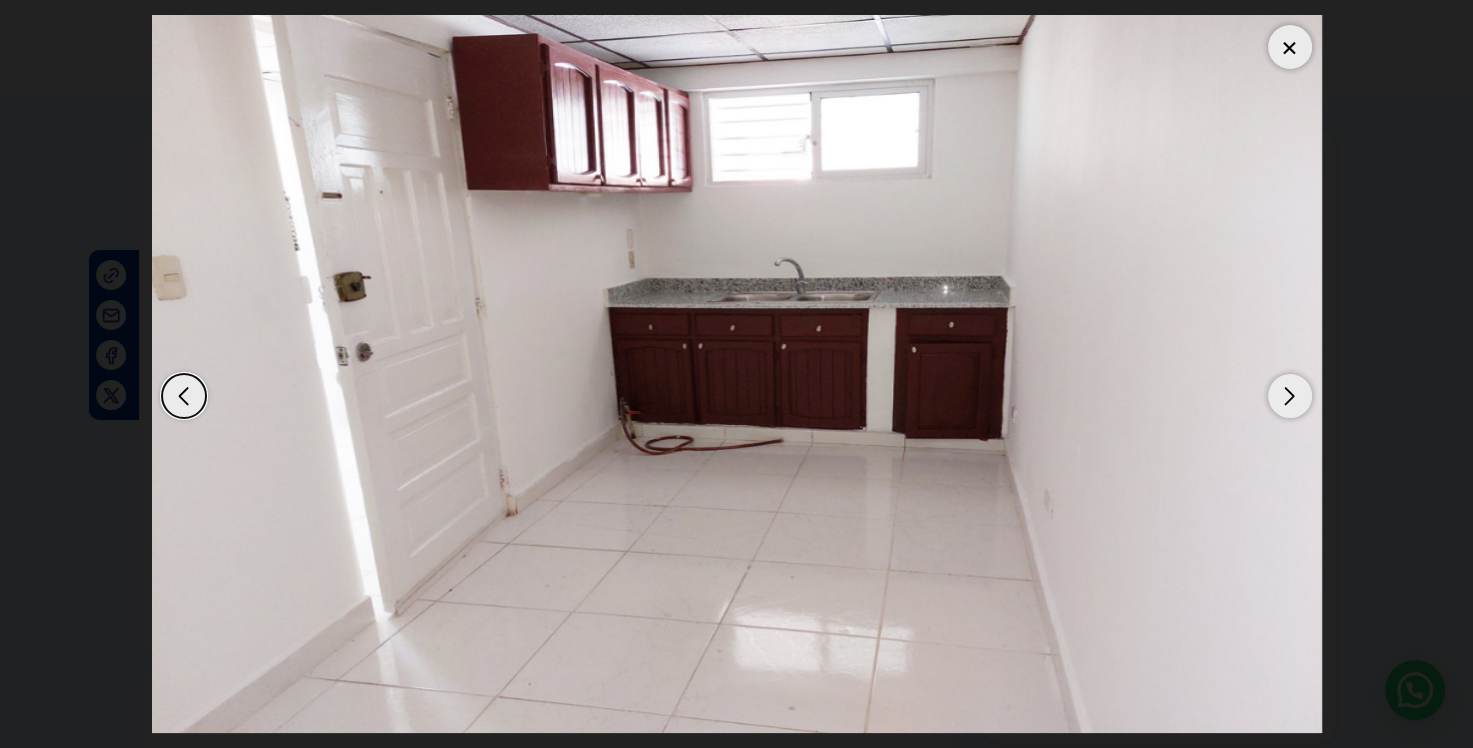 click at bounding box center (1290, 396) 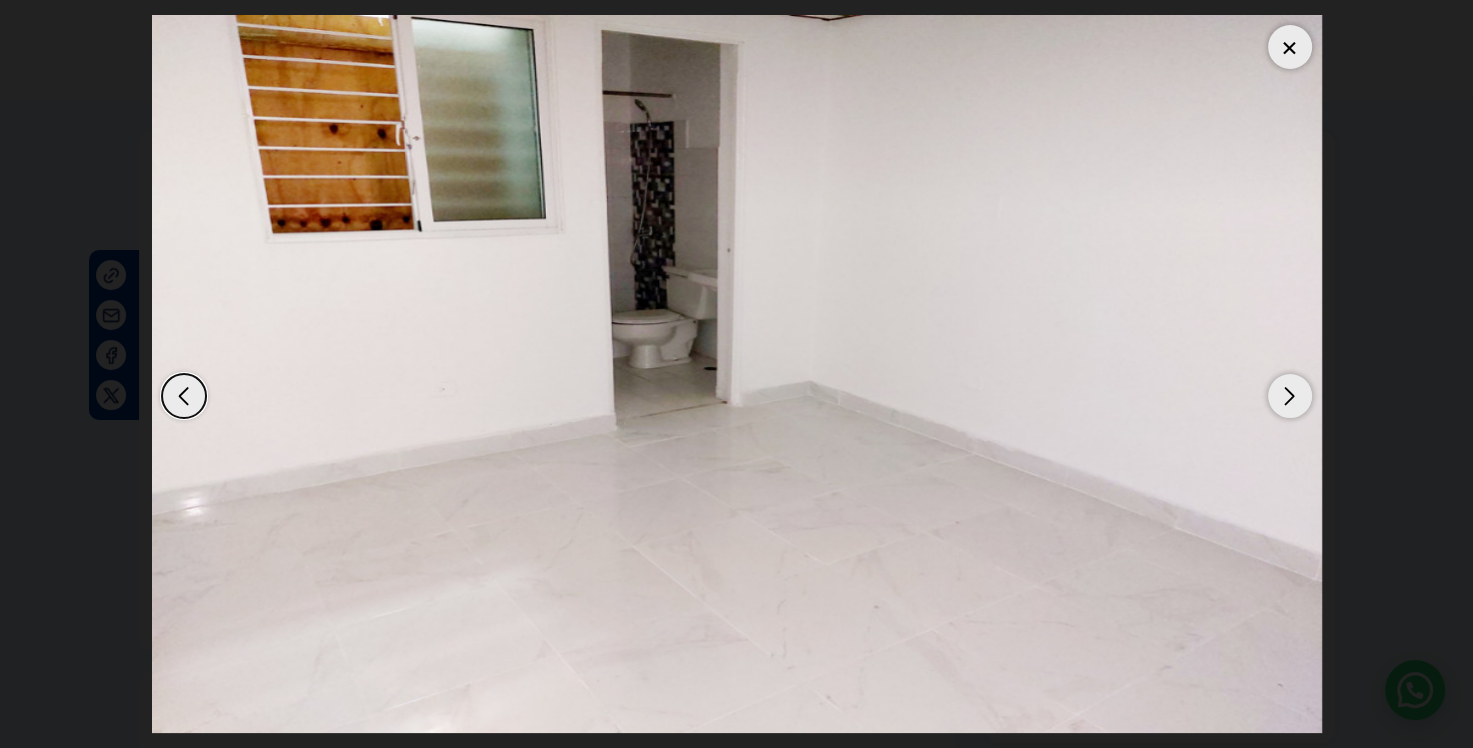 click at bounding box center [1290, 396] 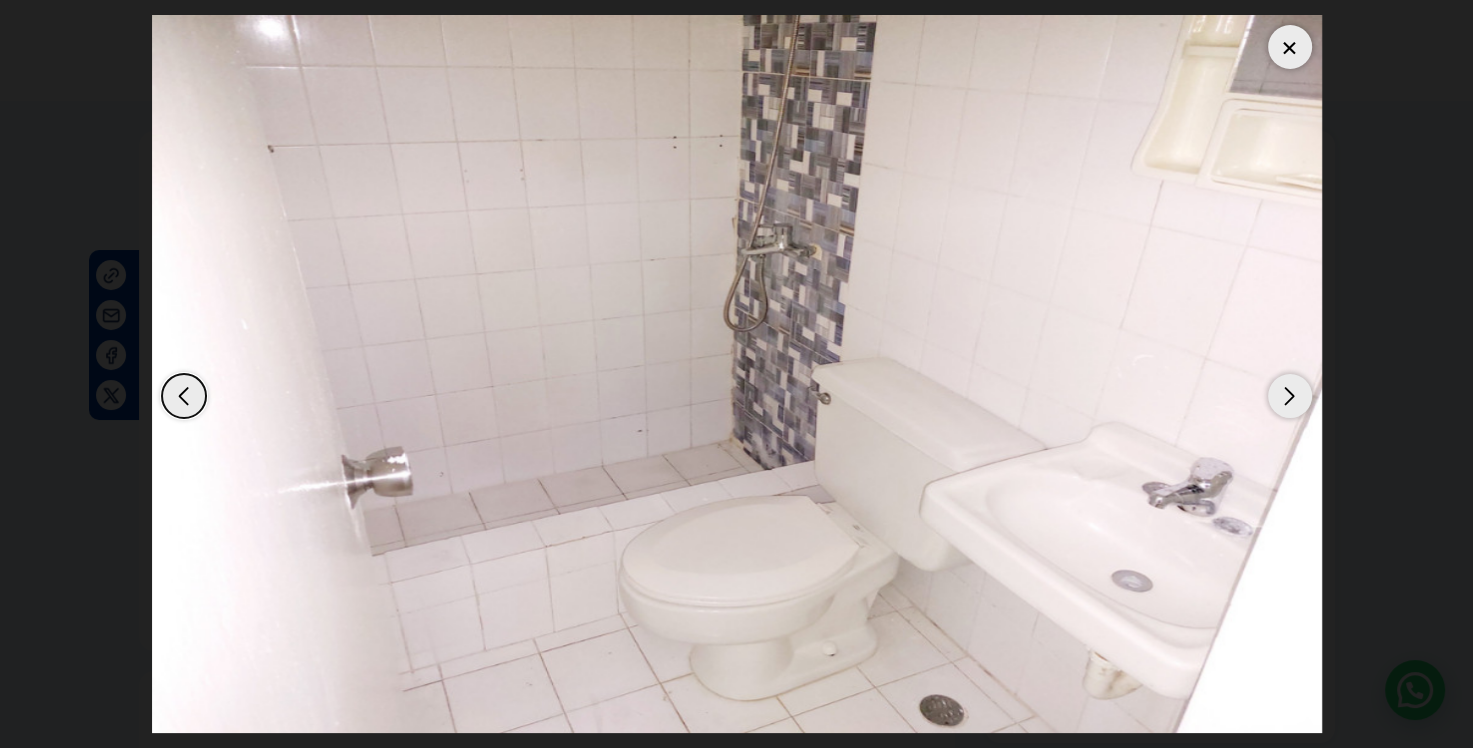 click at bounding box center [1290, 396] 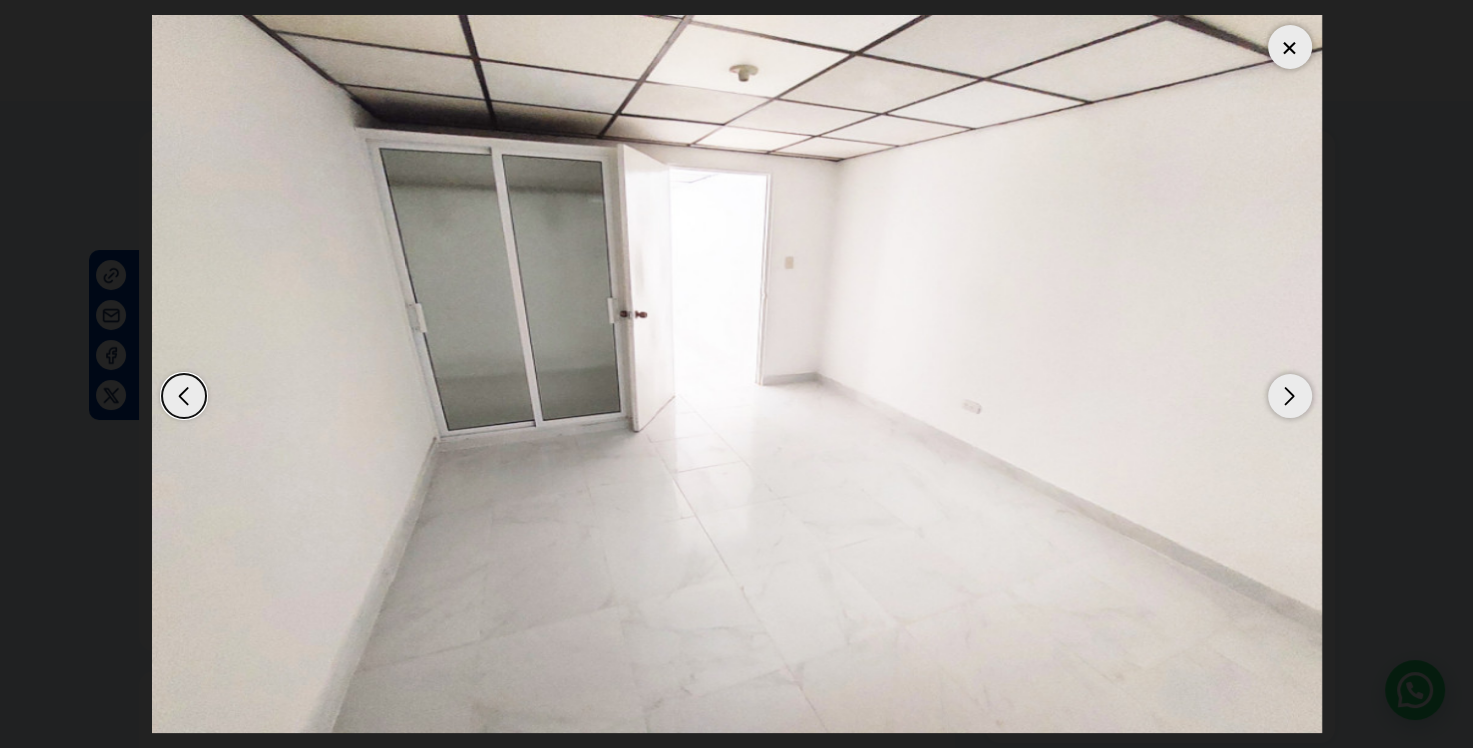 click at bounding box center [1290, 396] 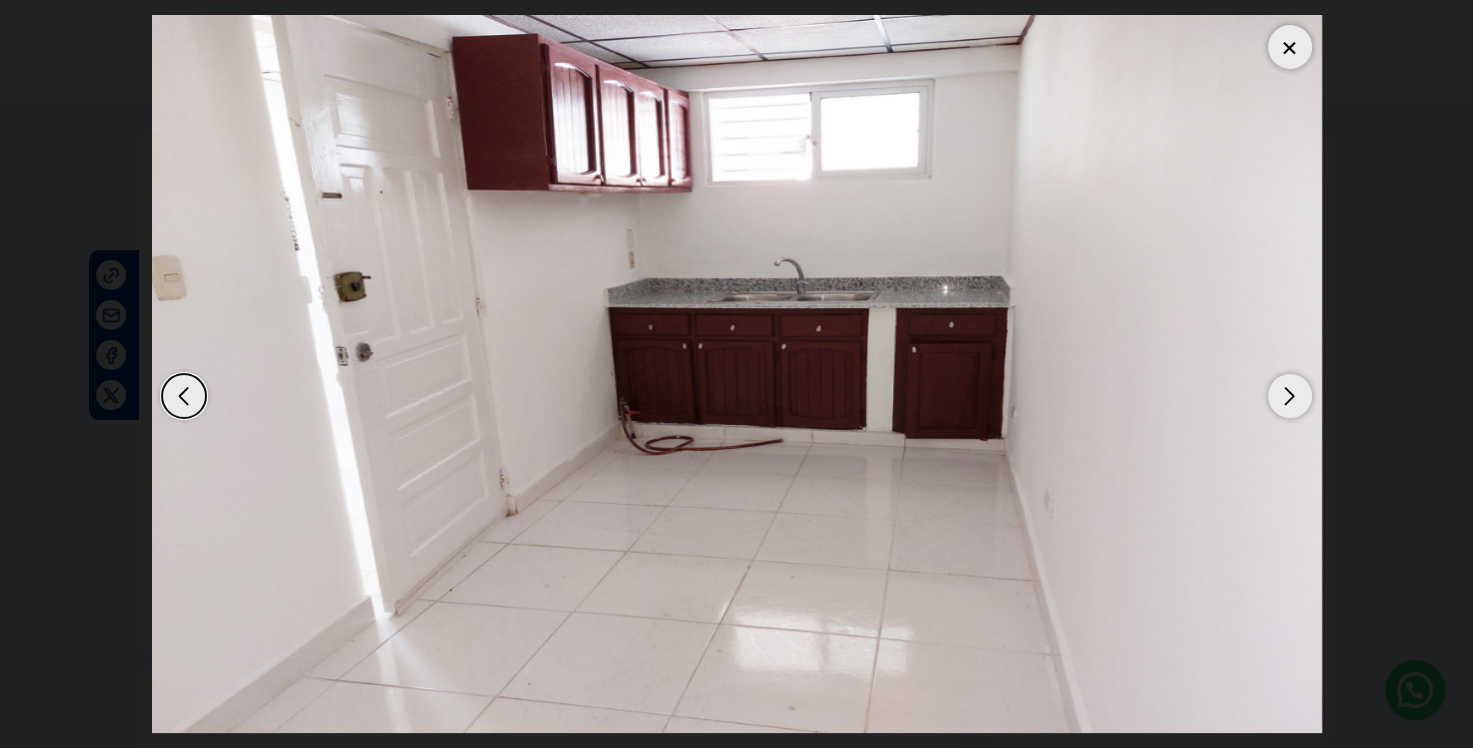 click at bounding box center (1290, 396) 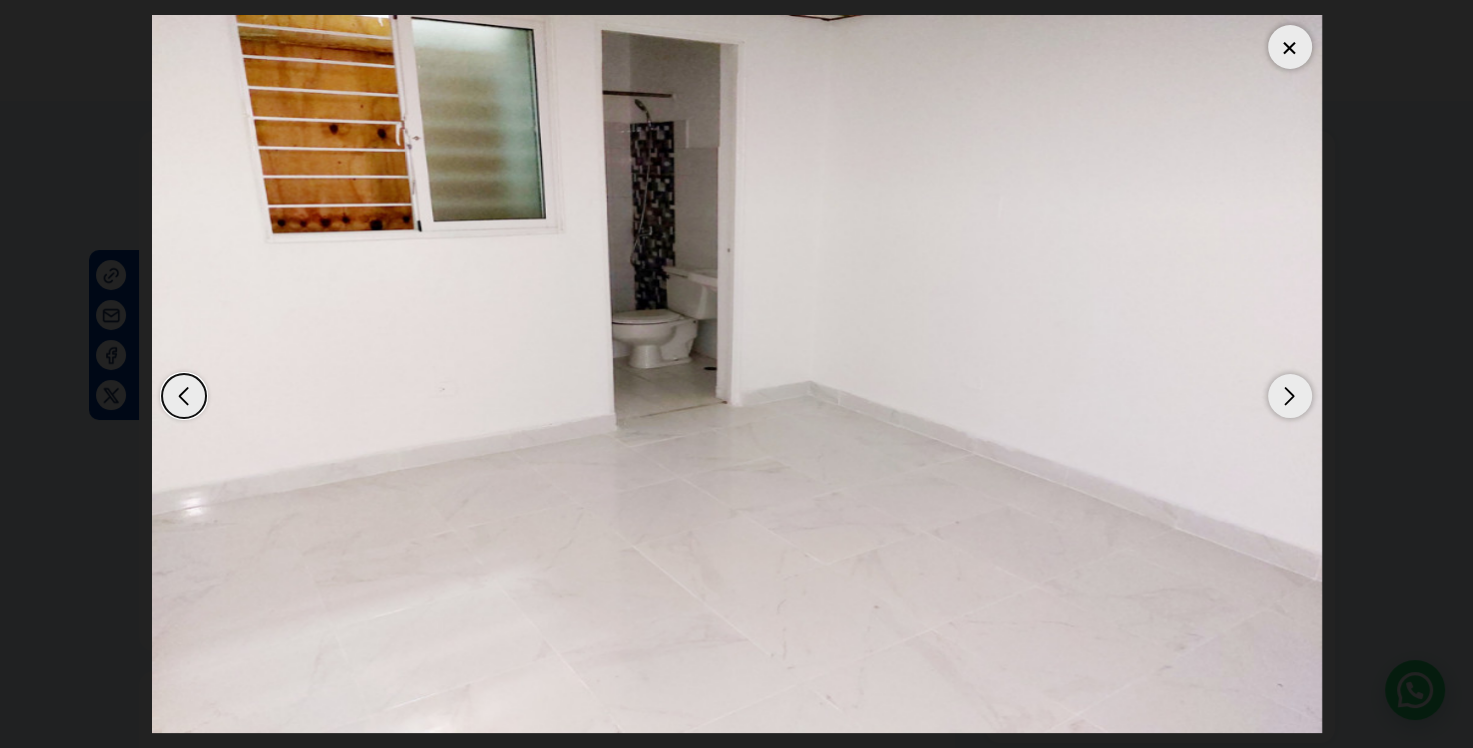 click at bounding box center [1290, 396] 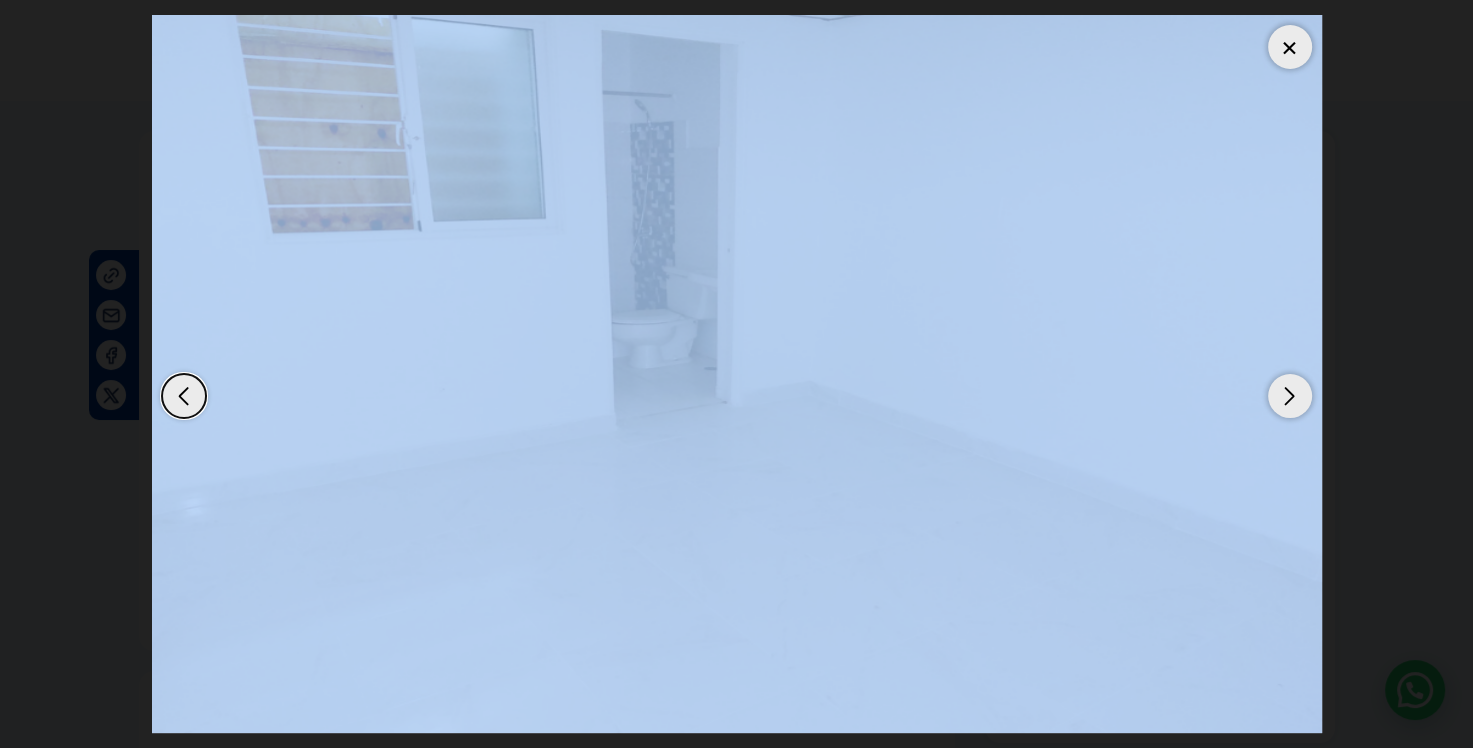 click at bounding box center [1290, 47] 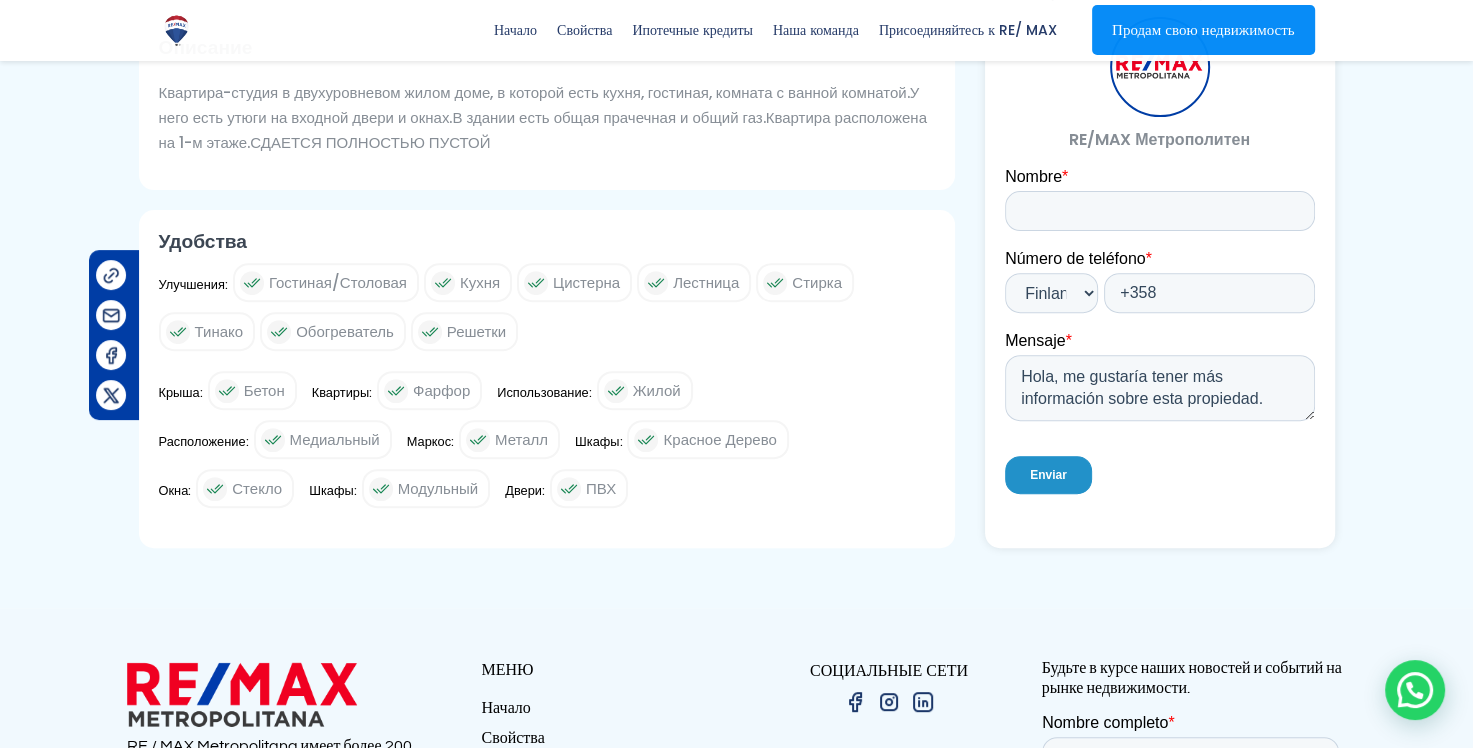 scroll, scrollTop: 700, scrollLeft: 0, axis: vertical 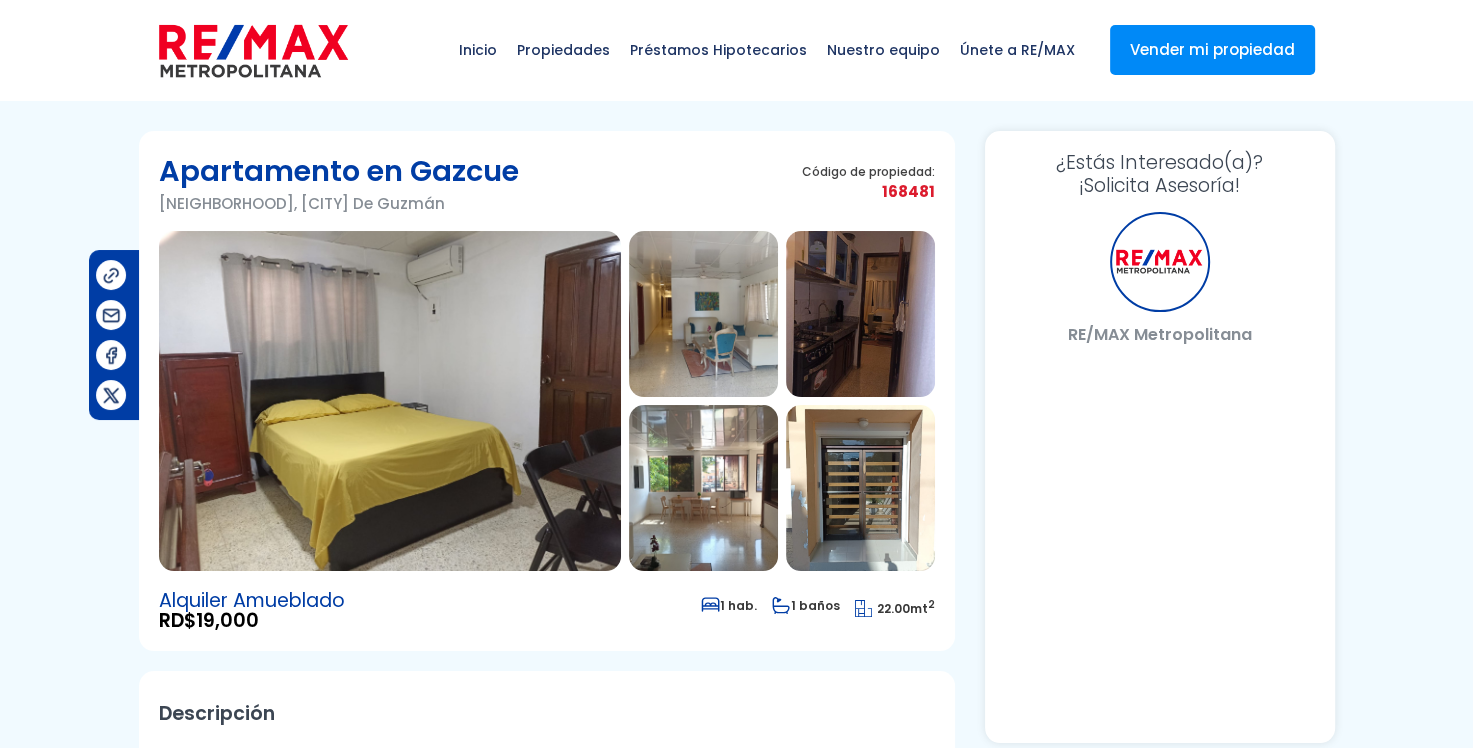 select on "FI" 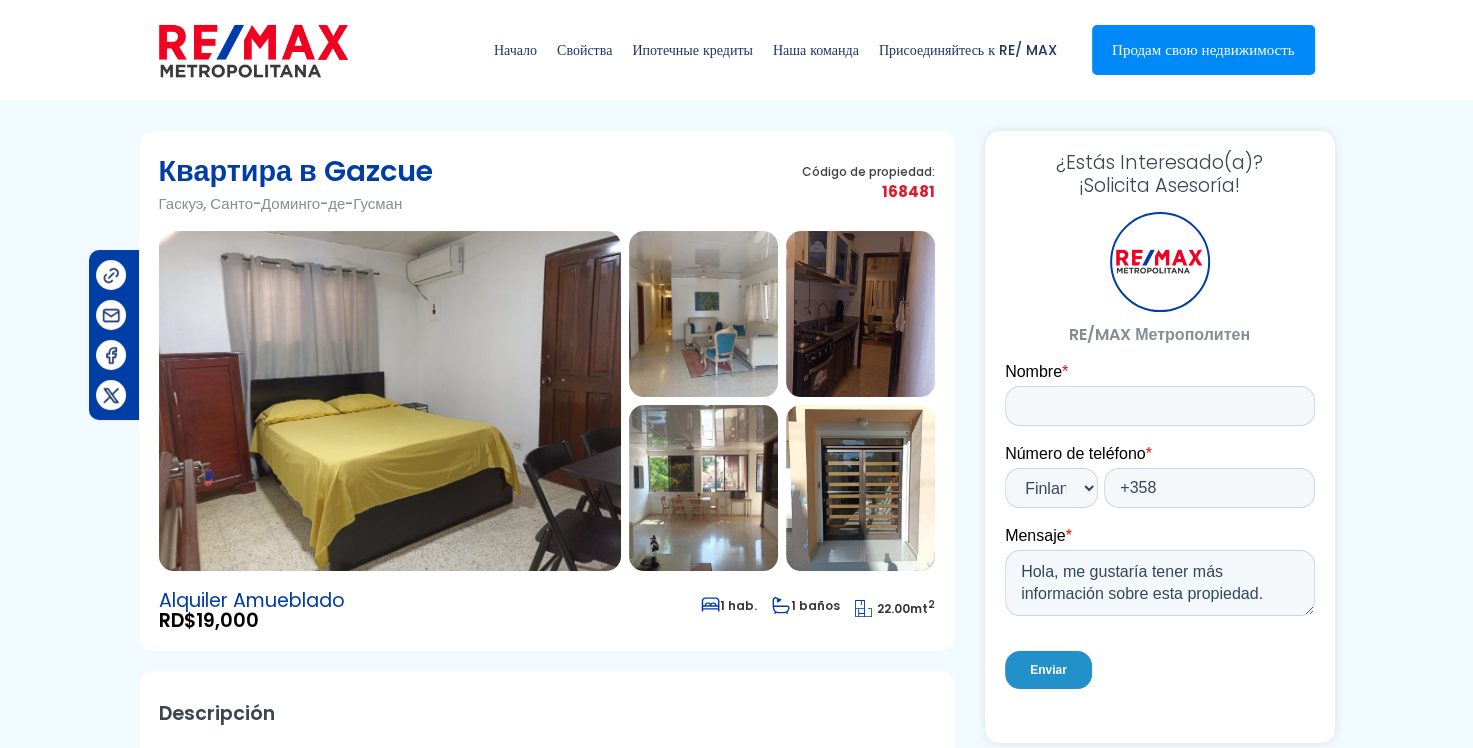 scroll, scrollTop: 0, scrollLeft: 0, axis: both 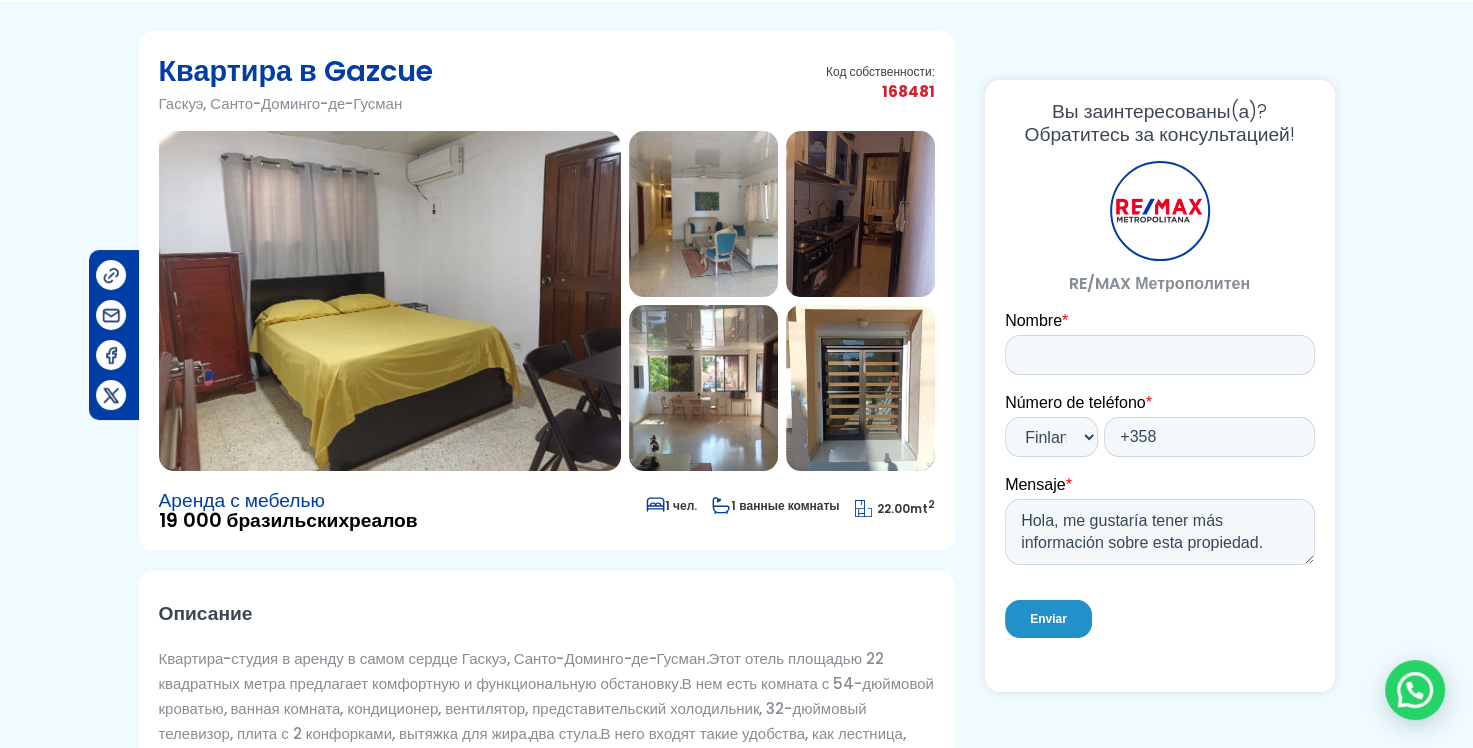 click at bounding box center [390, 301] 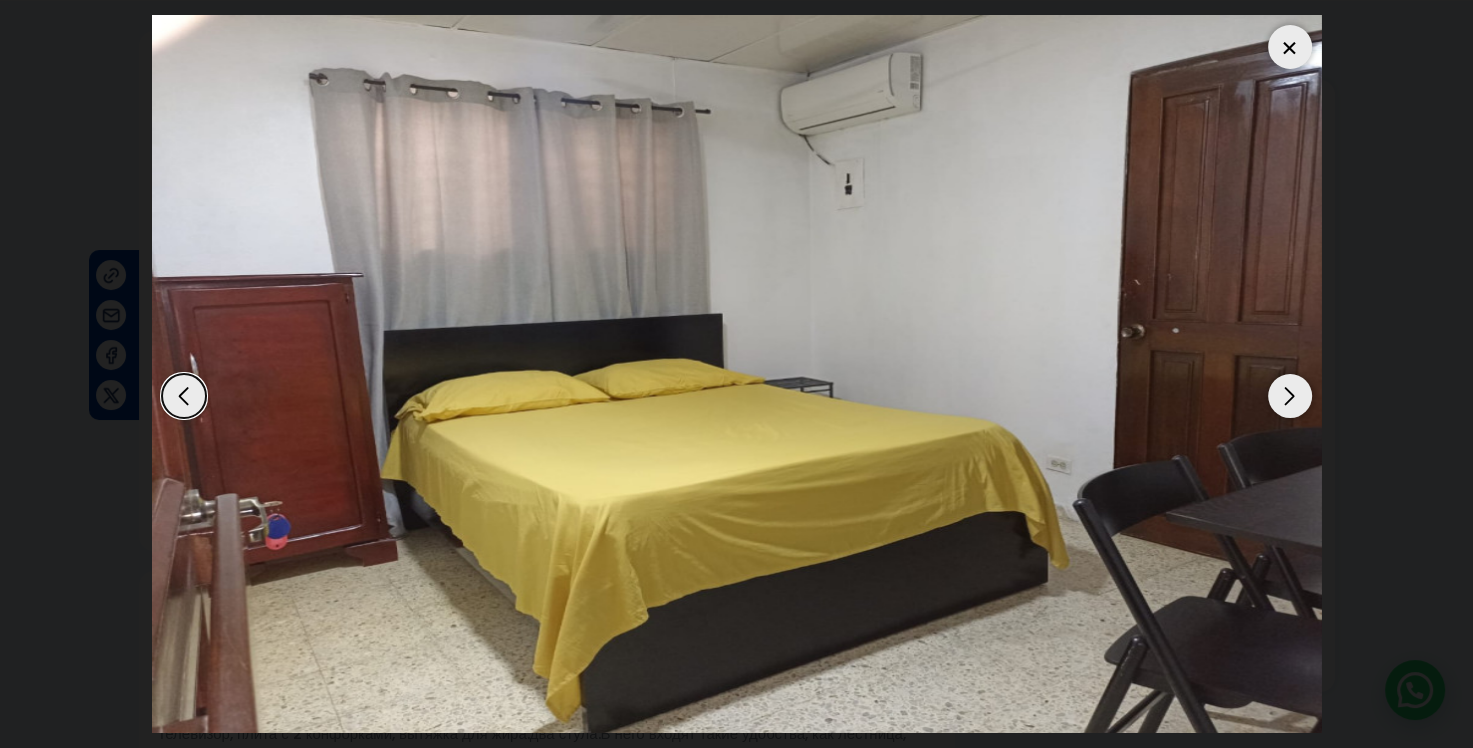 click at bounding box center (1290, 396) 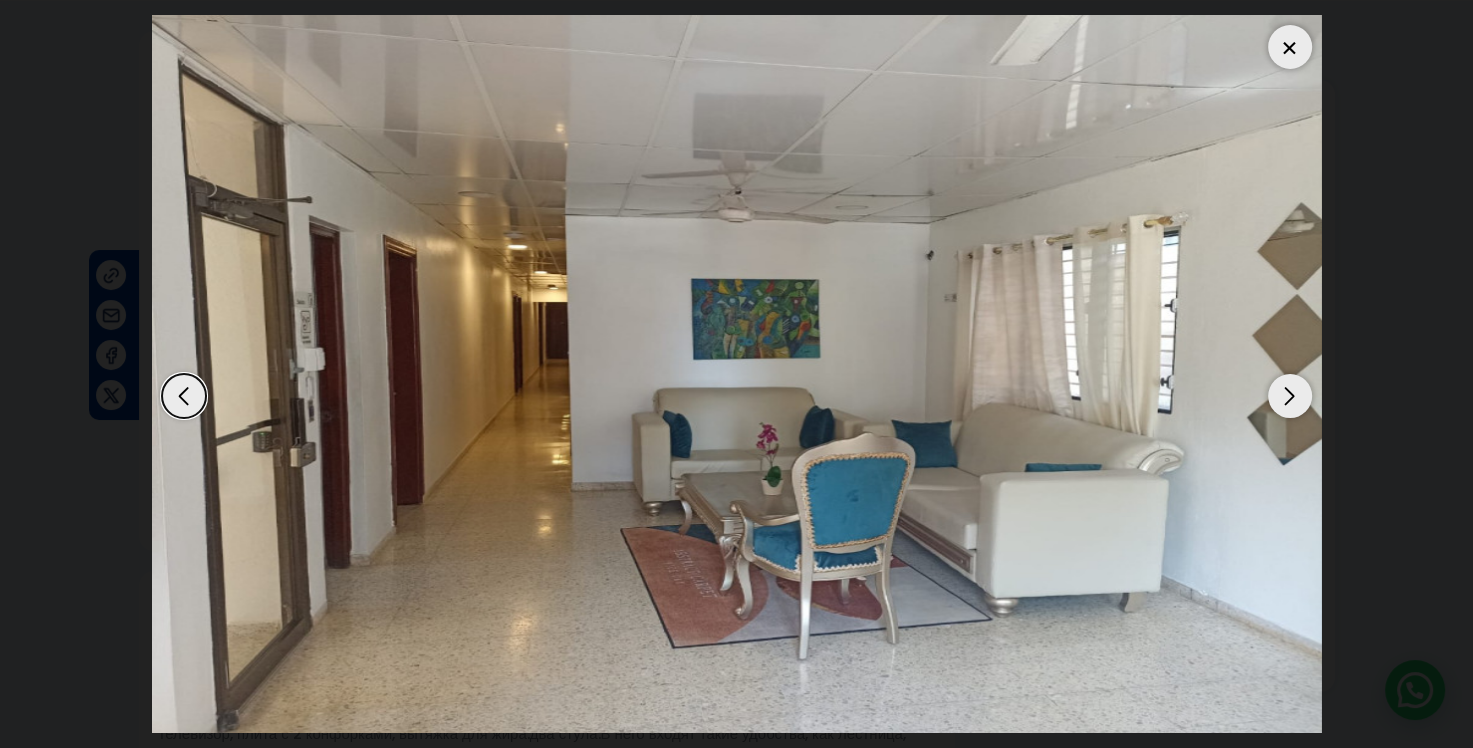 click at bounding box center [1290, 396] 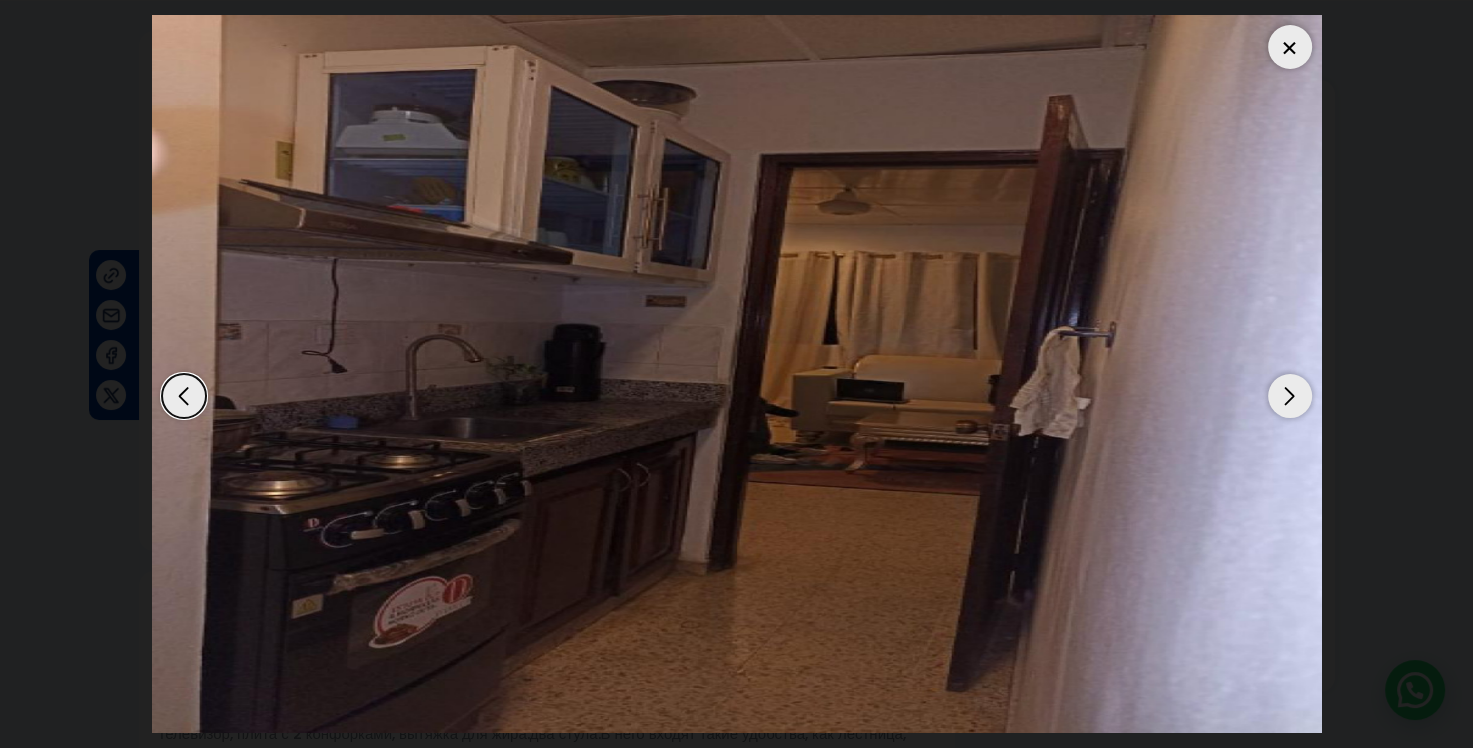 click at bounding box center [1290, 396] 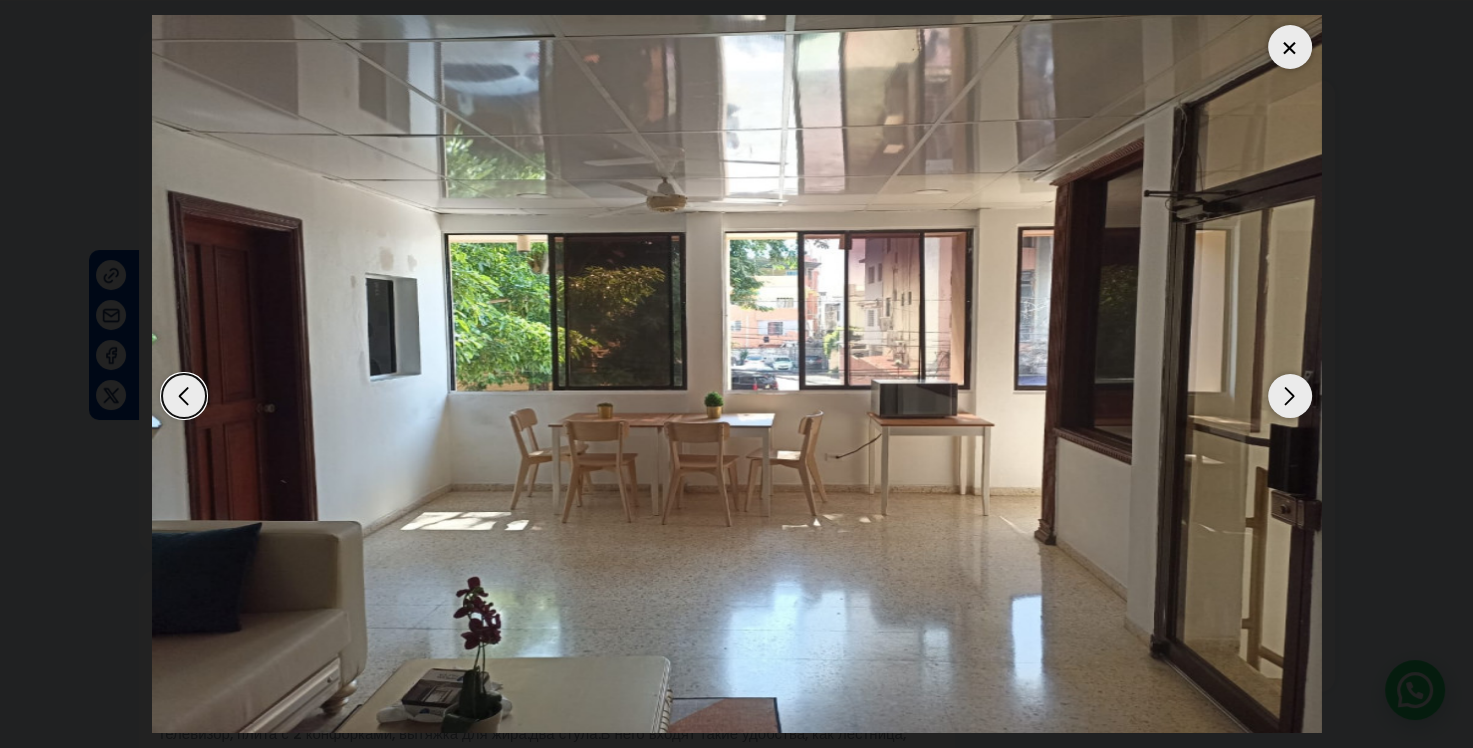 click at bounding box center (1290, 396) 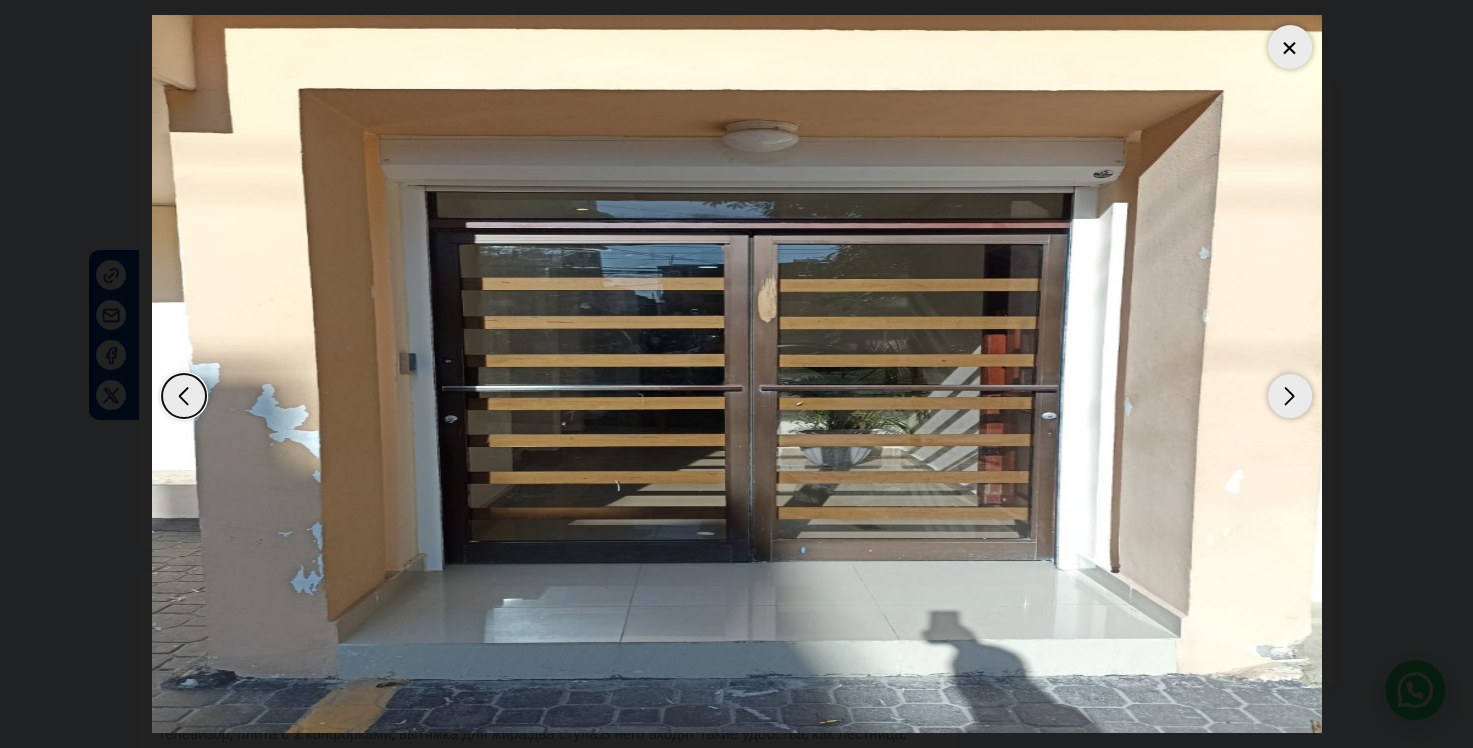 click at bounding box center [1290, 396] 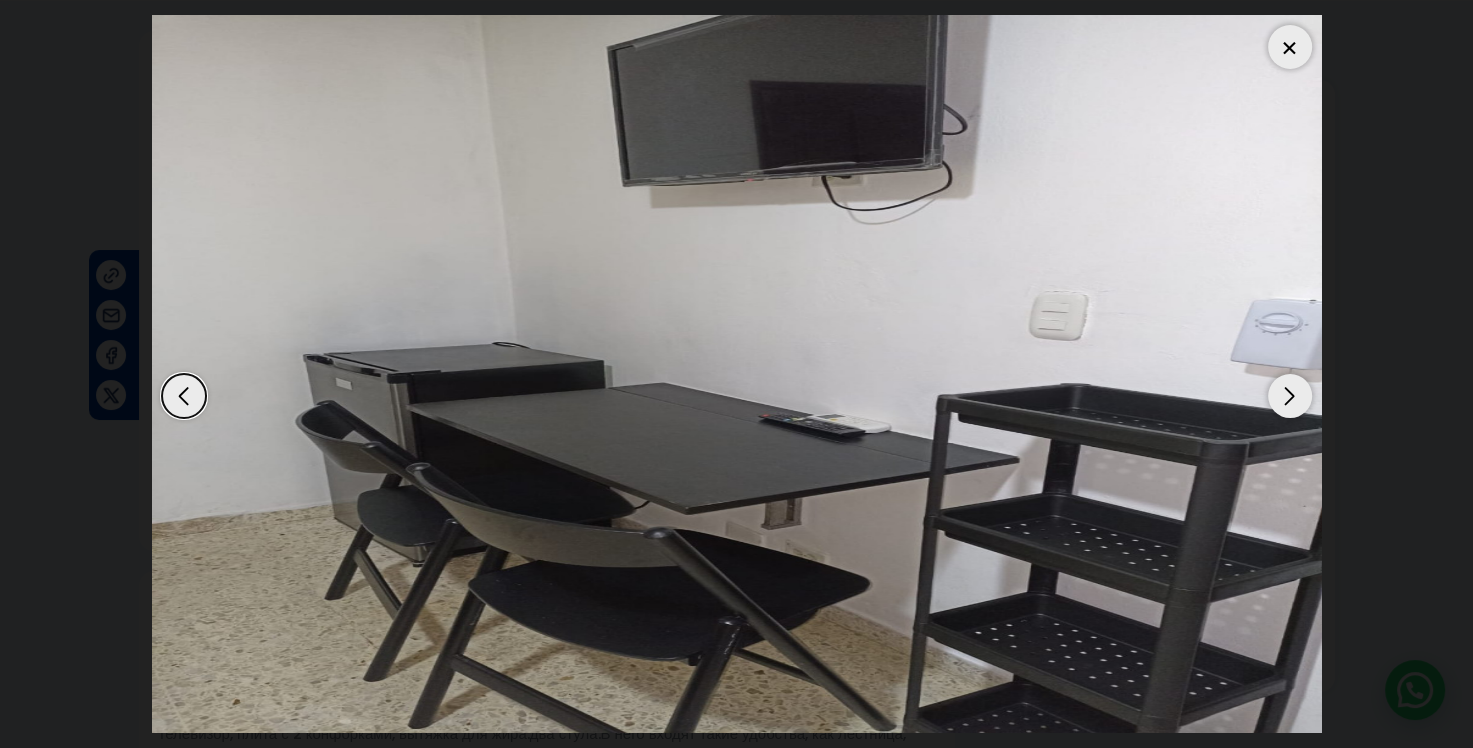 click at bounding box center [1290, 396] 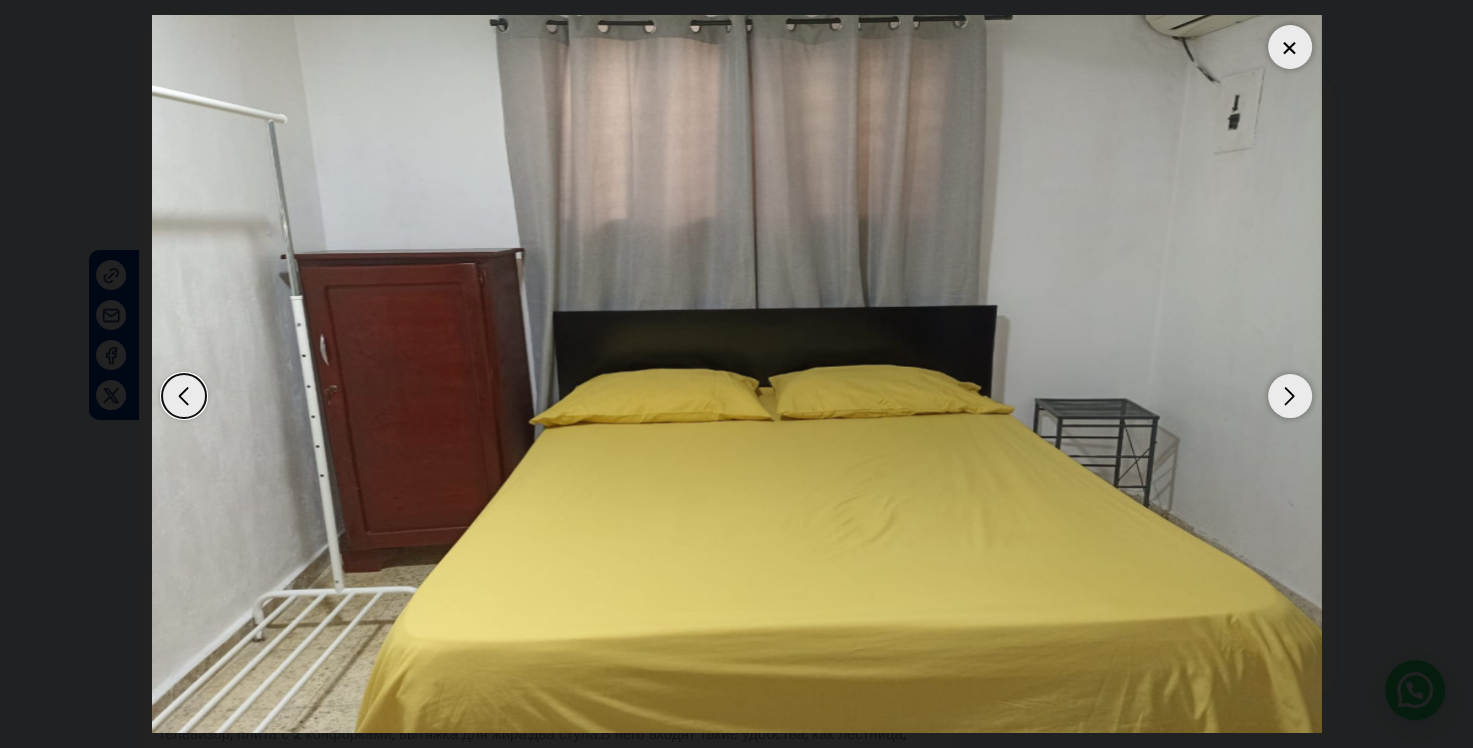 click at bounding box center (1290, 396) 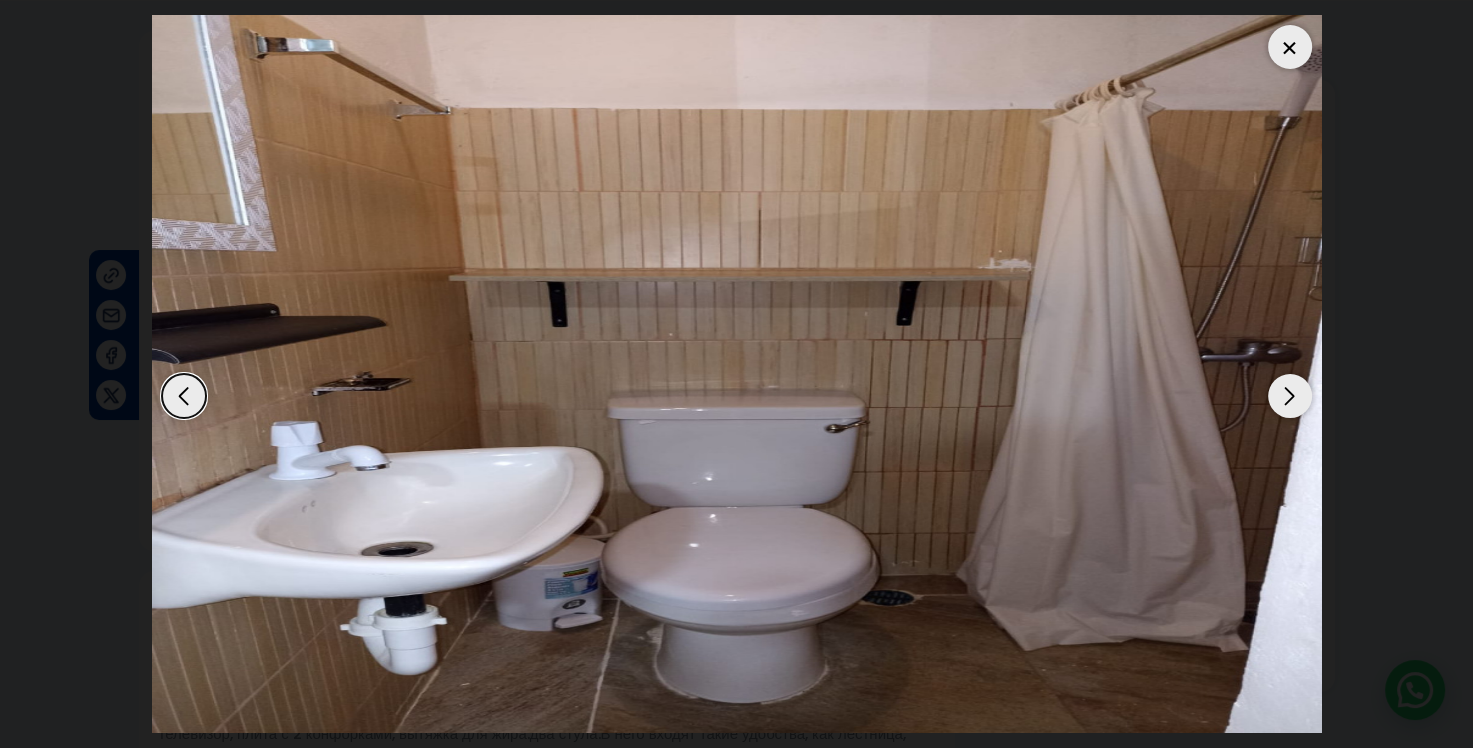 click at bounding box center (1290, 396) 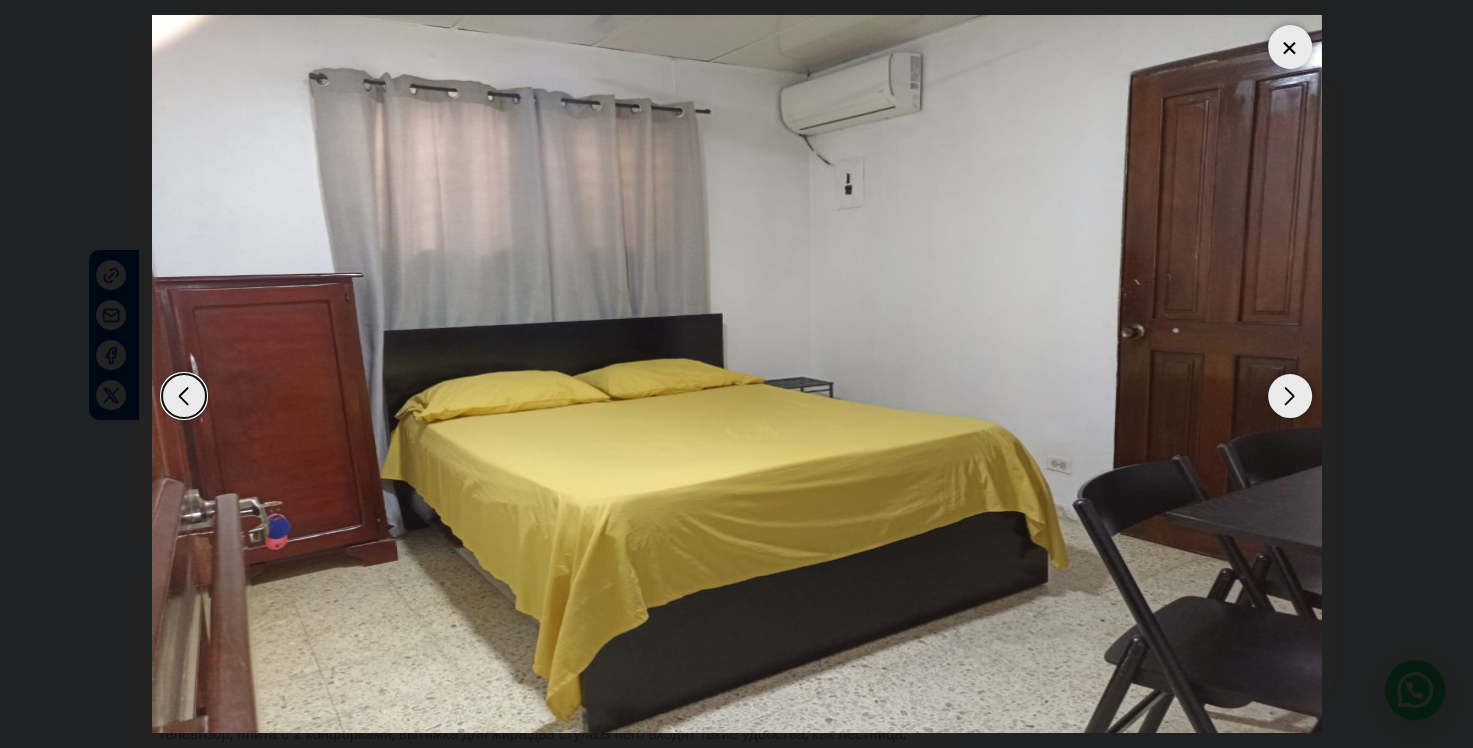 click at bounding box center [1290, 396] 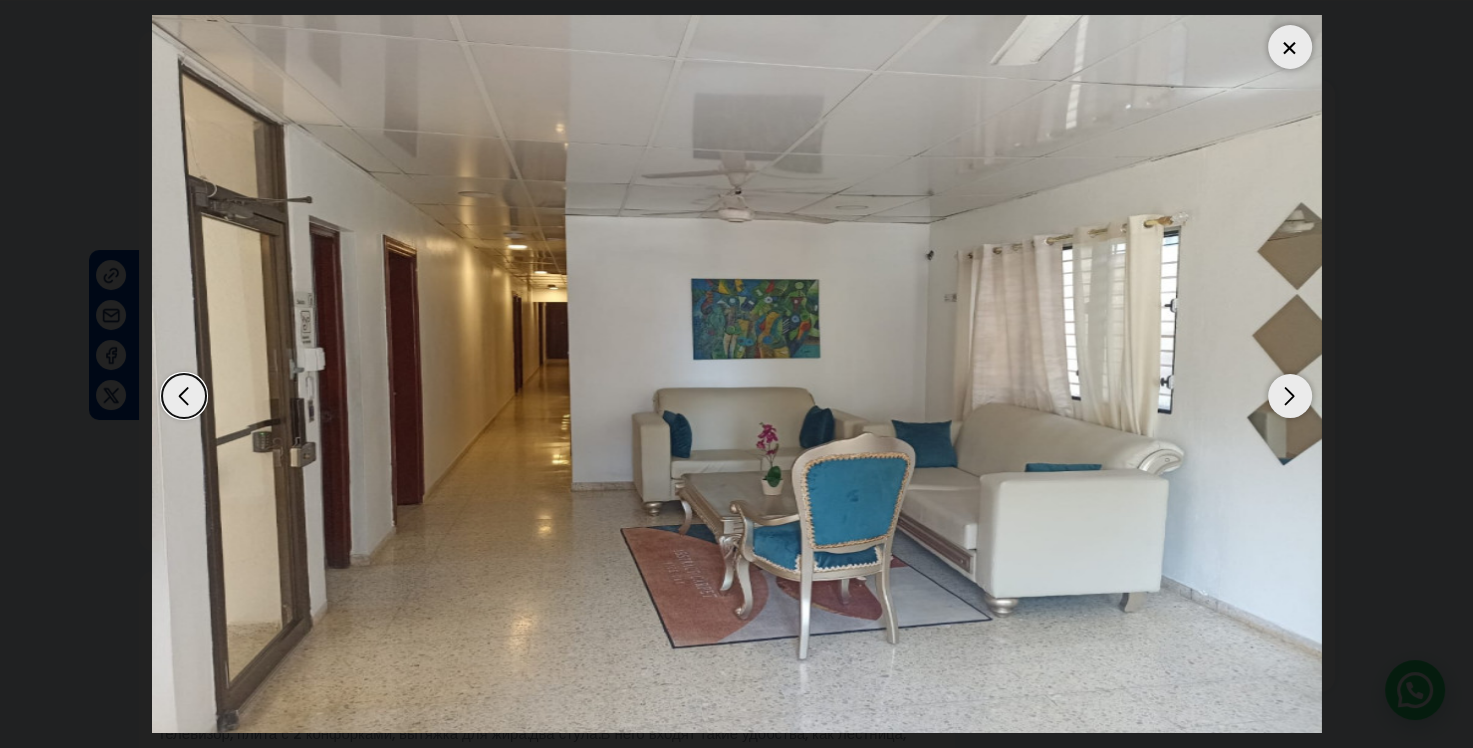 click at bounding box center [1290, 47] 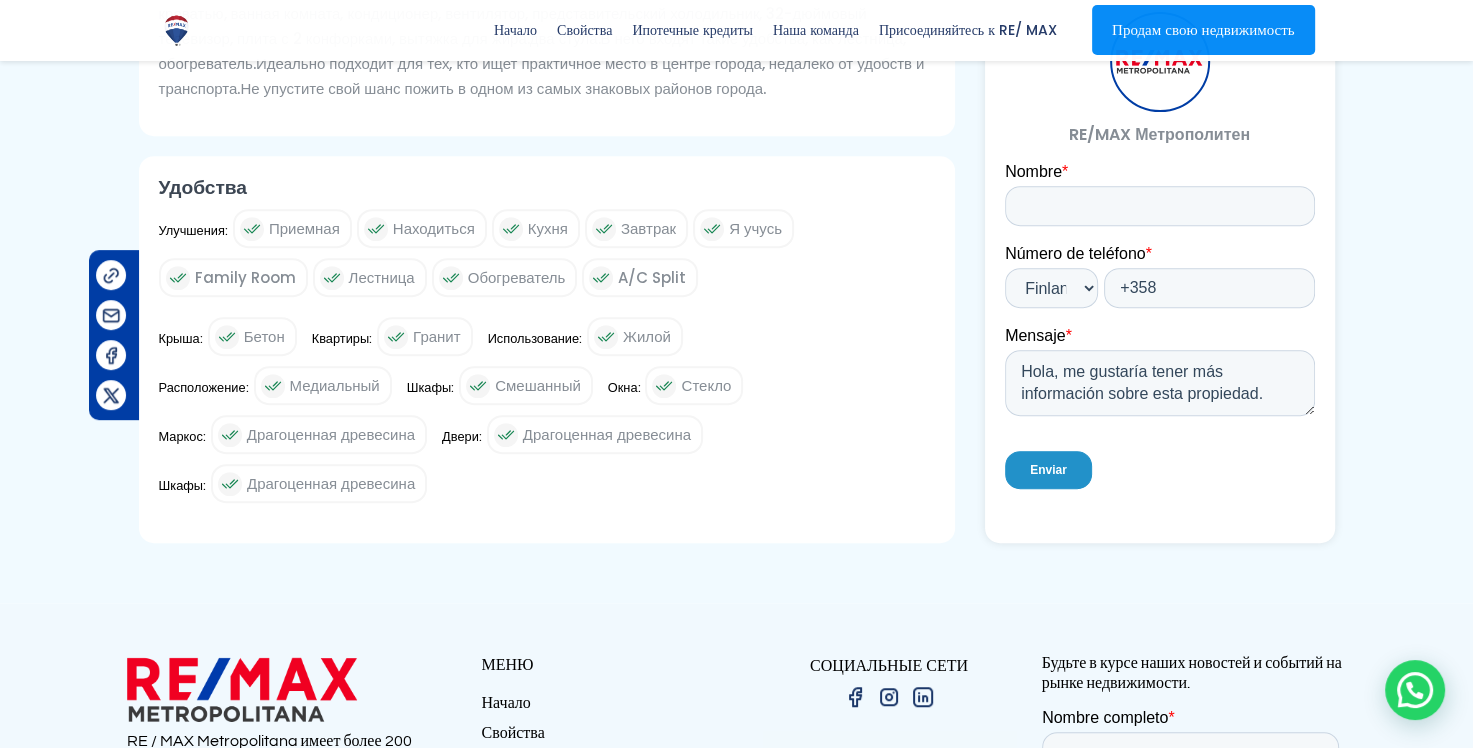 scroll, scrollTop: 800, scrollLeft: 0, axis: vertical 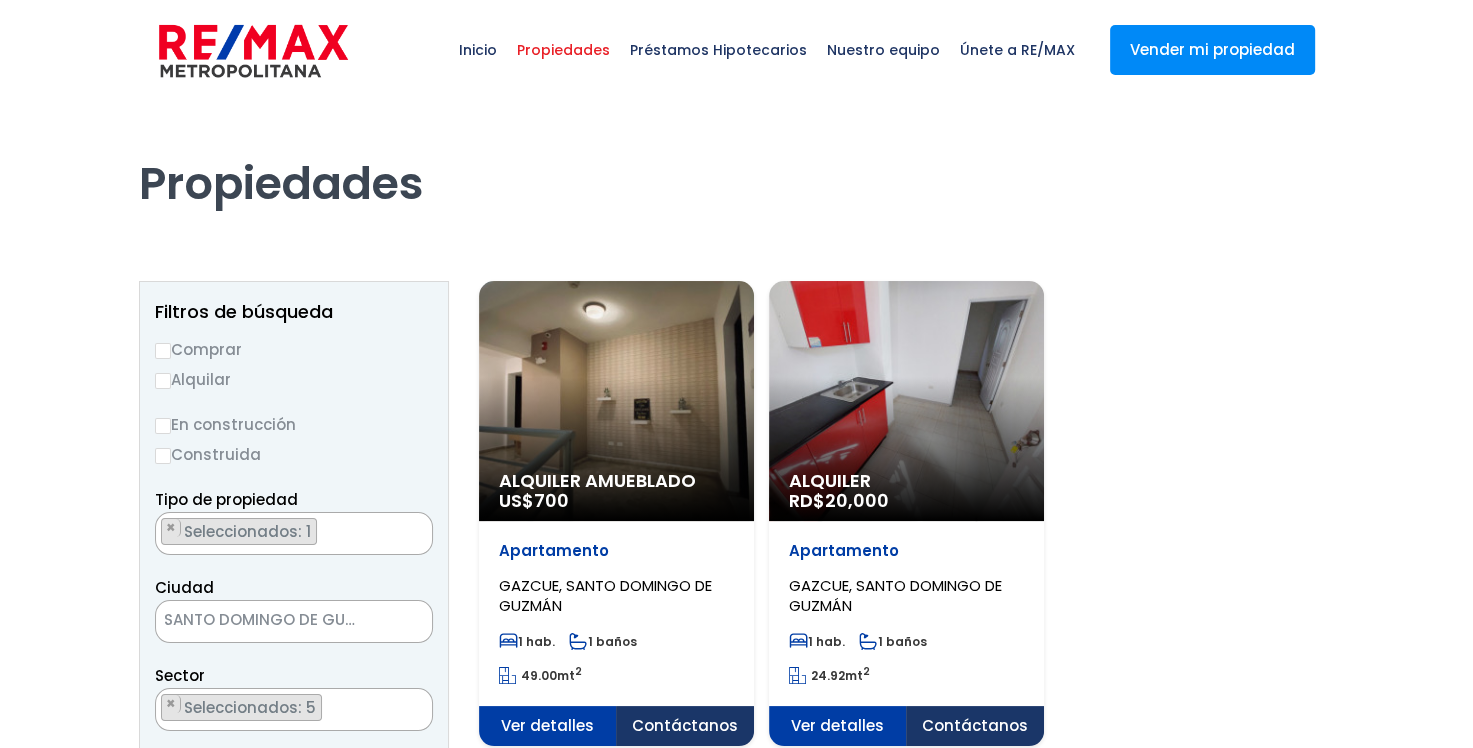 select on "206" 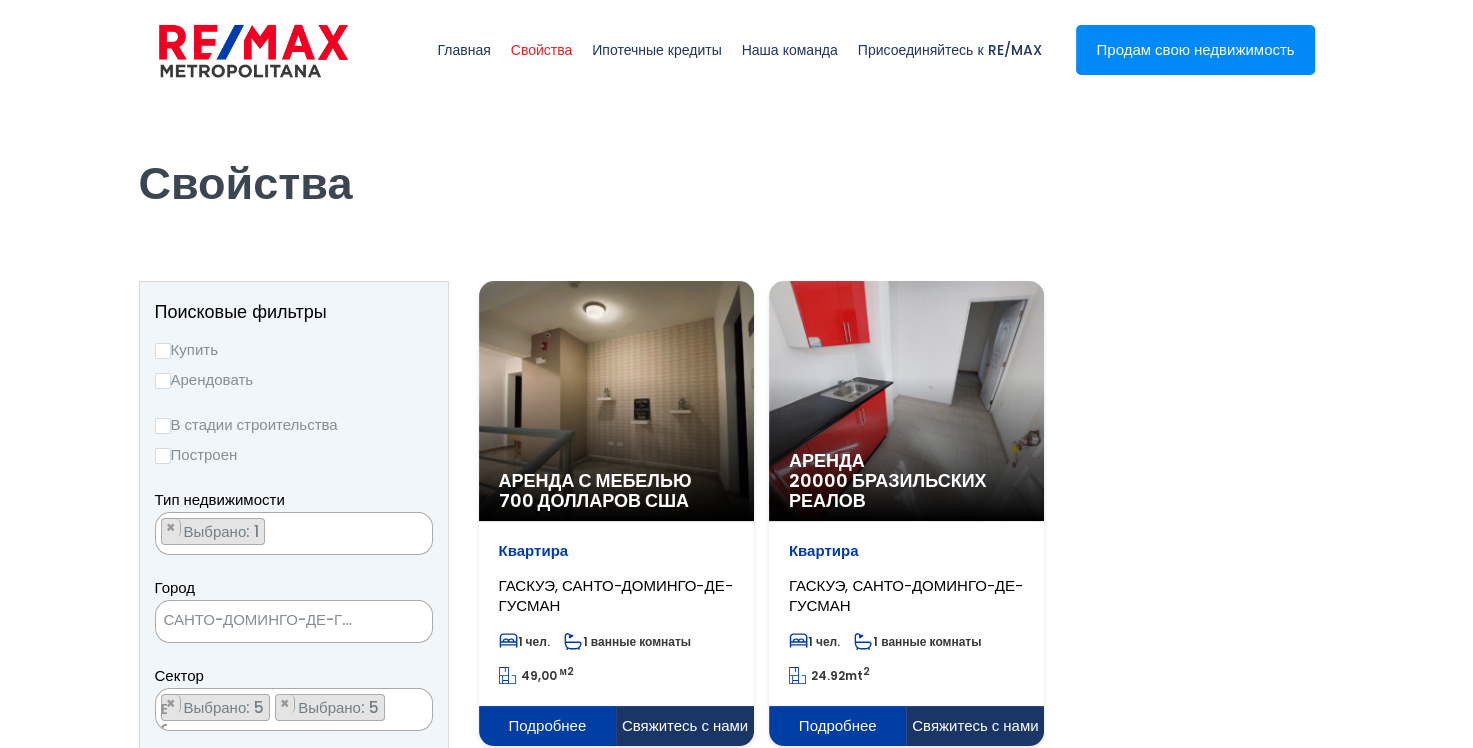 scroll, scrollTop: 5985, scrollLeft: 0, axis: vertical 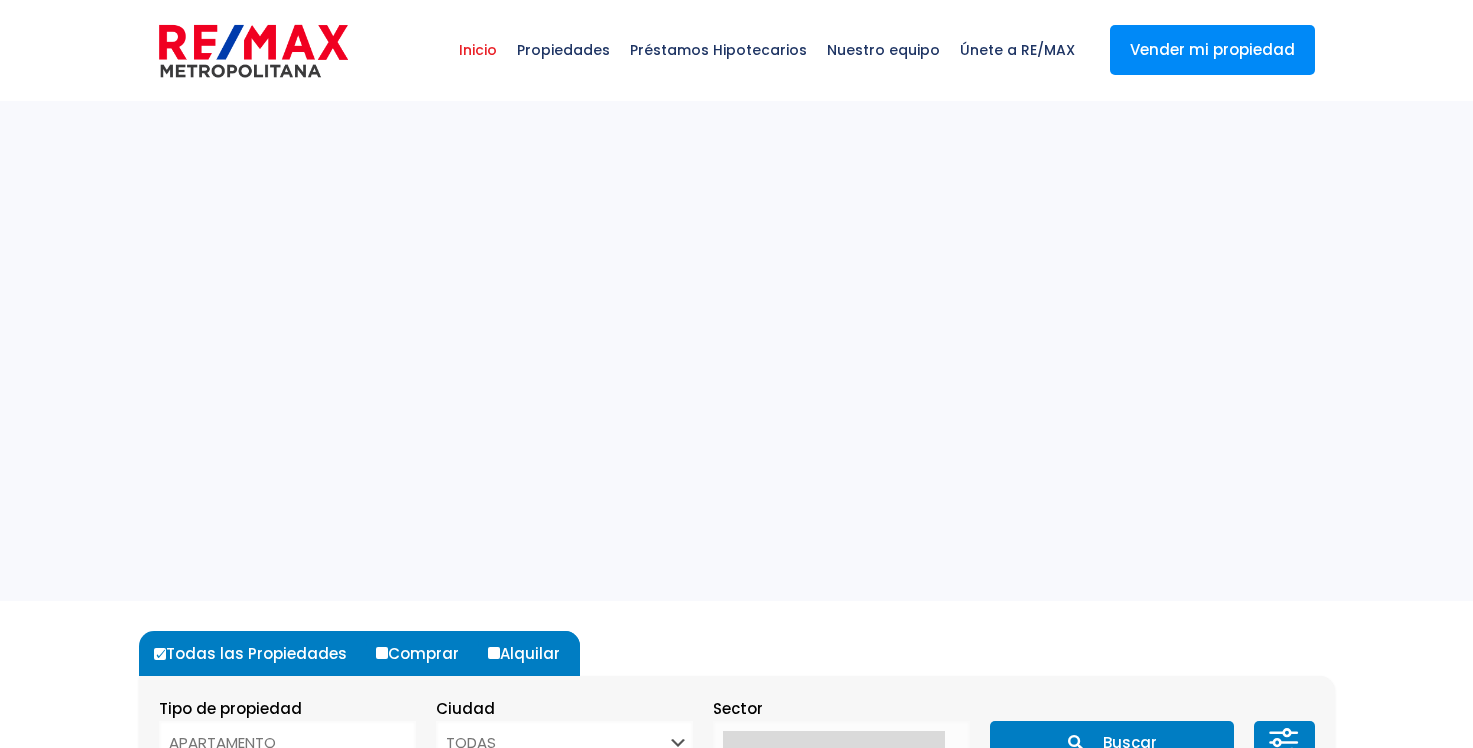 select 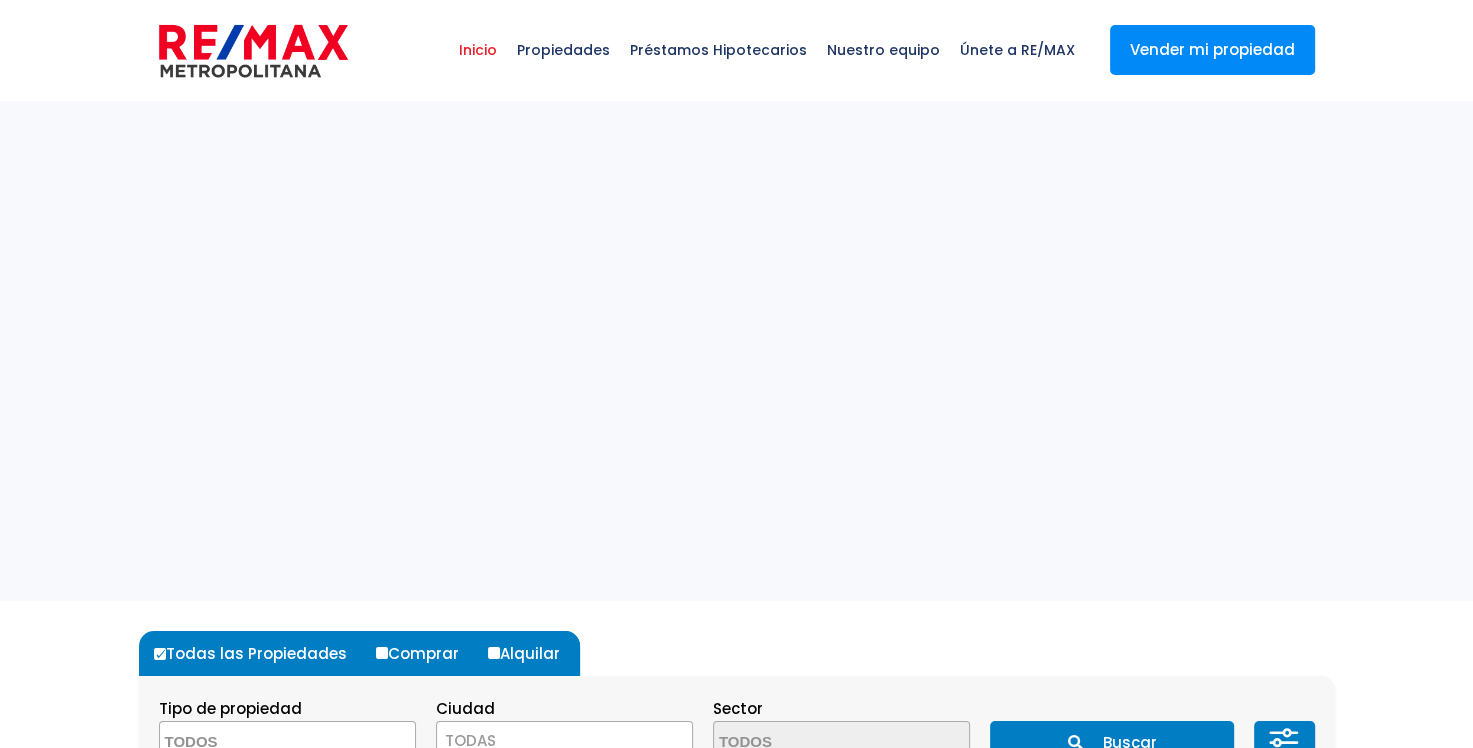 scroll, scrollTop: 0, scrollLeft: 0, axis: both 